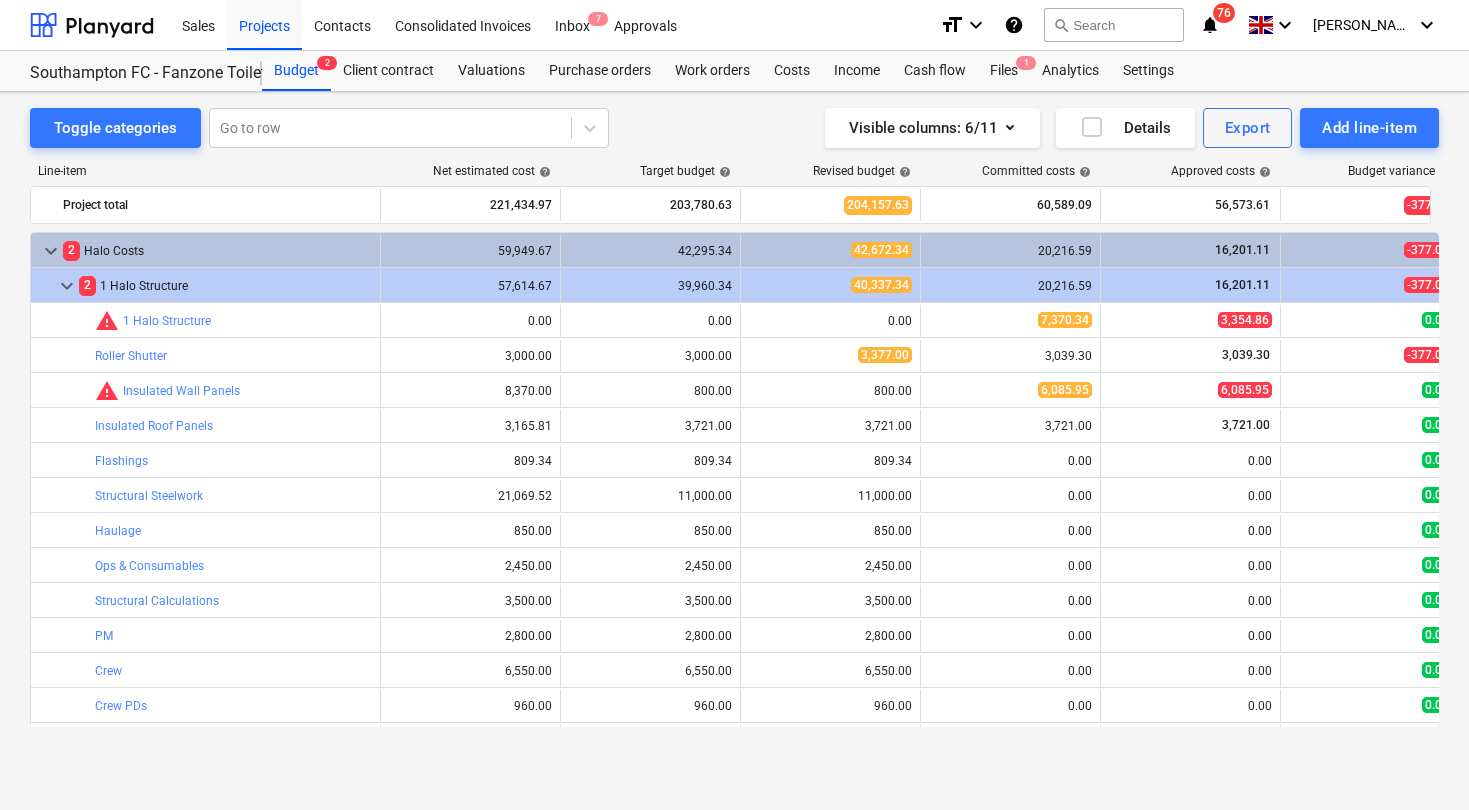 scroll, scrollTop: 0, scrollLeft: 0, axis: both 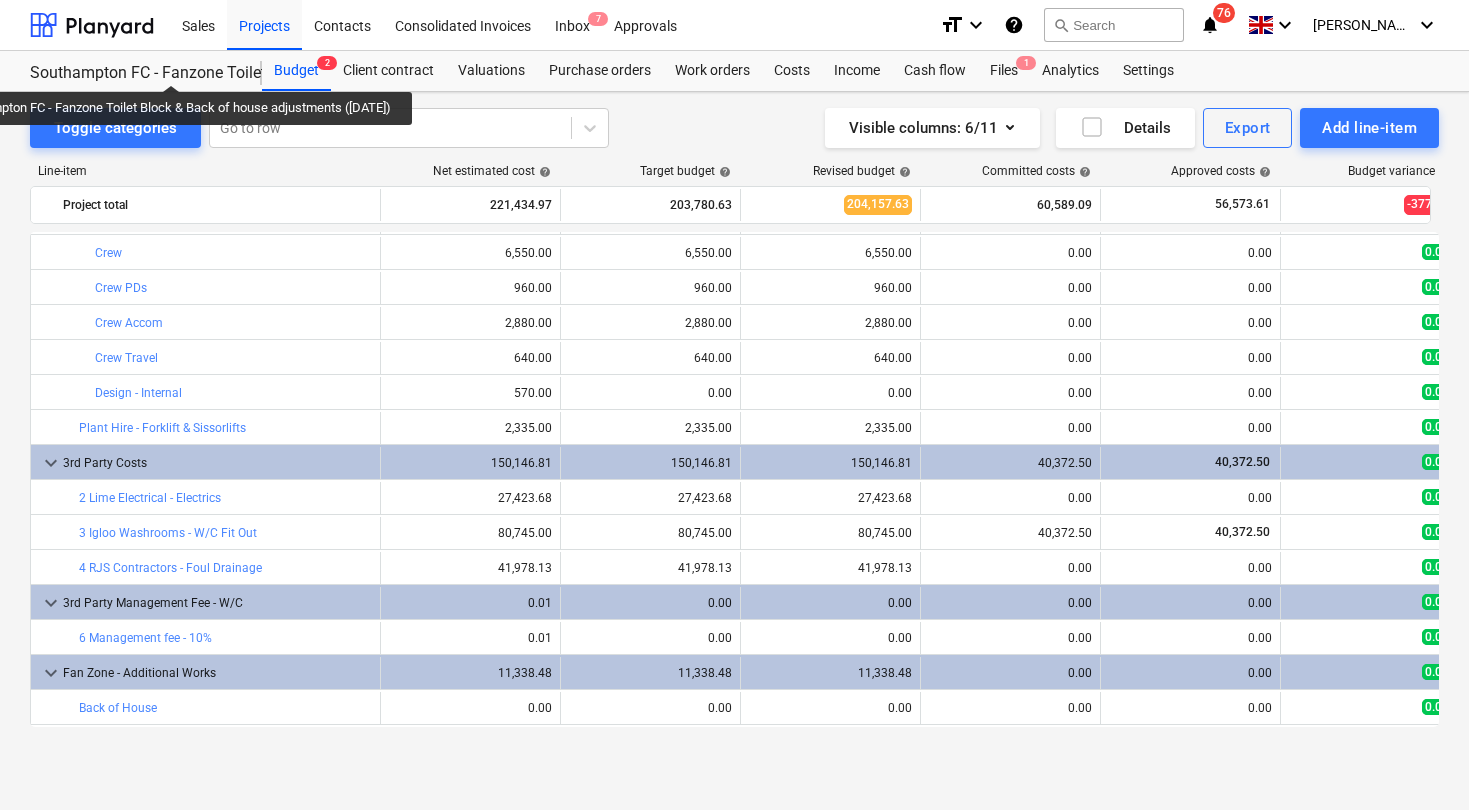 click on "Southampton FC - Fanzone Toilet Block & Back of house adjustments ([DATE])" at bounding box center [134, 73] 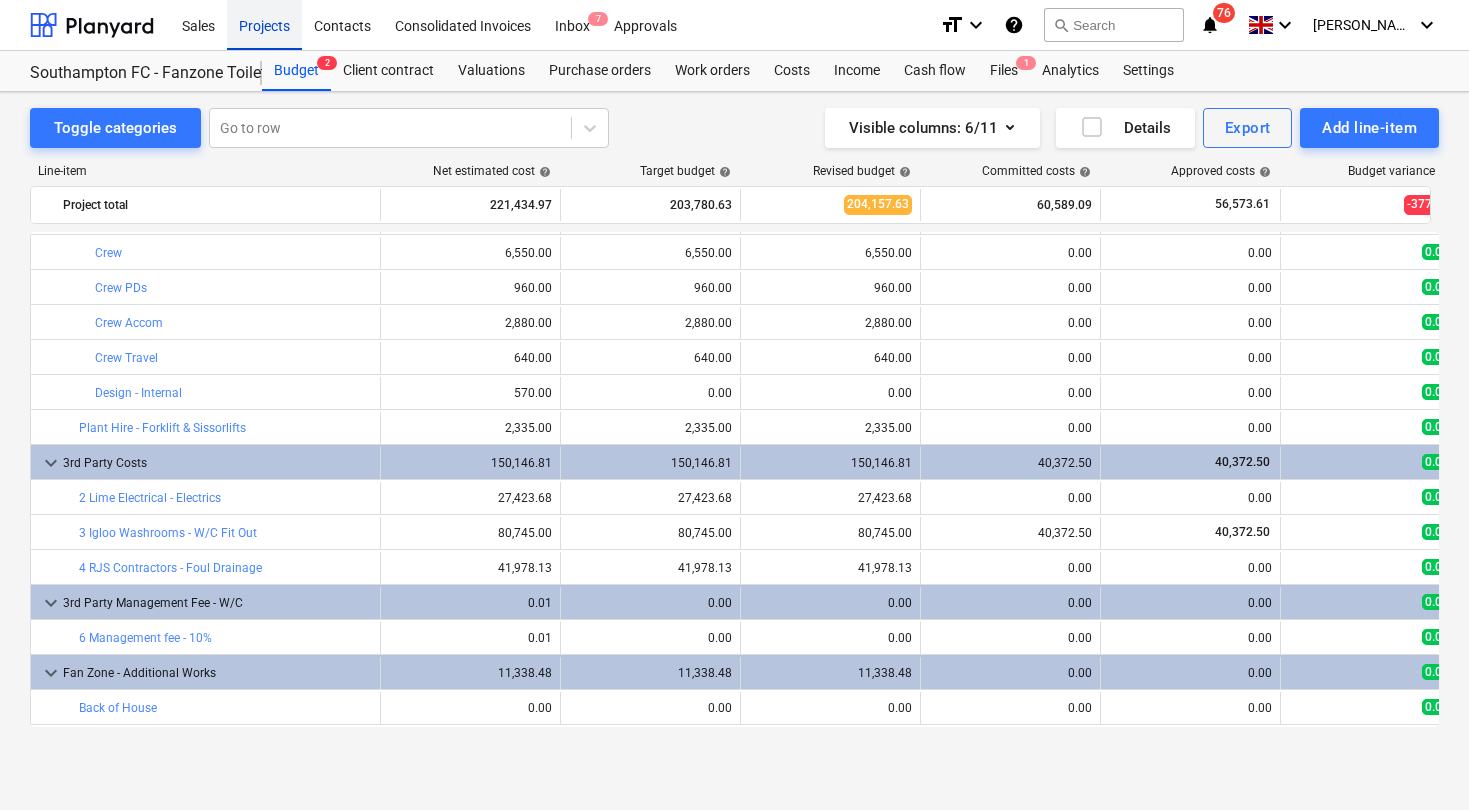 click on "Projects" at bounding box center (264, 24) 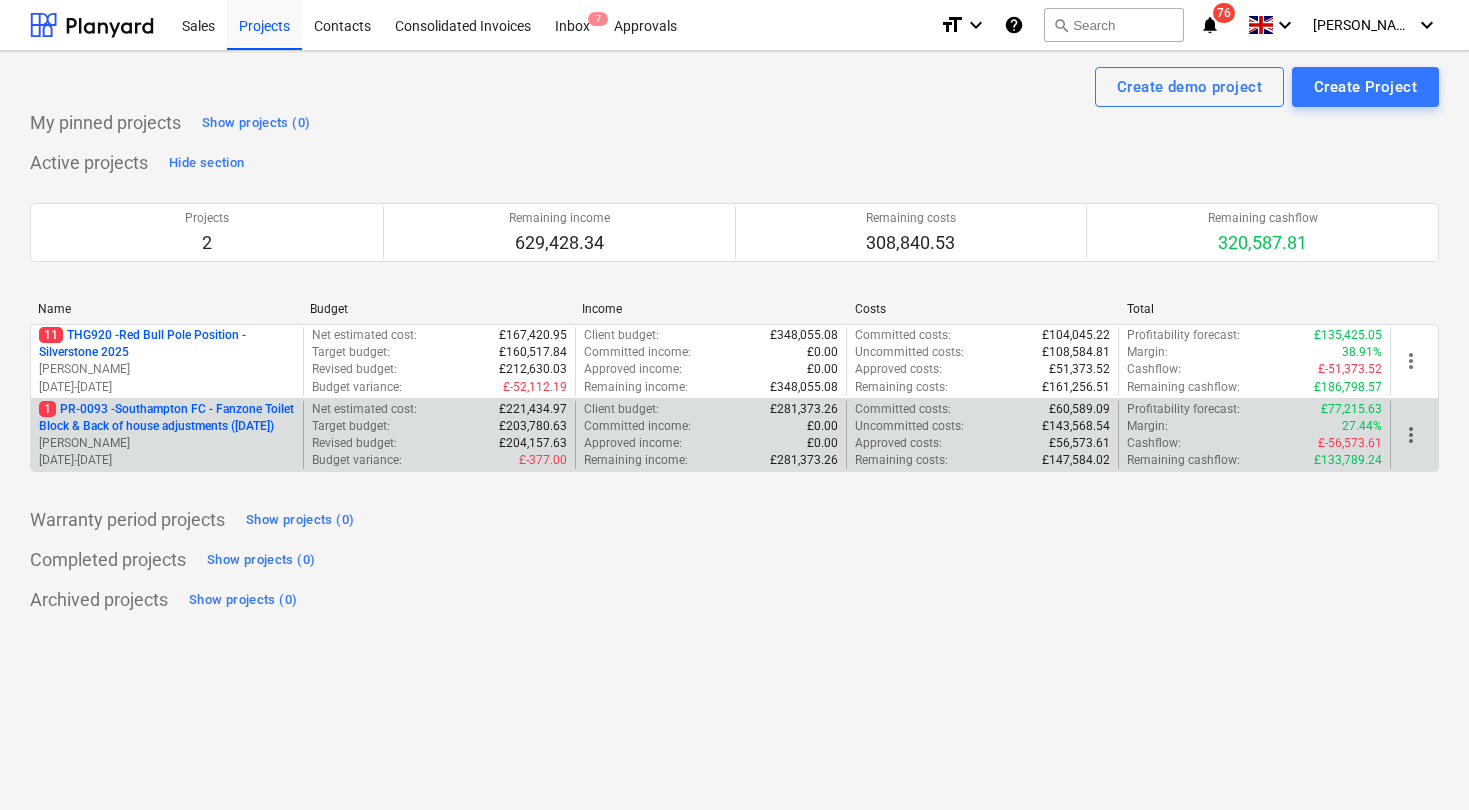 click on "1  PR-0093 -  Southampton FC - Fanzone Toilet Block & Back of house adjustments ([DATE])" at bounding box center [167, 418] 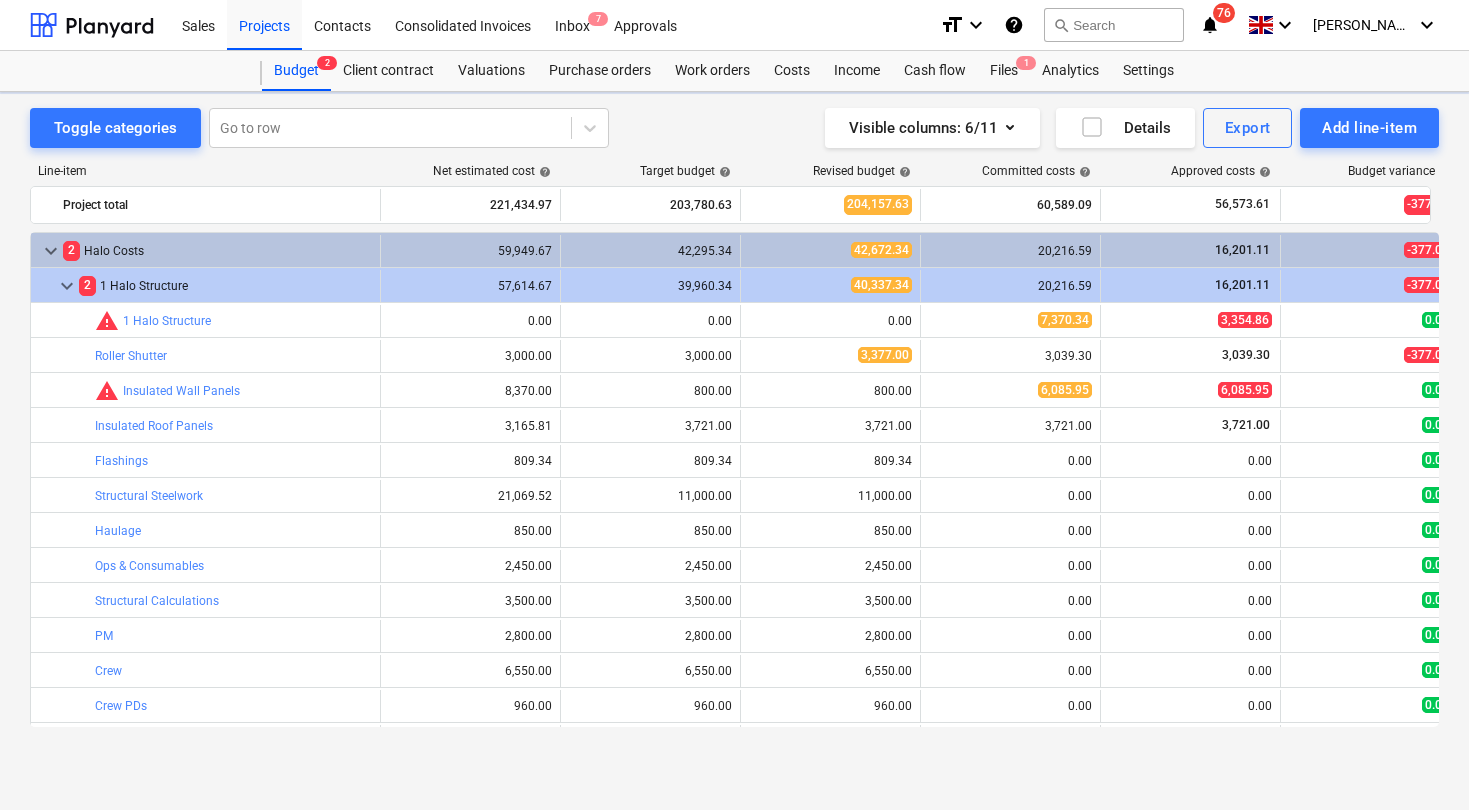 scroll, scrollTop: 418, scrollLeft: 0, axis: vertical 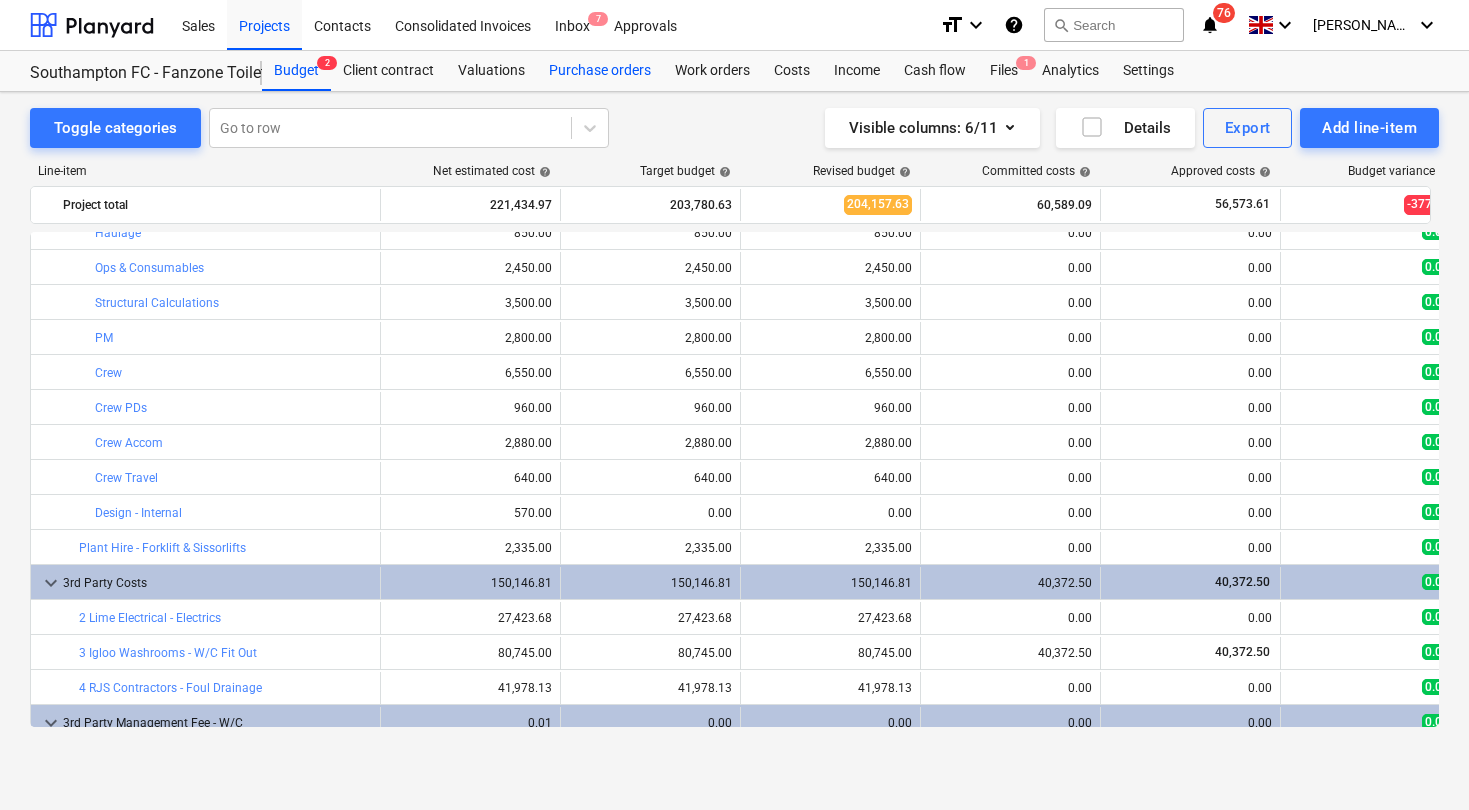 click on "Purchase orders" at bounding box center [600, 71] 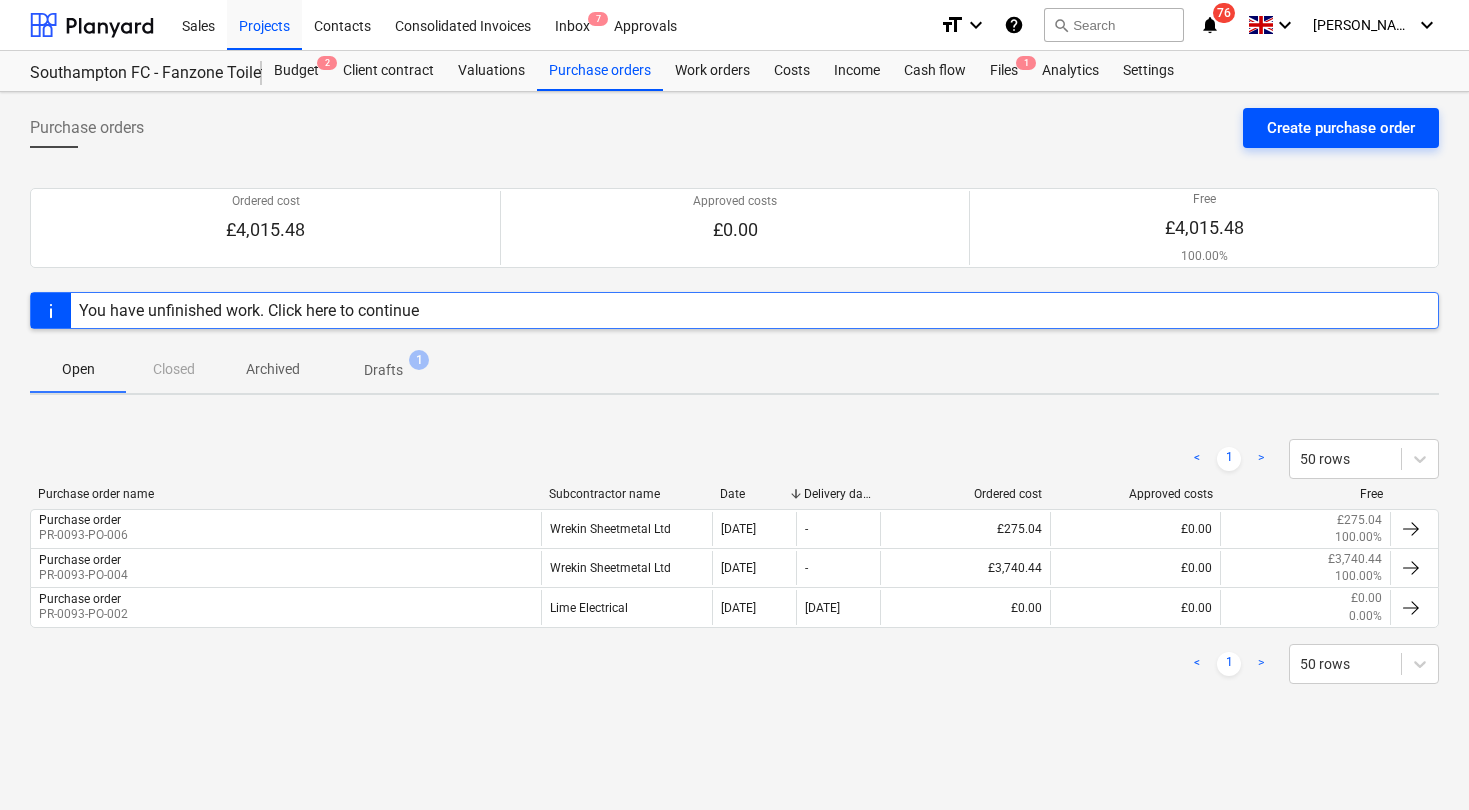 click on "Create purchase order" at bounding box center (1341, 128) 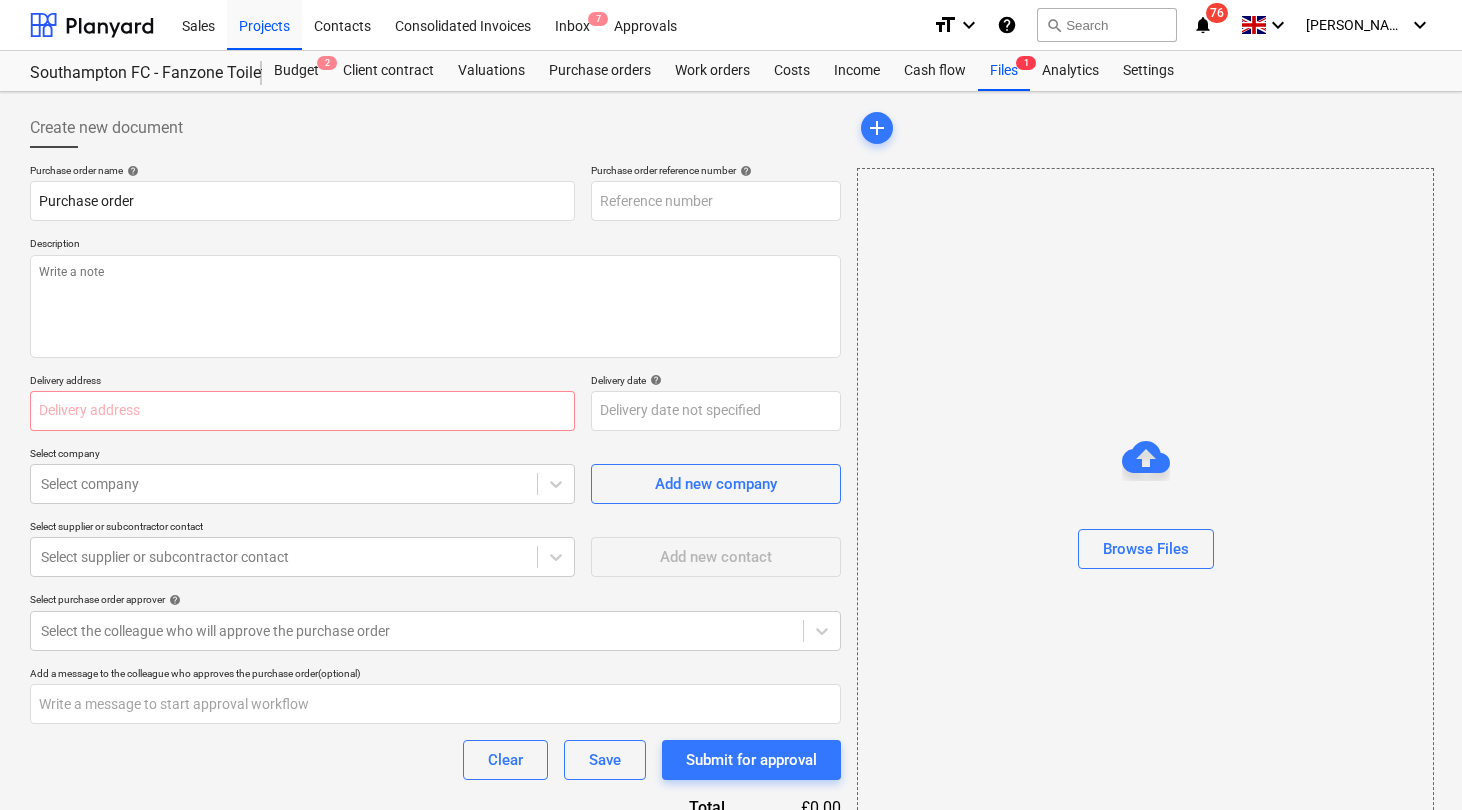 type on "x" 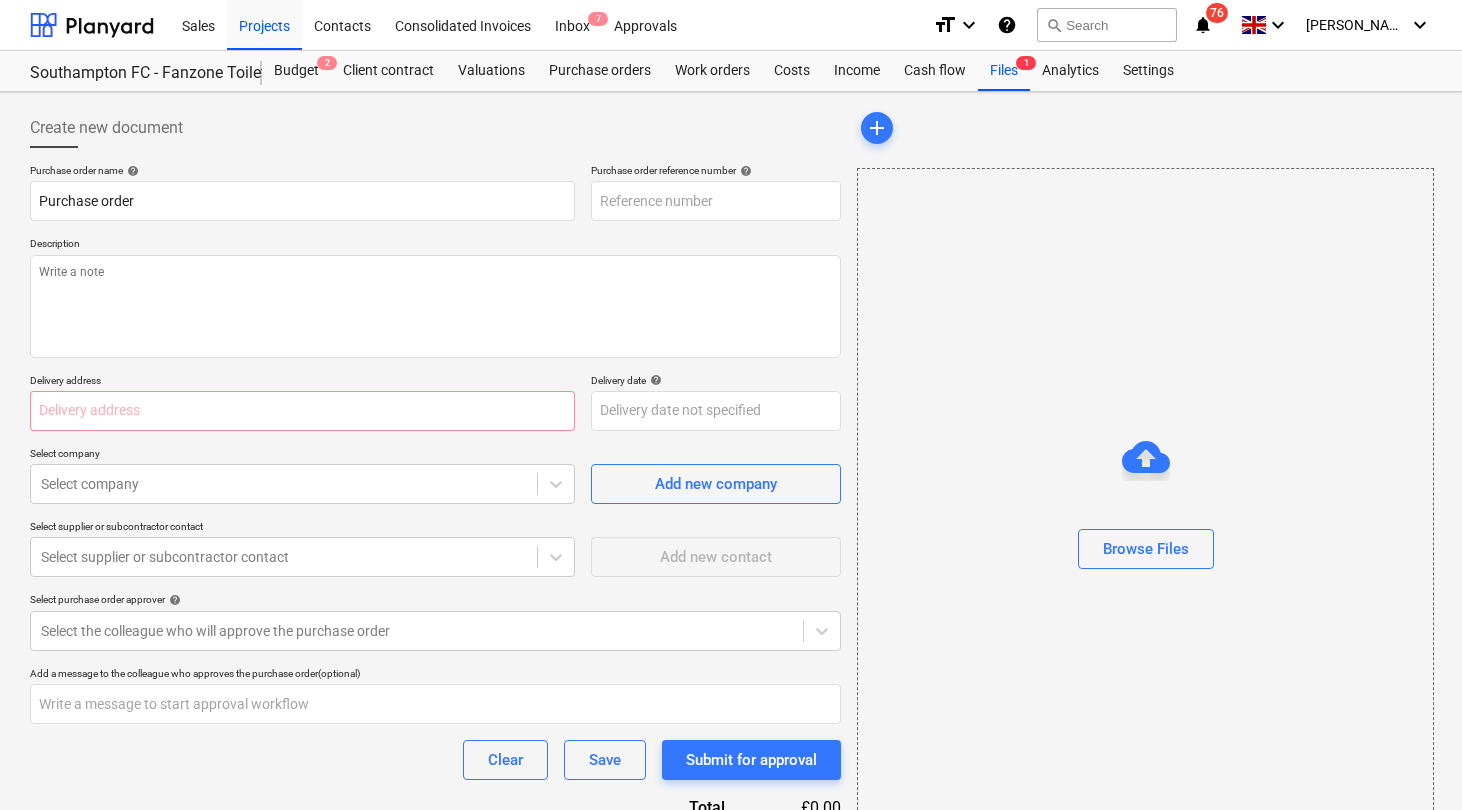 type on "PR-0093-PO-007" 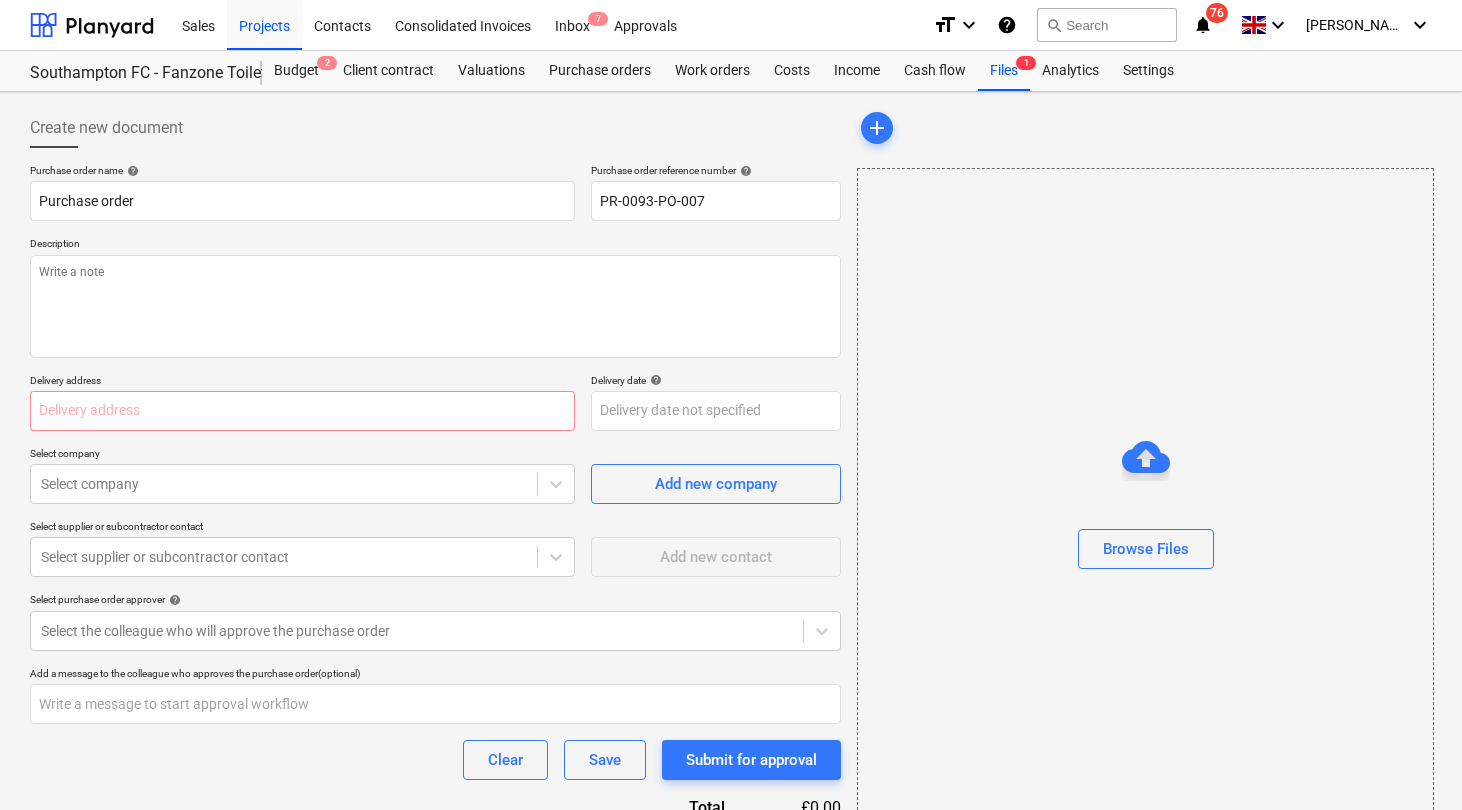 type on "x" 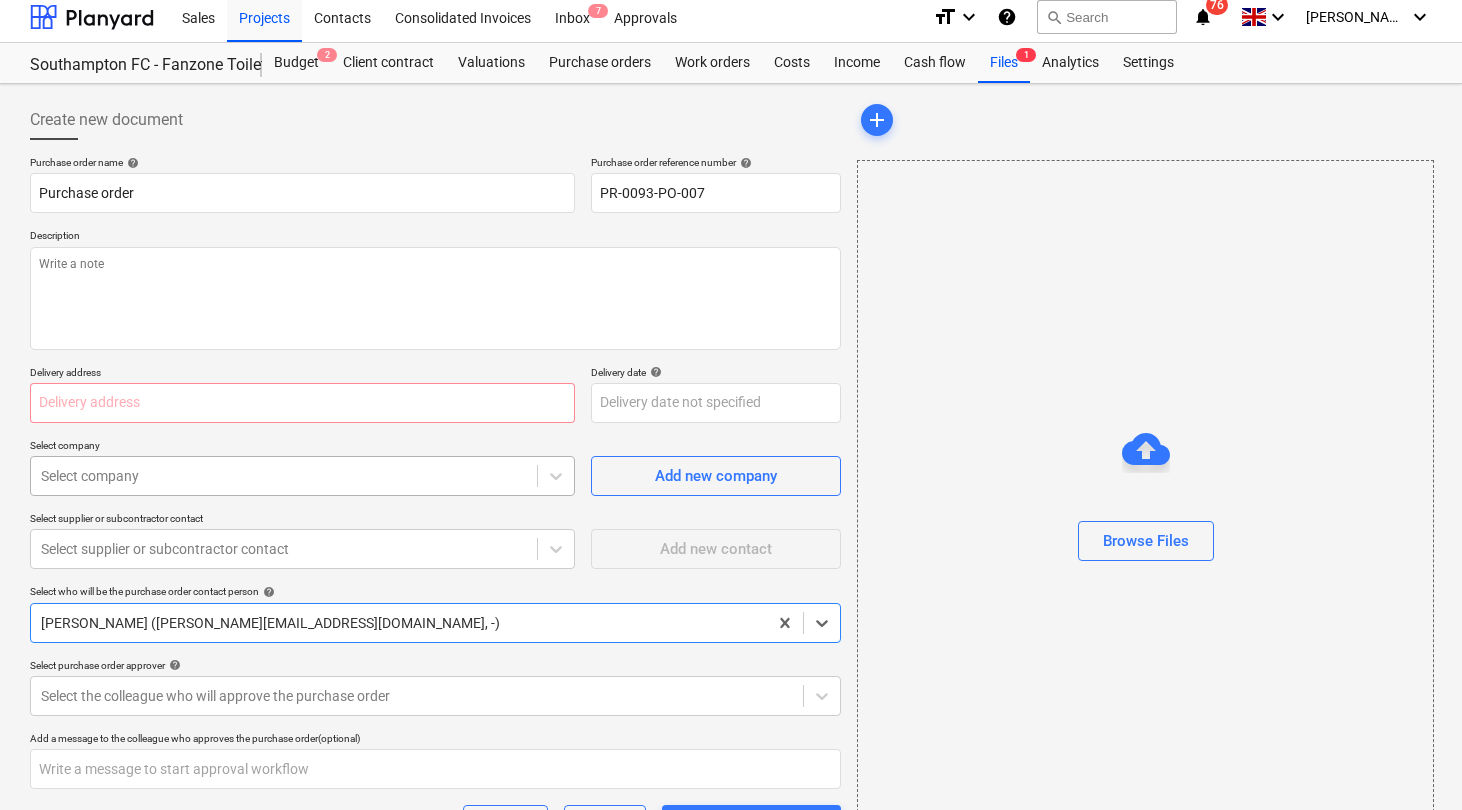 click on "Select company" at bounding box center (284, 476) 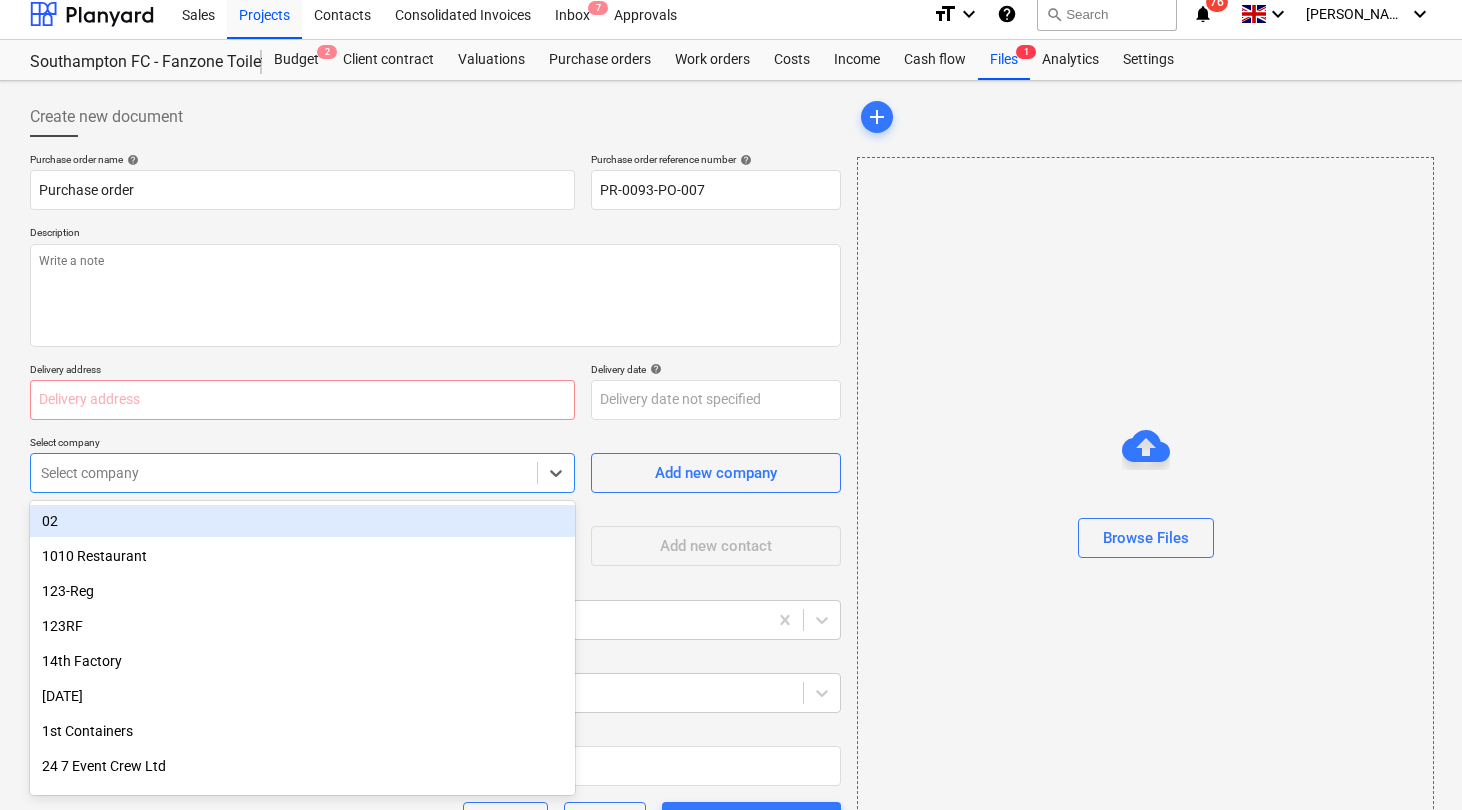 scroll, scrollTop: 14, scrollLeft: 0, axis: vertical 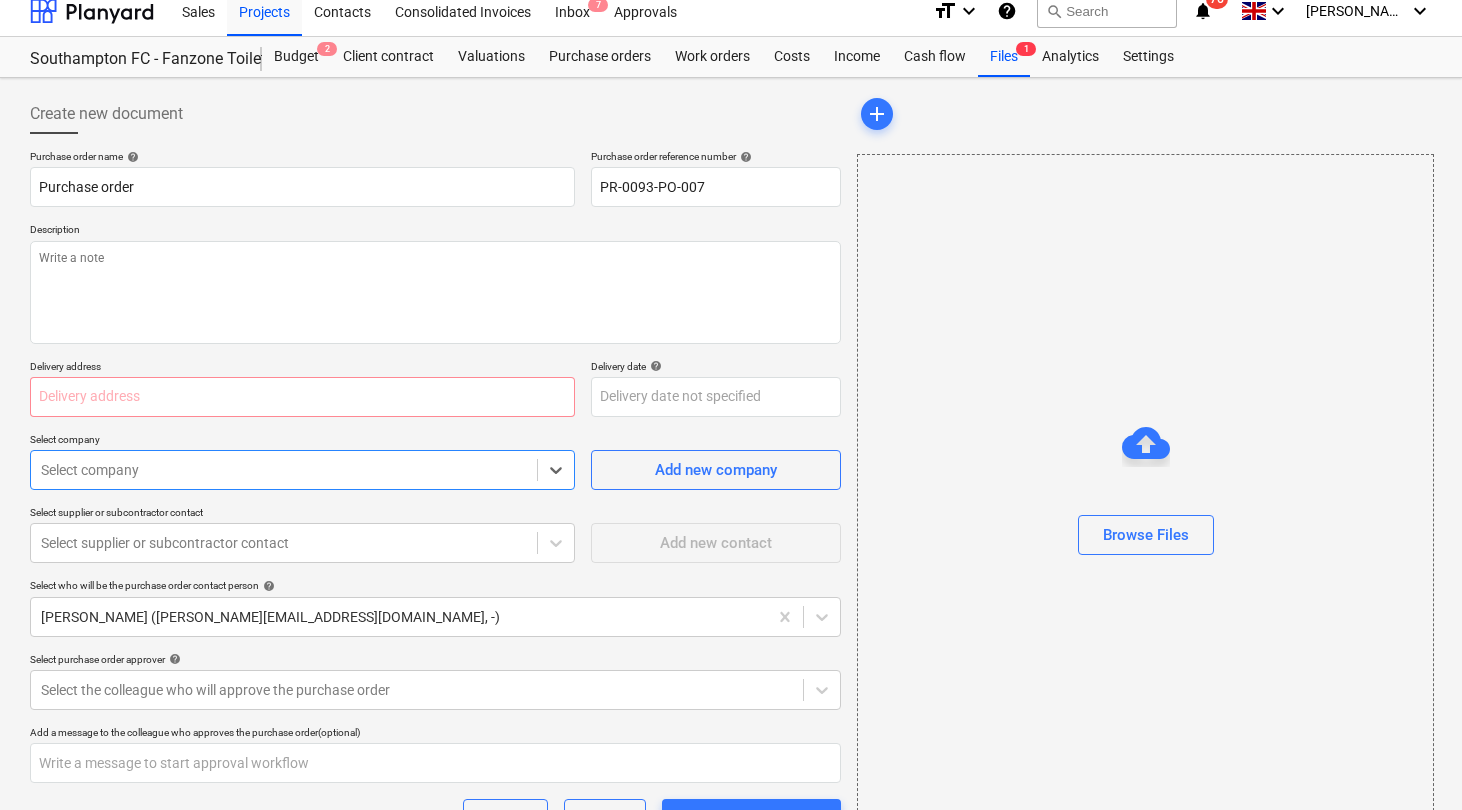 click on "Select company" at bounding box center [284, 470] 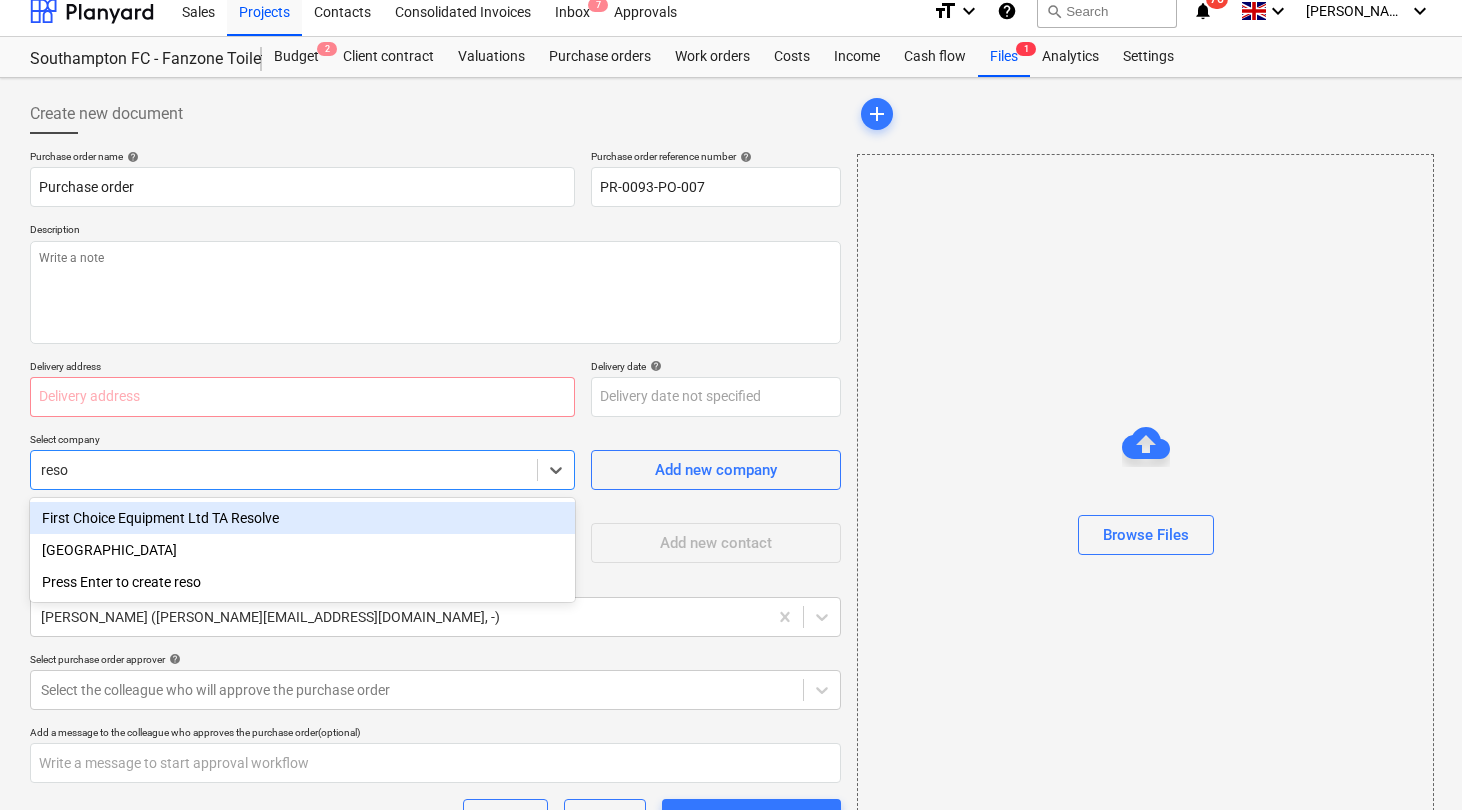 type on "resol" 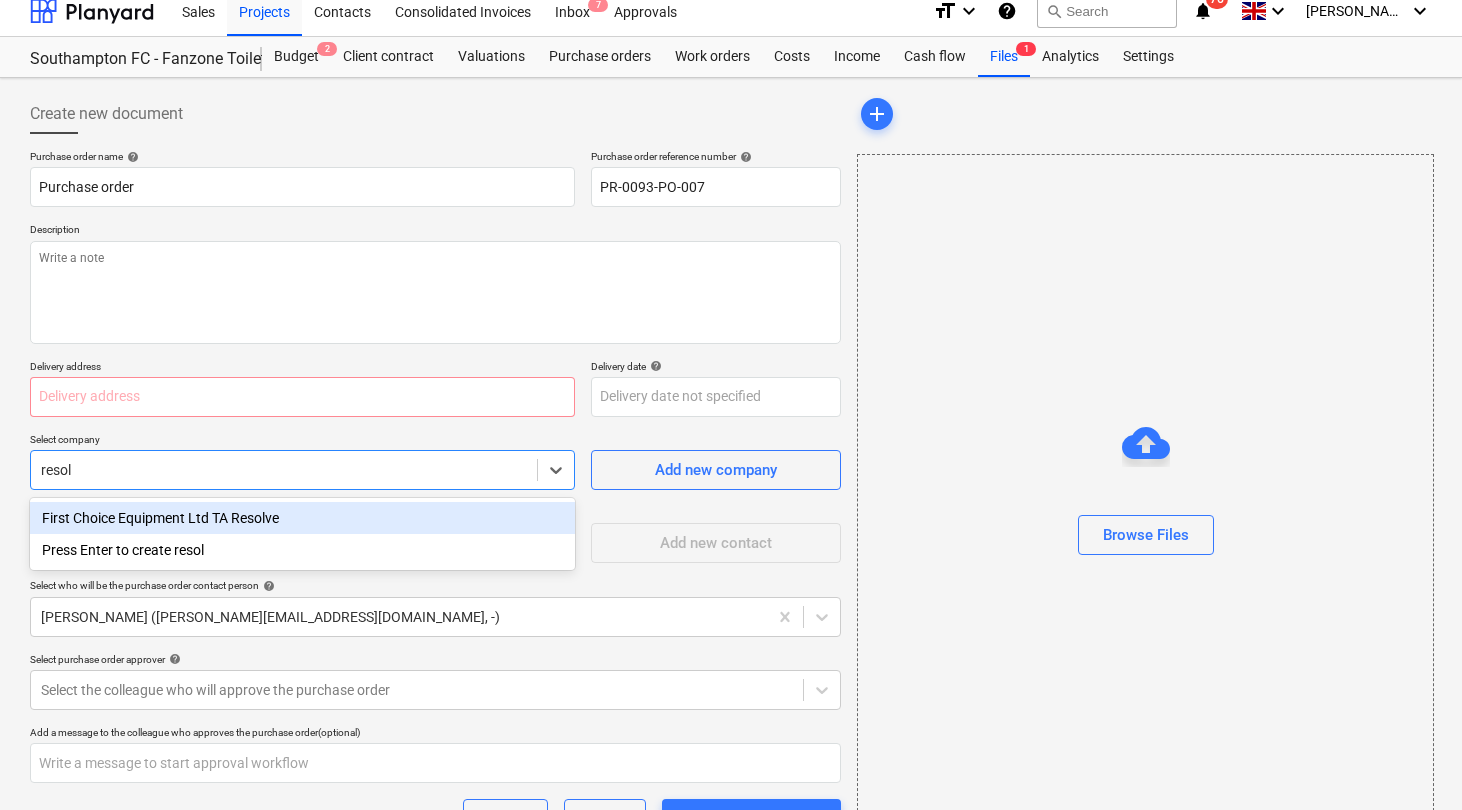 click on "First Choice Equipment Ltd TA Resolve" at bounding box center (302, 518) 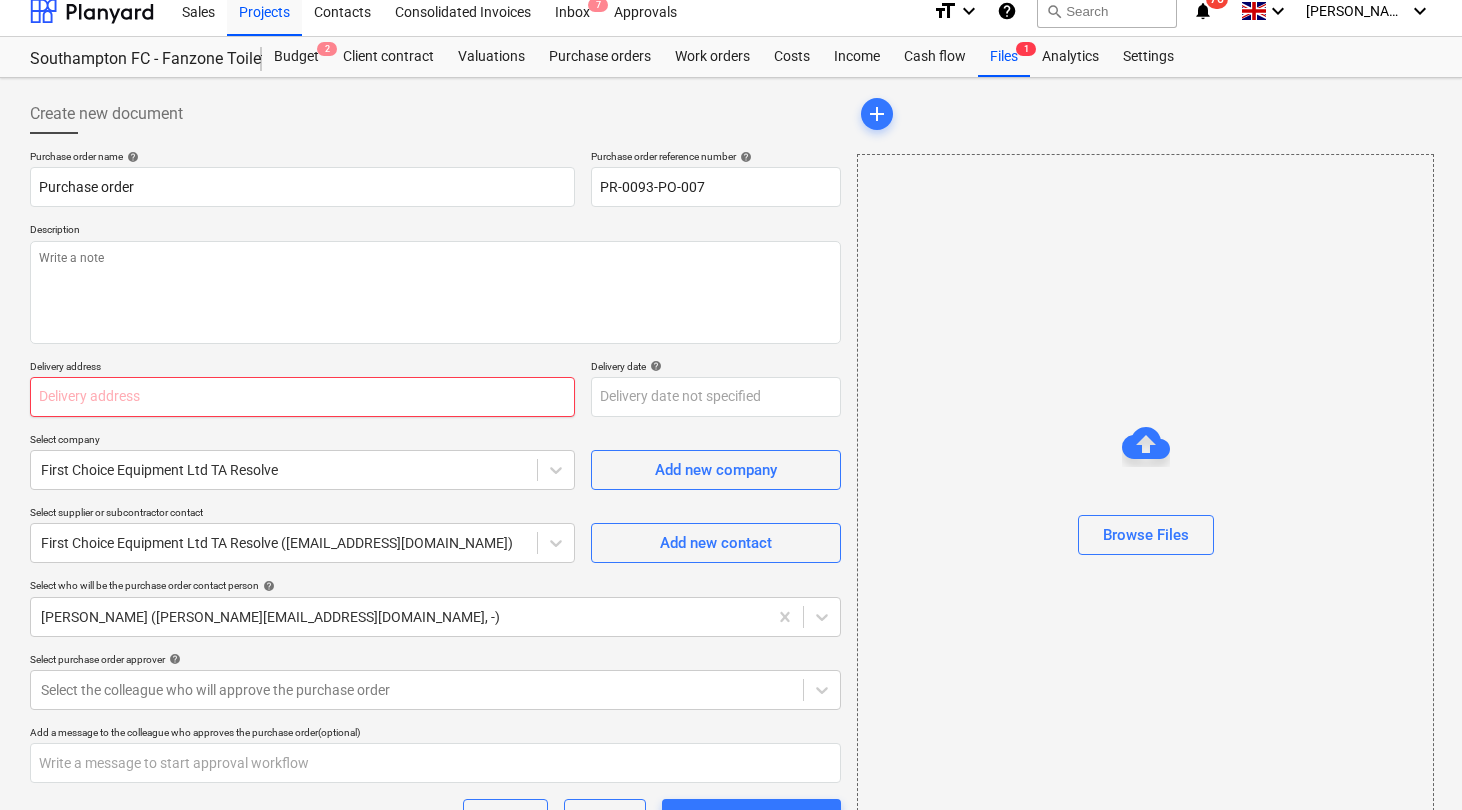 click at bounding box center (302, 397) 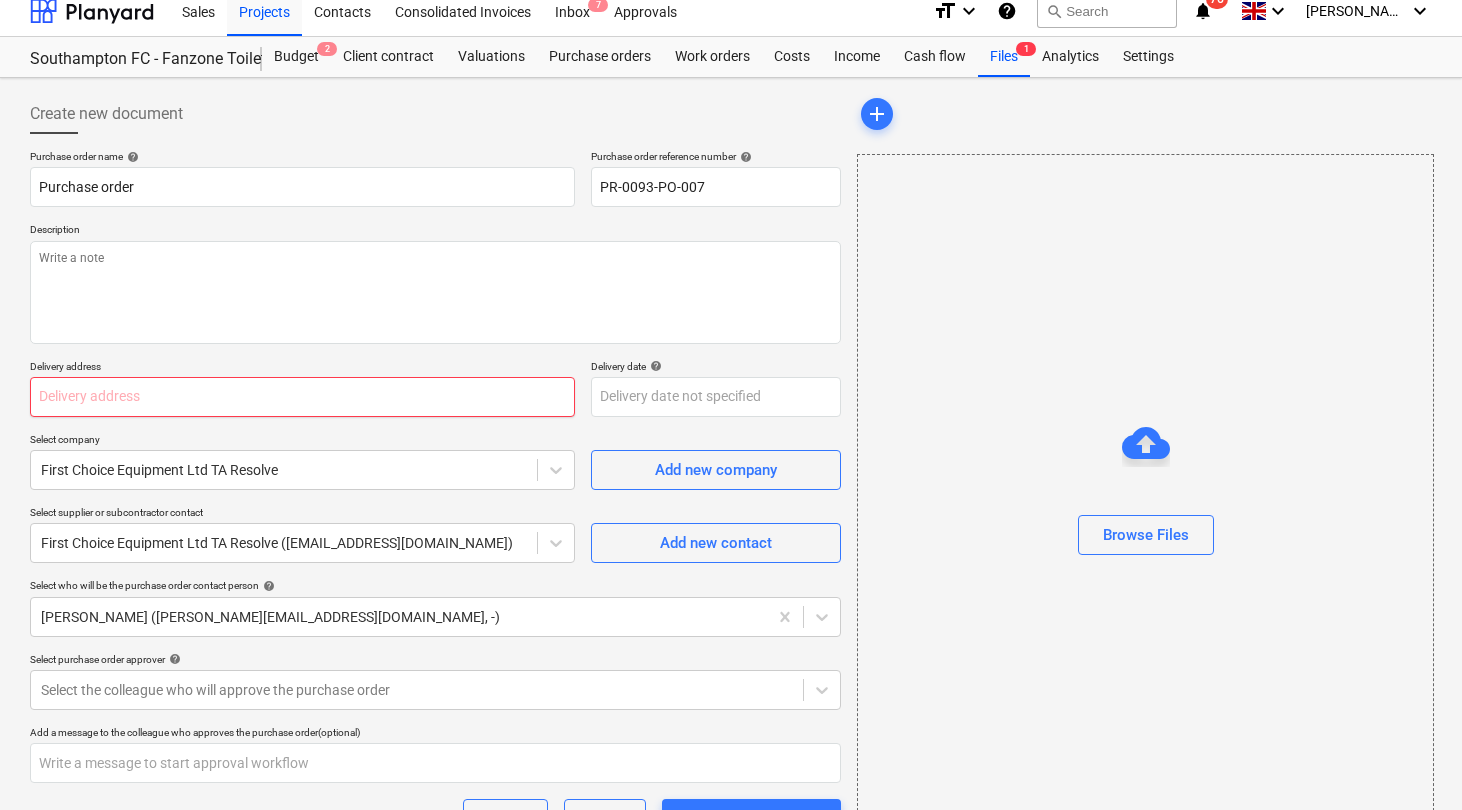 paste on "[STREET_ADDRESS]" 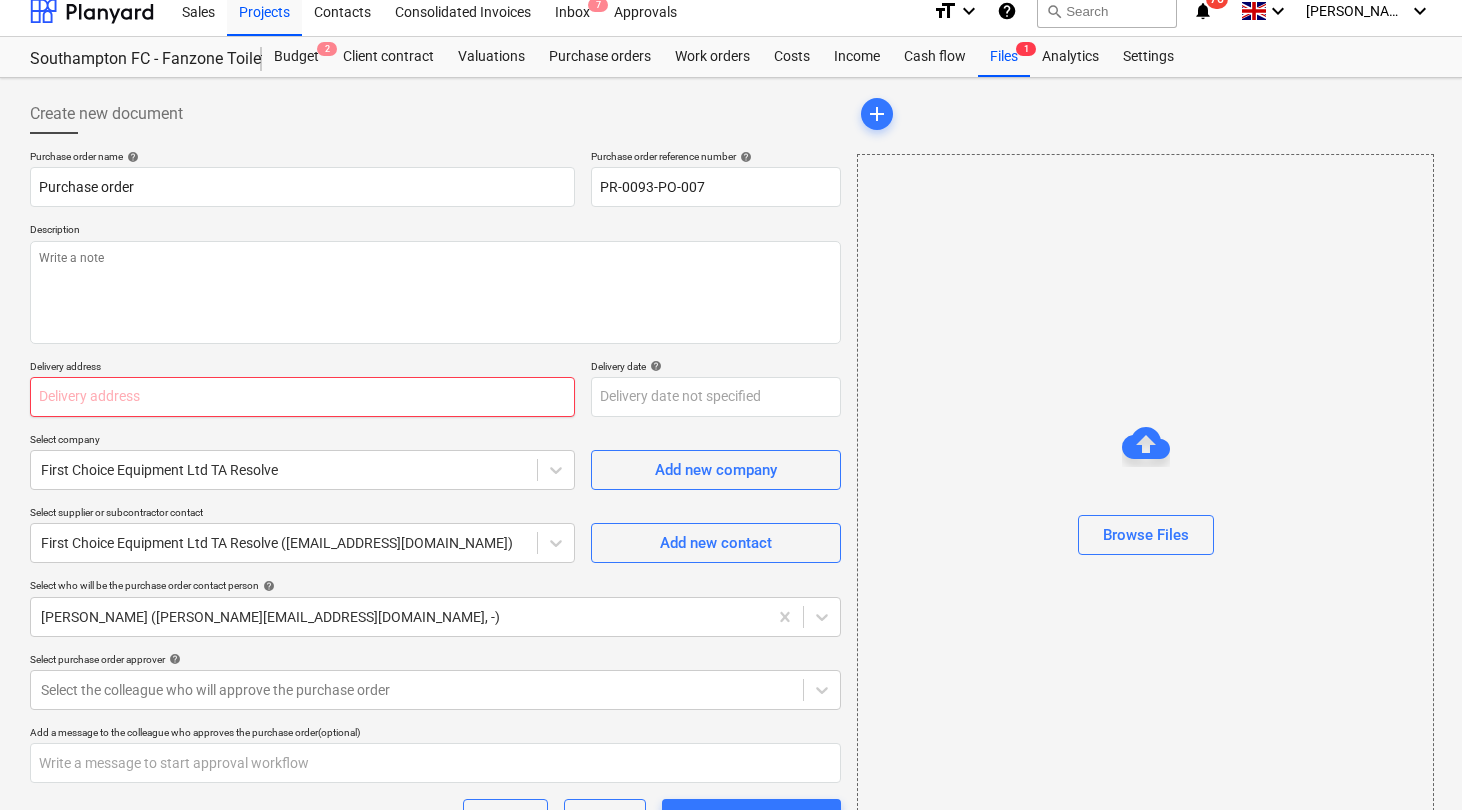 type on "x" 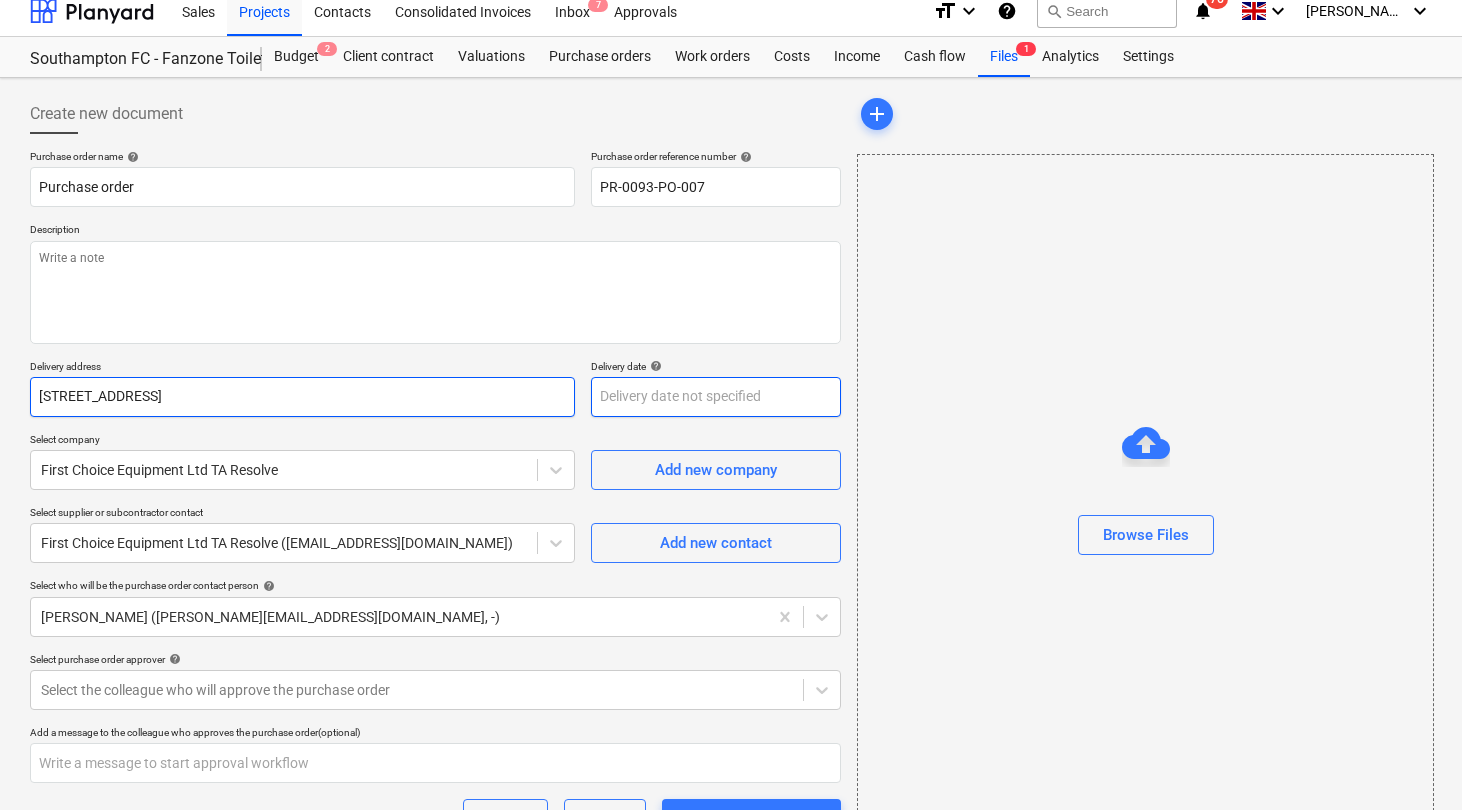 type on "[STREET_ADDRESS]" 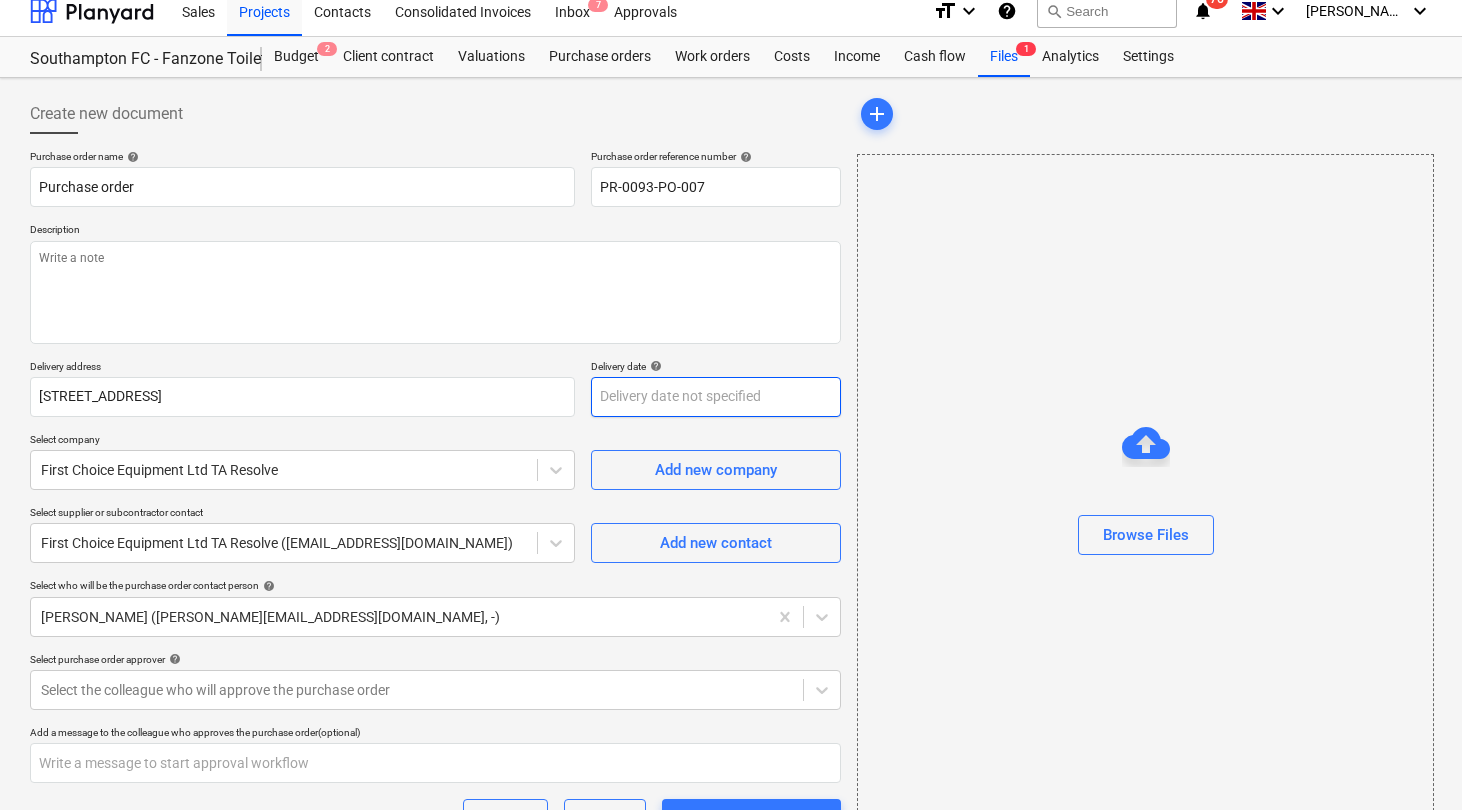 click on "Sales Projects Contacts Consolidated Invoices Inbox 7 Approvals format_size keyboard_arrow_down help search Search notifications 76 keyboard_arrow_down [PERSON_NAME] keyboard_arrow_down Southampton FC - Fanzone Toilet Block & Back of house adjustments ([DATE]) Budget 2 Client contract Valuations Purchase orders Work orders Costs Income Cash flow Files 1 Analytics Settings Create new document Purchase order name help Purchase order Purchase order reference number help PR-0093-PO-007 Description Delivery address [STREET_ADDRESS] Delivery date help Press the down arrow key to interact with the calendar and
select a date. Press the question mark key to get the keyboard shortcuts for changing dates. Select company First Choice Equipment Ltd TA Resolve   Add new company Select supplier or subcontractor contact First Choice Equipment Ltd TA Resolve  ([EMAIL_ADDRESS][DOMAIN_NAME]) Add new contact Select who will be the purchase order contact person help Select purchase order approver help x" at bounding box center (731, 391) 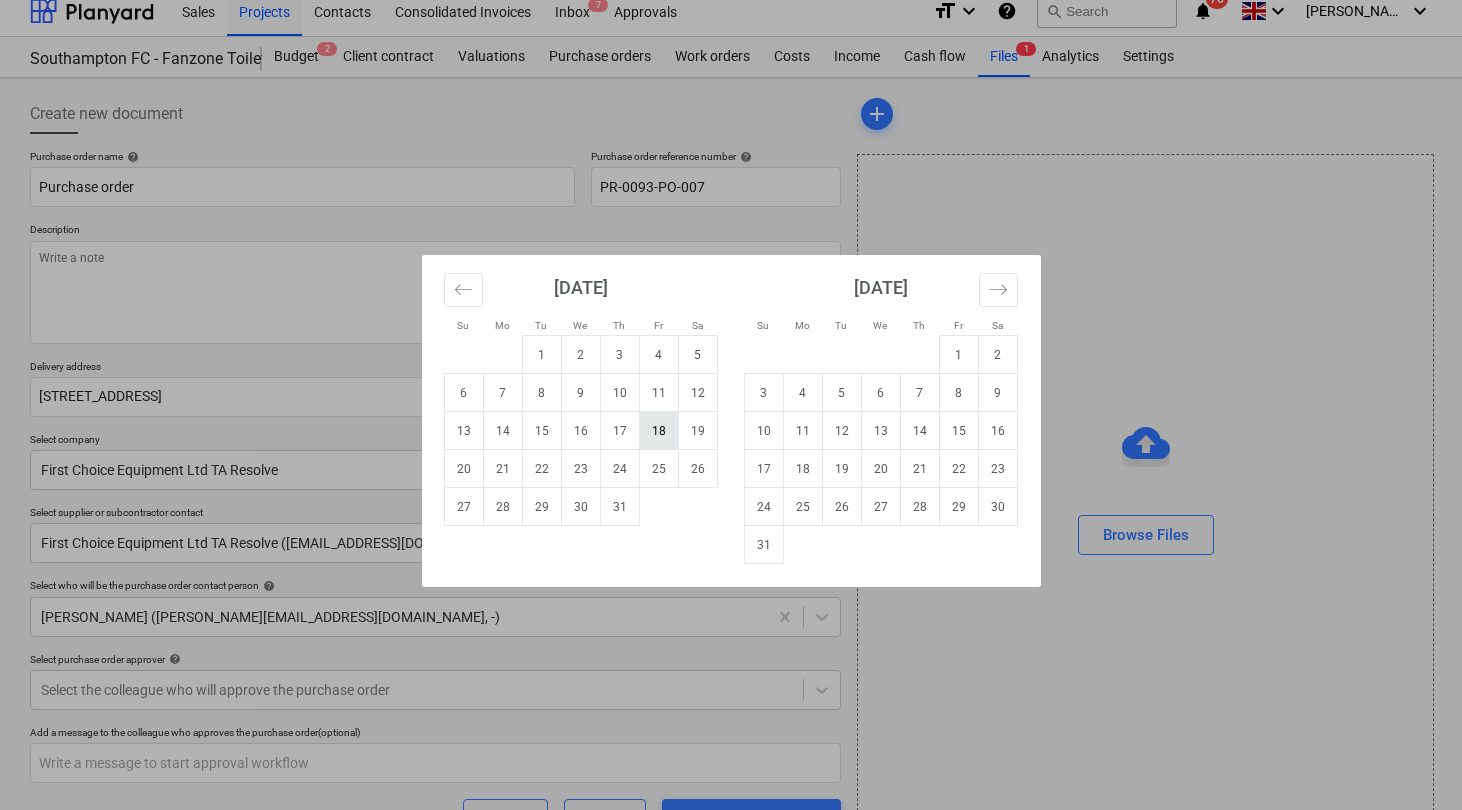 click on "18" at bounding box center [658, 431] 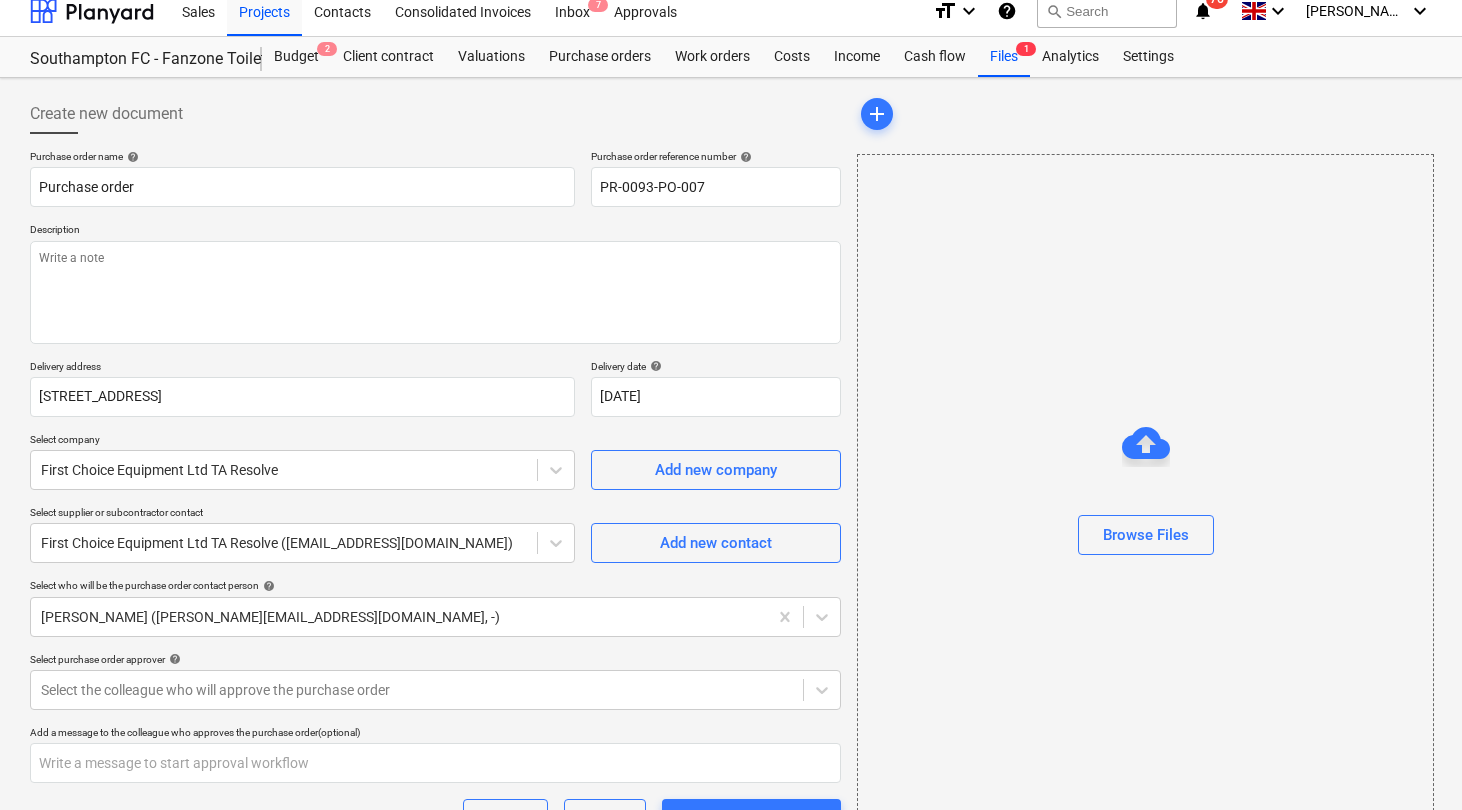 scroll, scrollTop: 171, scrollLeft: 0, axis: vertical 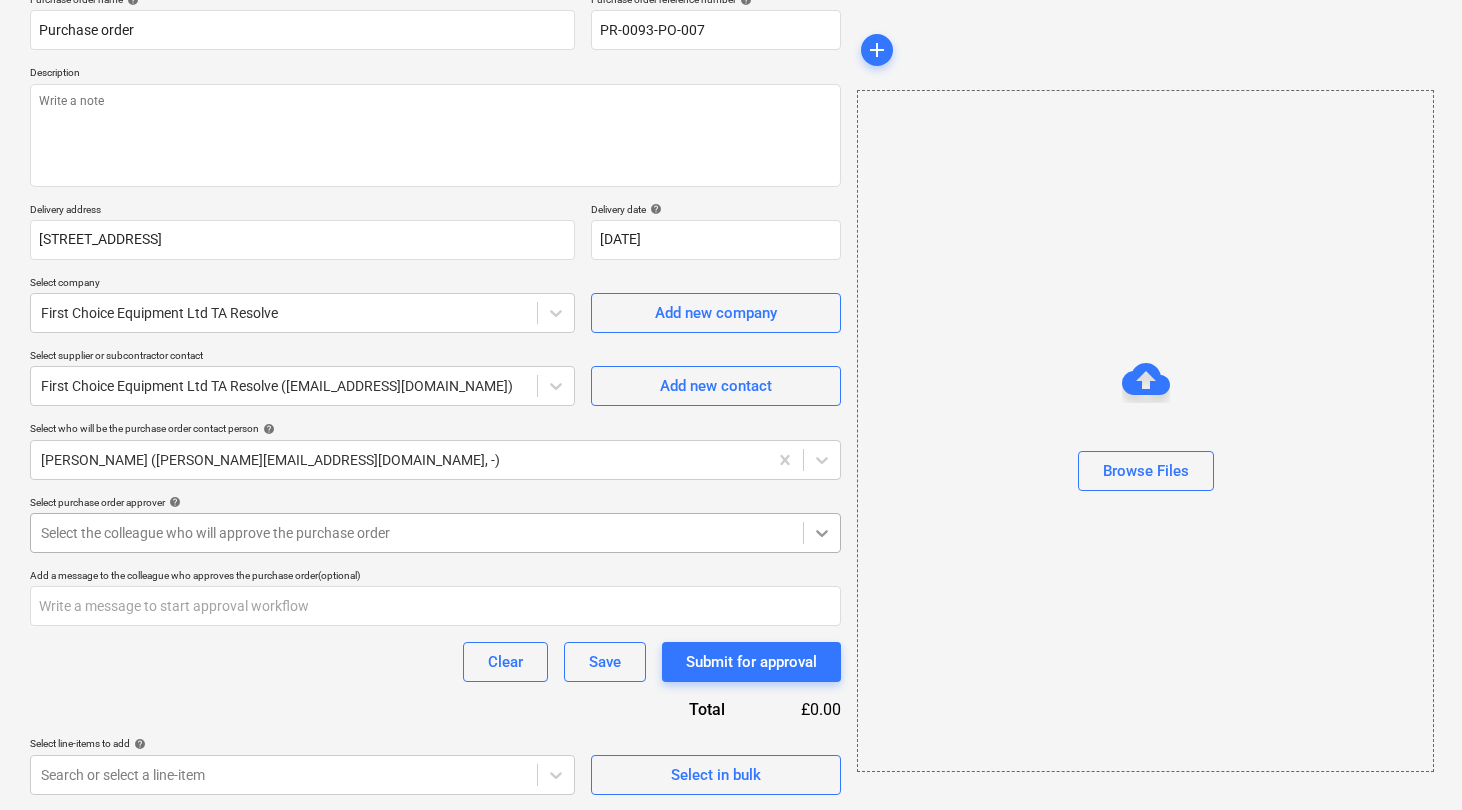 click 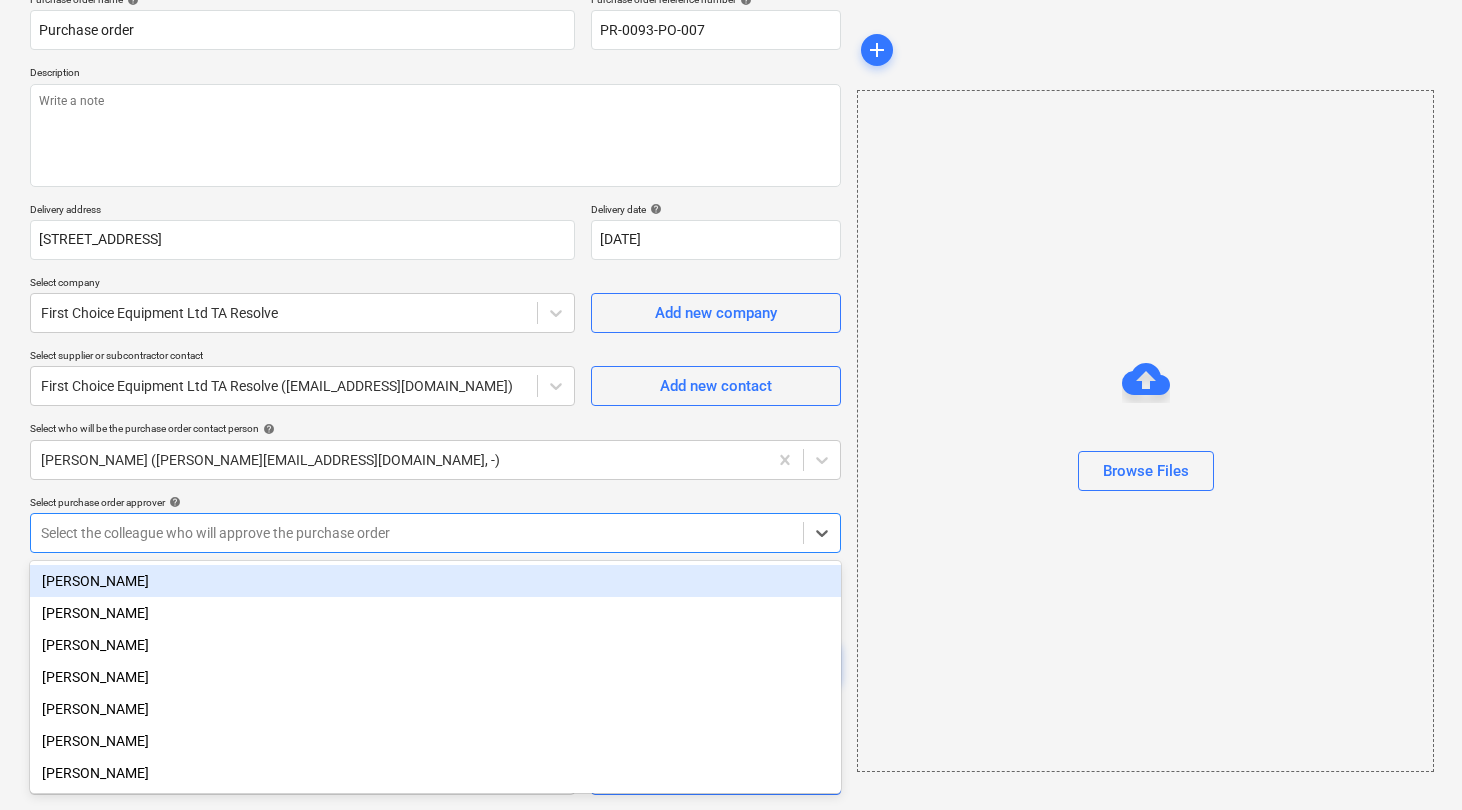 click on "[PERSON_NAME]" at bounding box center [435, 581] 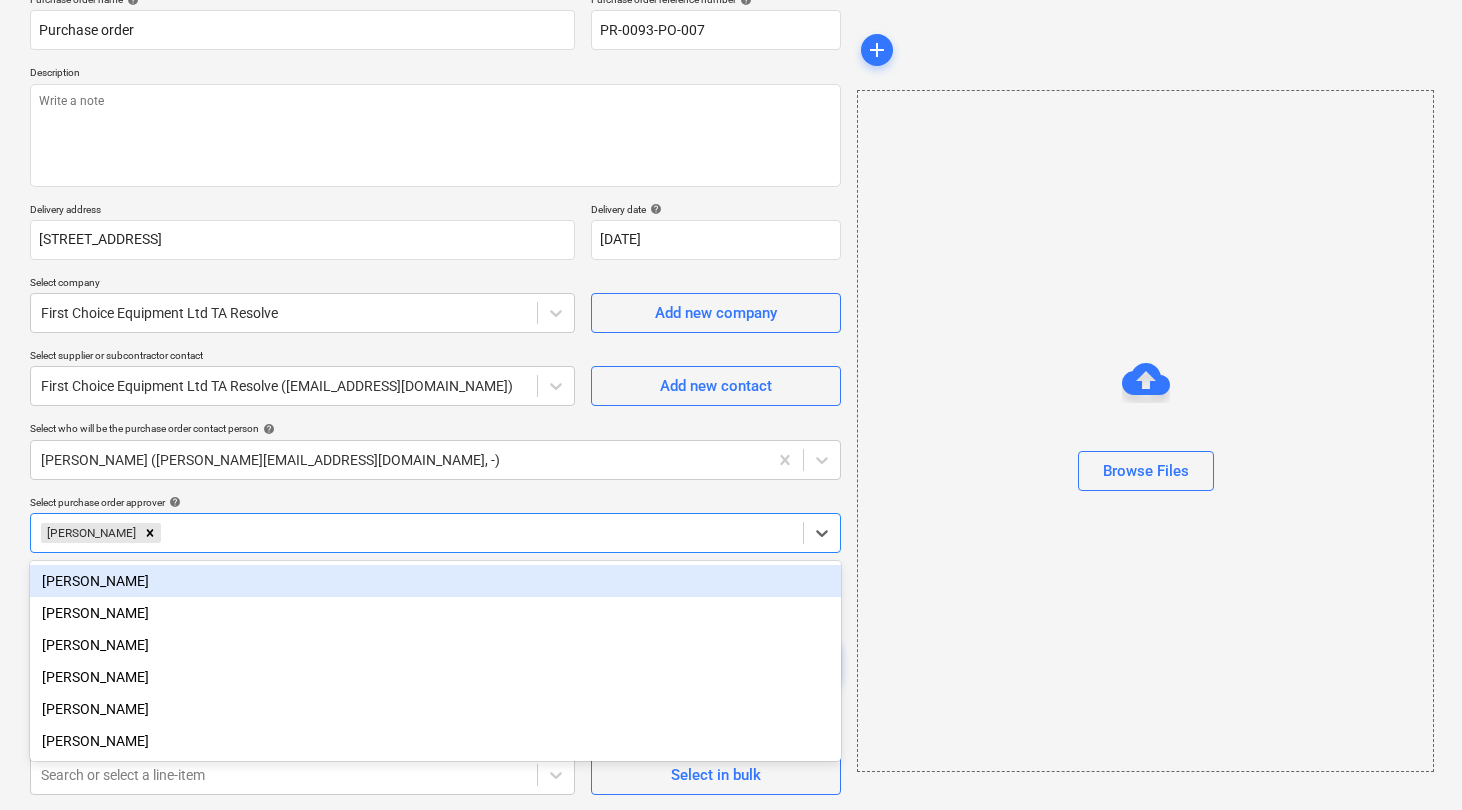 click at bounding box center [479, 533] 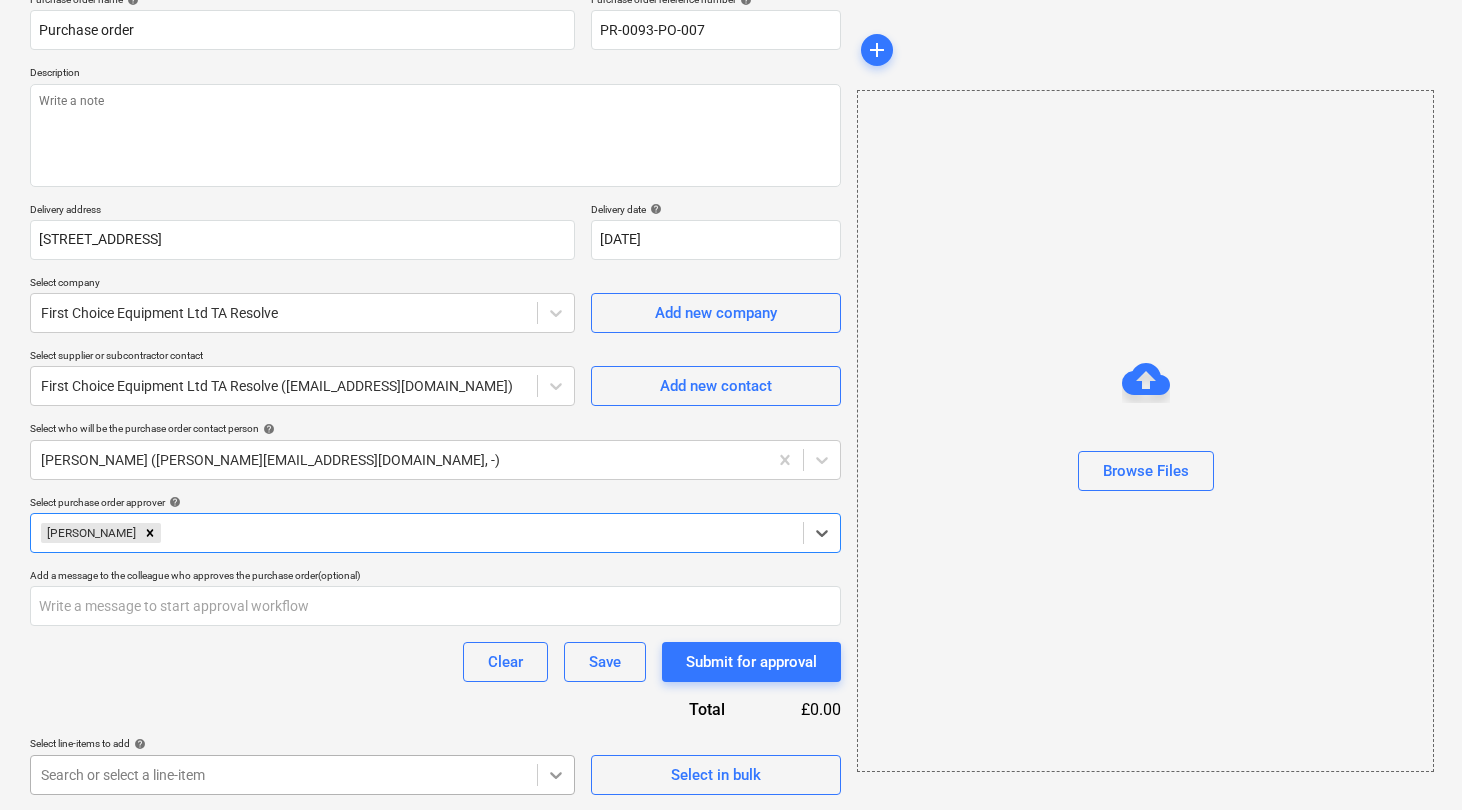 scroll, scrollTop: 467, scrollLeft: 0, axis: vertical 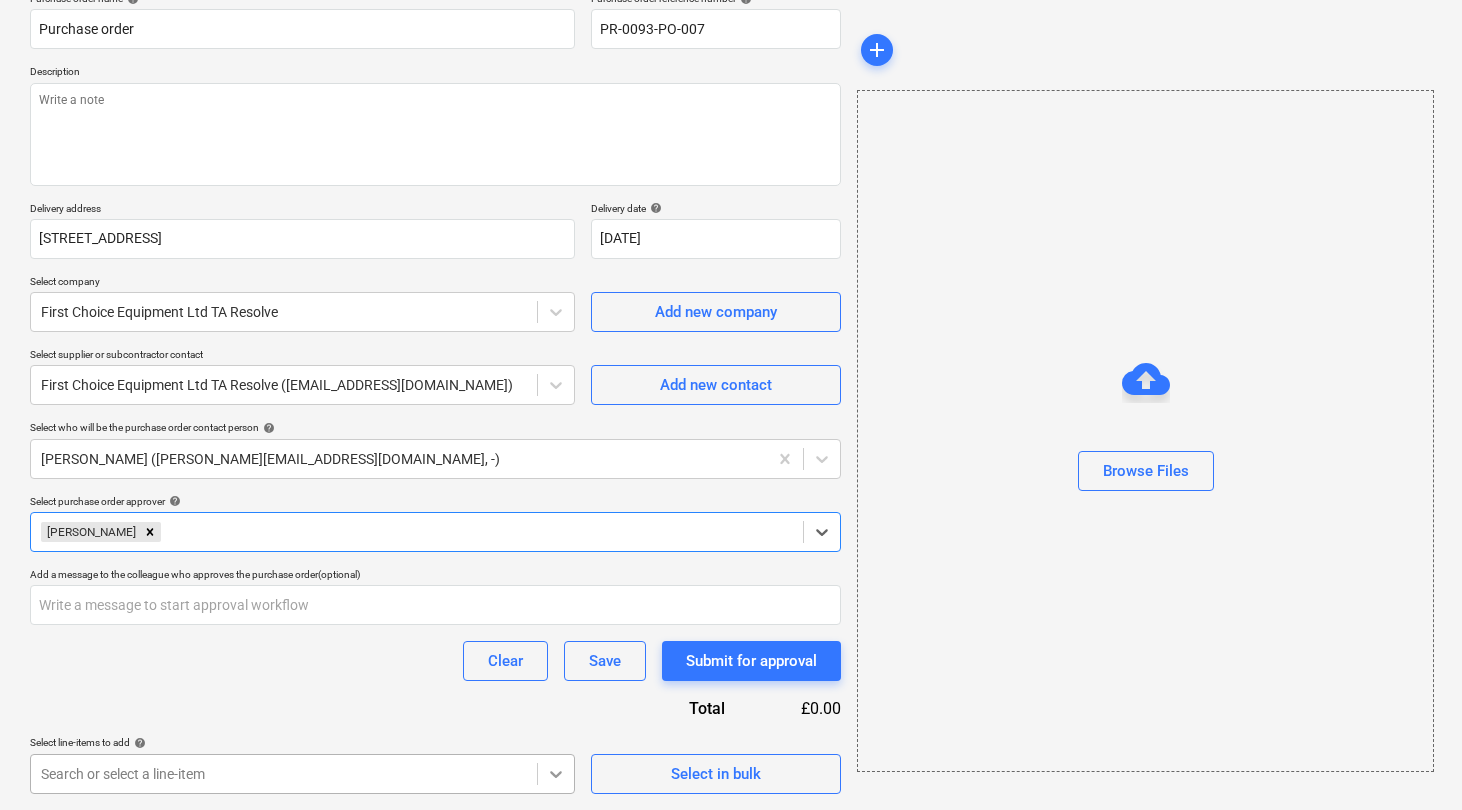click on "Sales Projects Contacts Consolidated Invoices Inbox 7 Approvals format_size keyboard_arrow_down help search Search notifications 76 keyboard_arrow_down [PERSON_NAME] keyboard_arrow_down Southampton FC - Fanzone Toilet Block & Back of house adjustments ([DATE]) Budget 2 Client contract Valuations Purchase orders Work orders Costs Income Cash flow Files 1 Analytics Settings Create new document Purchase order name help Purchase order Purchase order reference number help PR-0093-PO-007 Description Delivery address [STREET_ADDRESS] Delivery date help [DATE] 18.07.2025 Press the down arrow key to interact with the calendar and
select a date. Press the question mark key to get the keyboard shortcuts for changing dates. Select company First Choice Equipment Ltd TA Resolve   Add new company Select supplier or subcontractor contact First Choice Equipment Ltd TA Resolve  ([EMAIL_ADDRESS][DOMAIN_NAME]) Add new contact Select who will be the purchase order contact person help help Clear add" at bounding box center (731, 233) 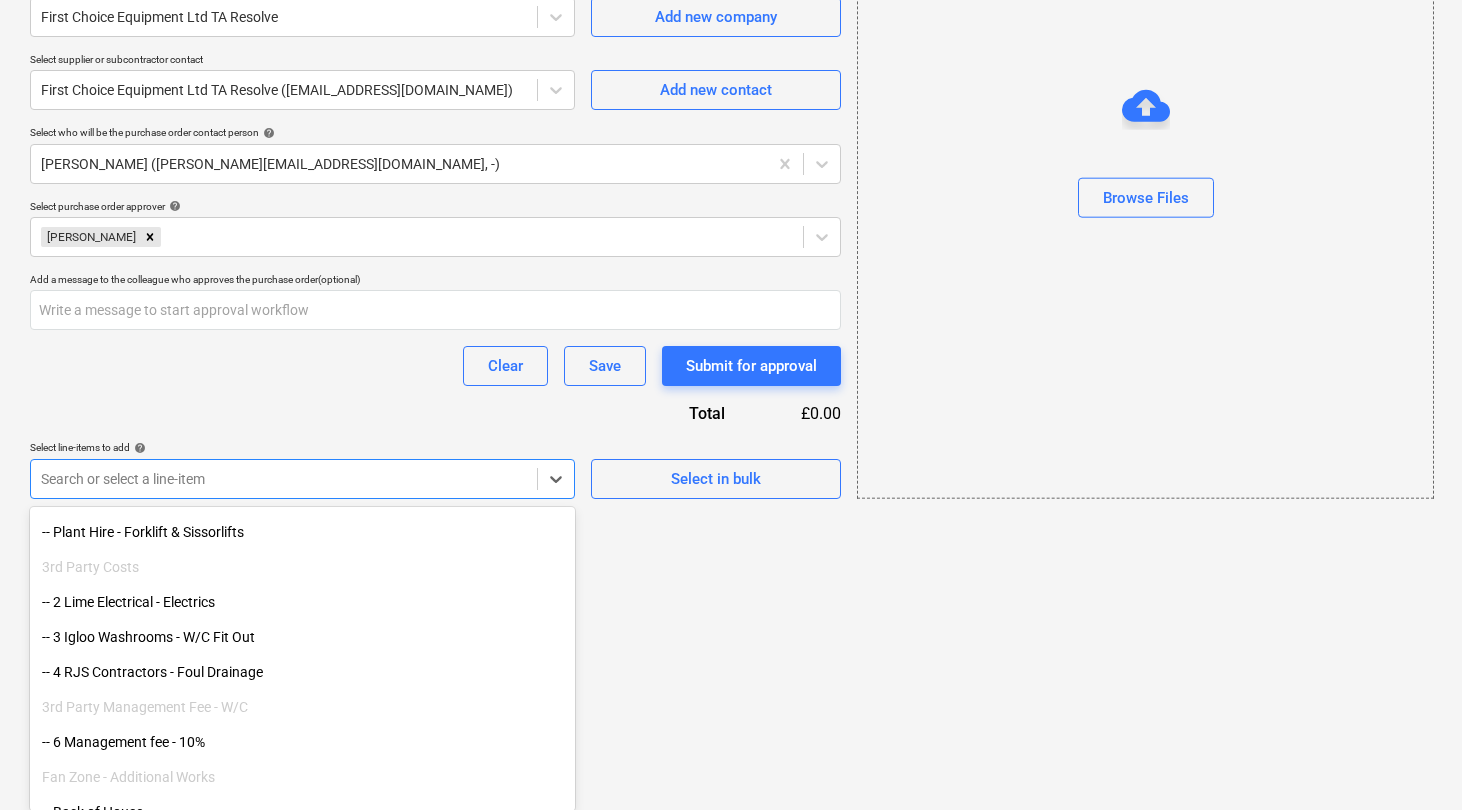 scroll, scrollTop: 855, scrollLeft: 0, axis: vertical 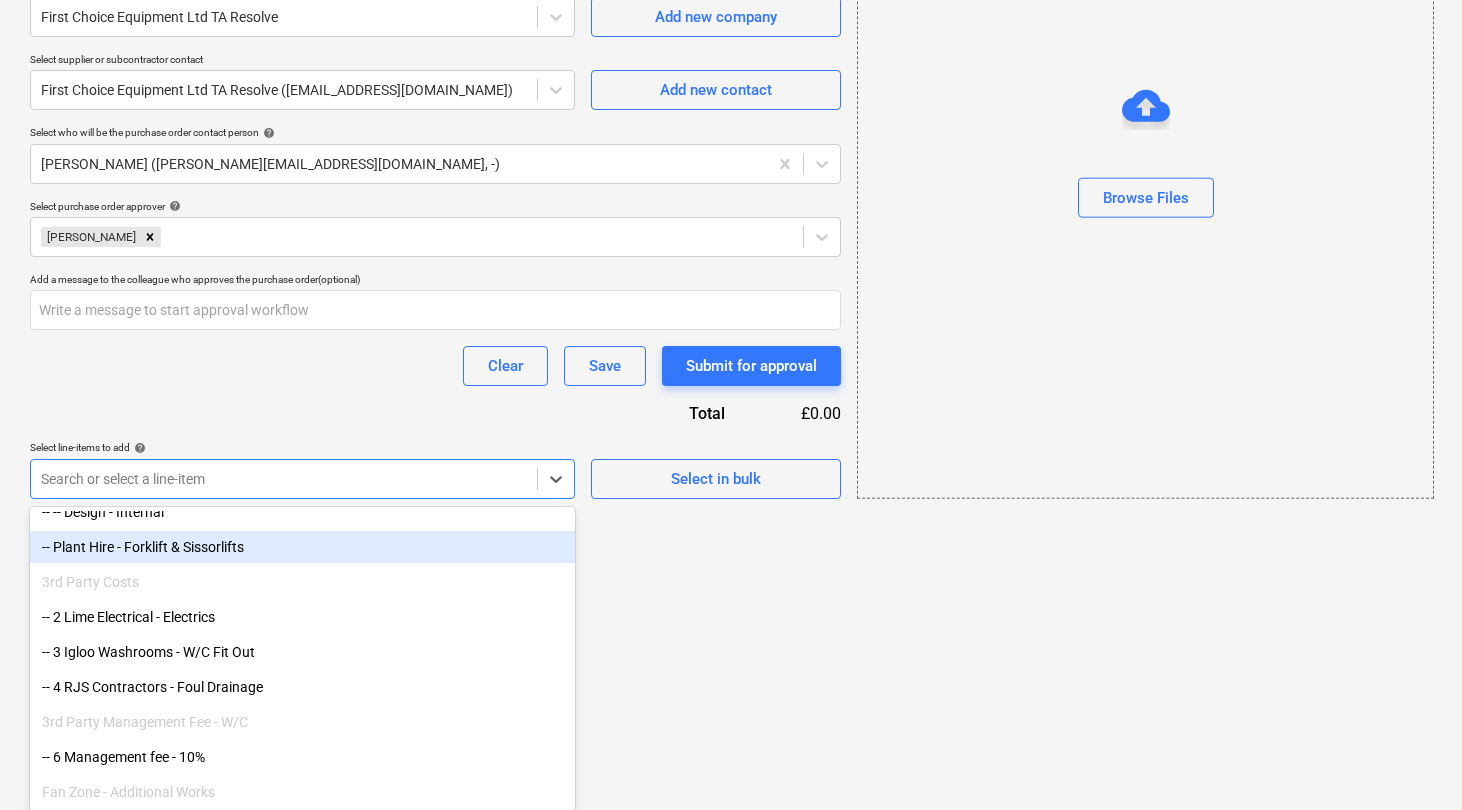 click on "--   Plant Hire - Forklift & Sissorlifts" at bounding box center (302, 547) 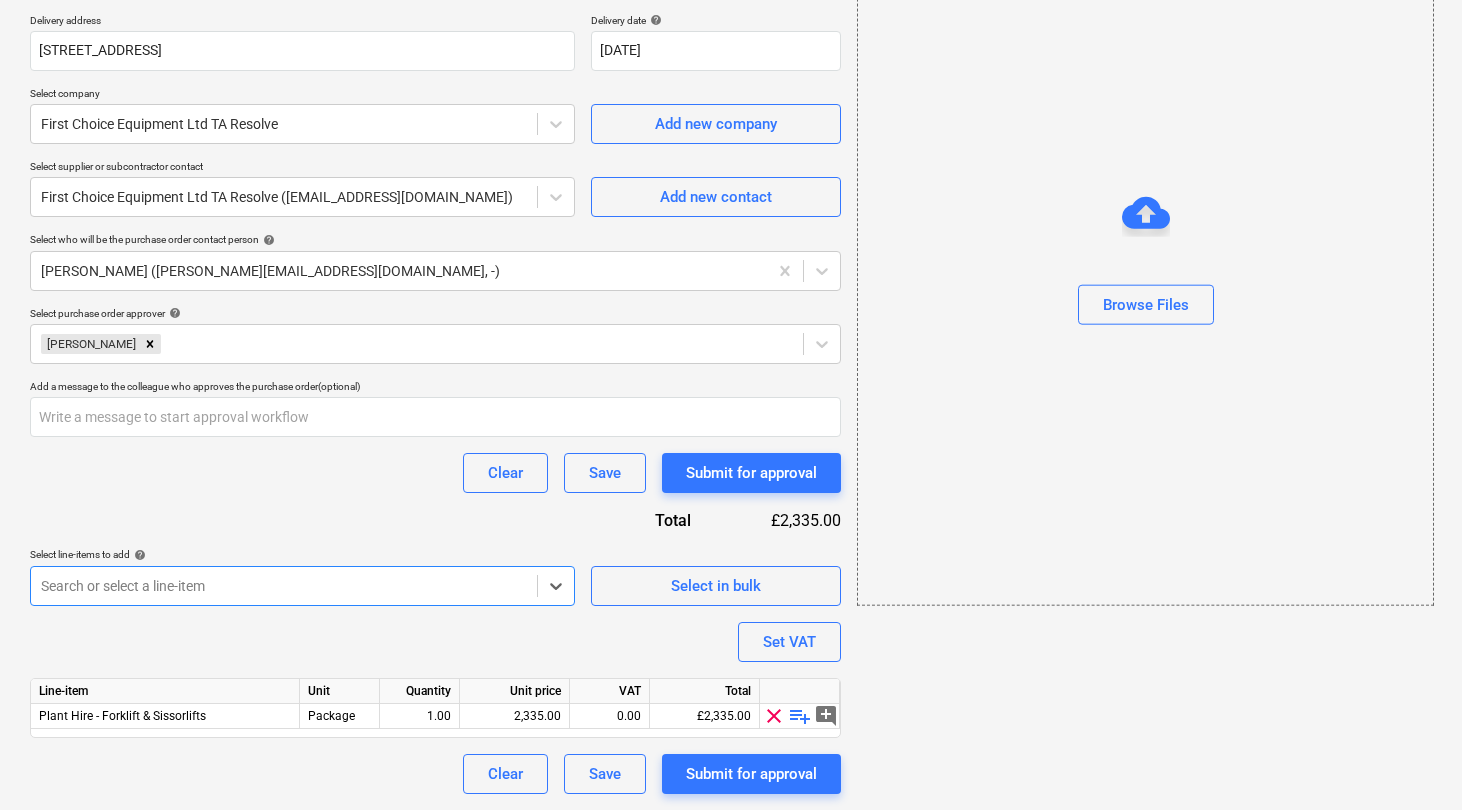scroll, scrollTop: 359, scrollLeft: 0, axis: vertical 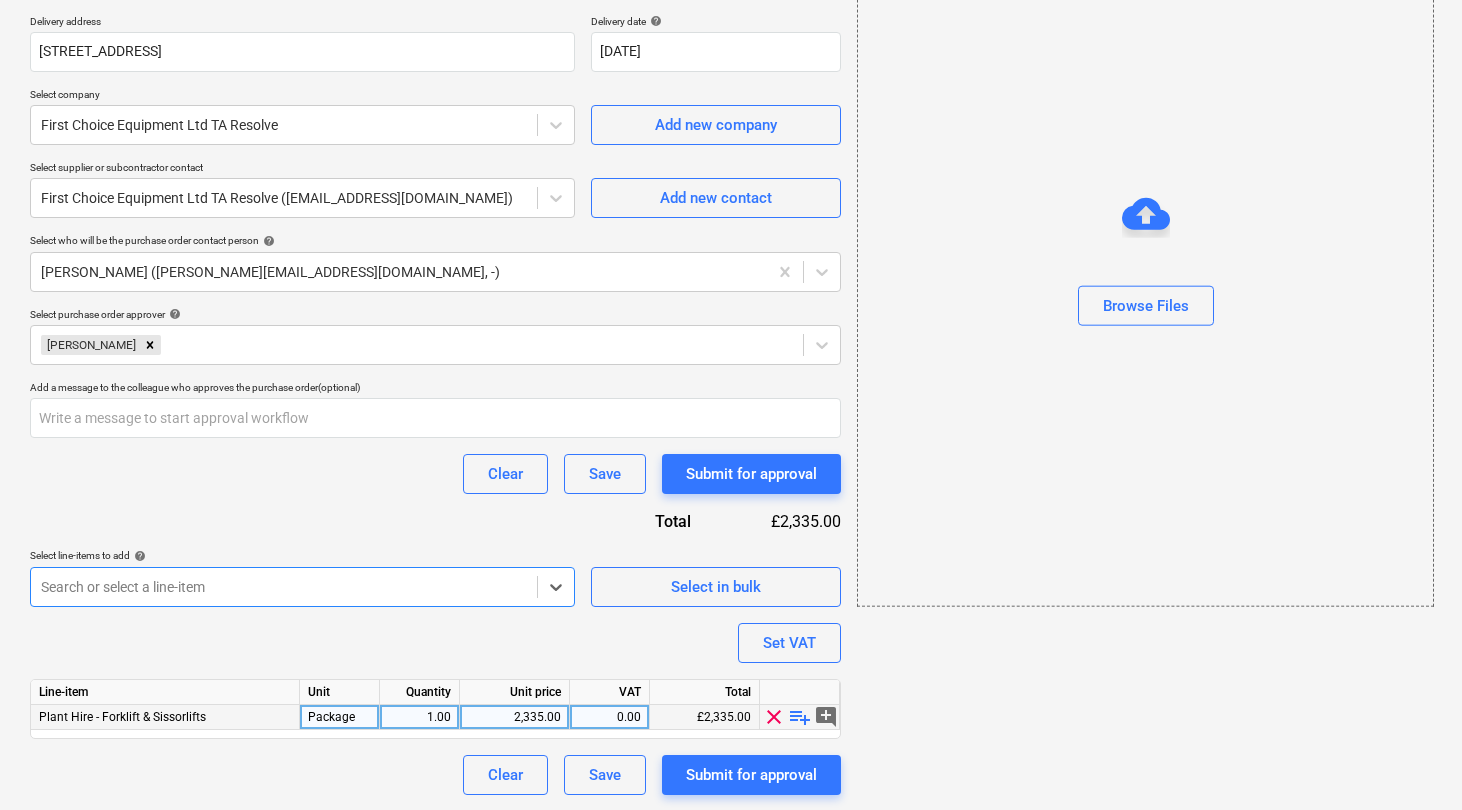 type on "x" 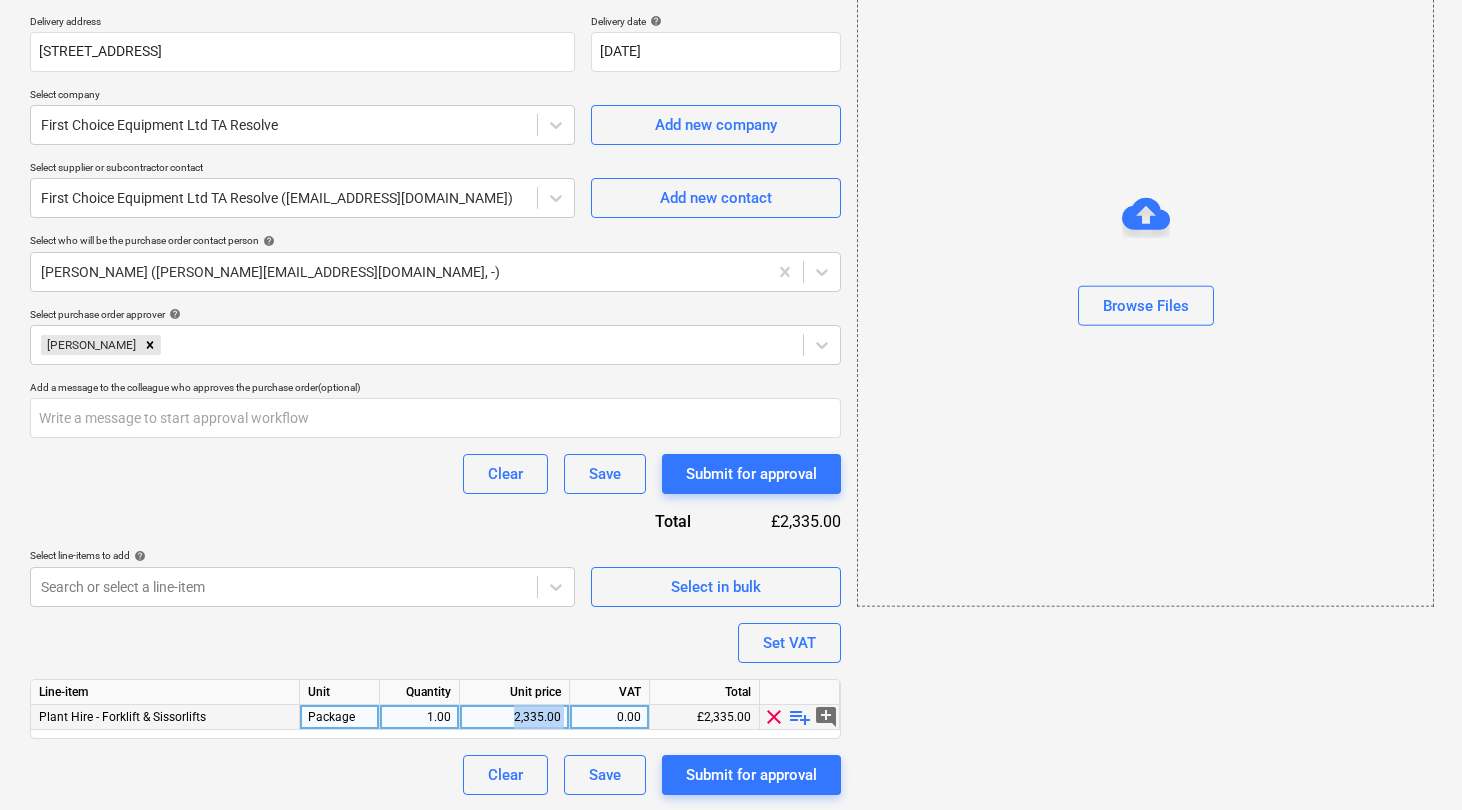 drag, startPoint x: 503, startPoint y: 718, endPoint x: 576, endPoint y: 719, distance: 73.00685 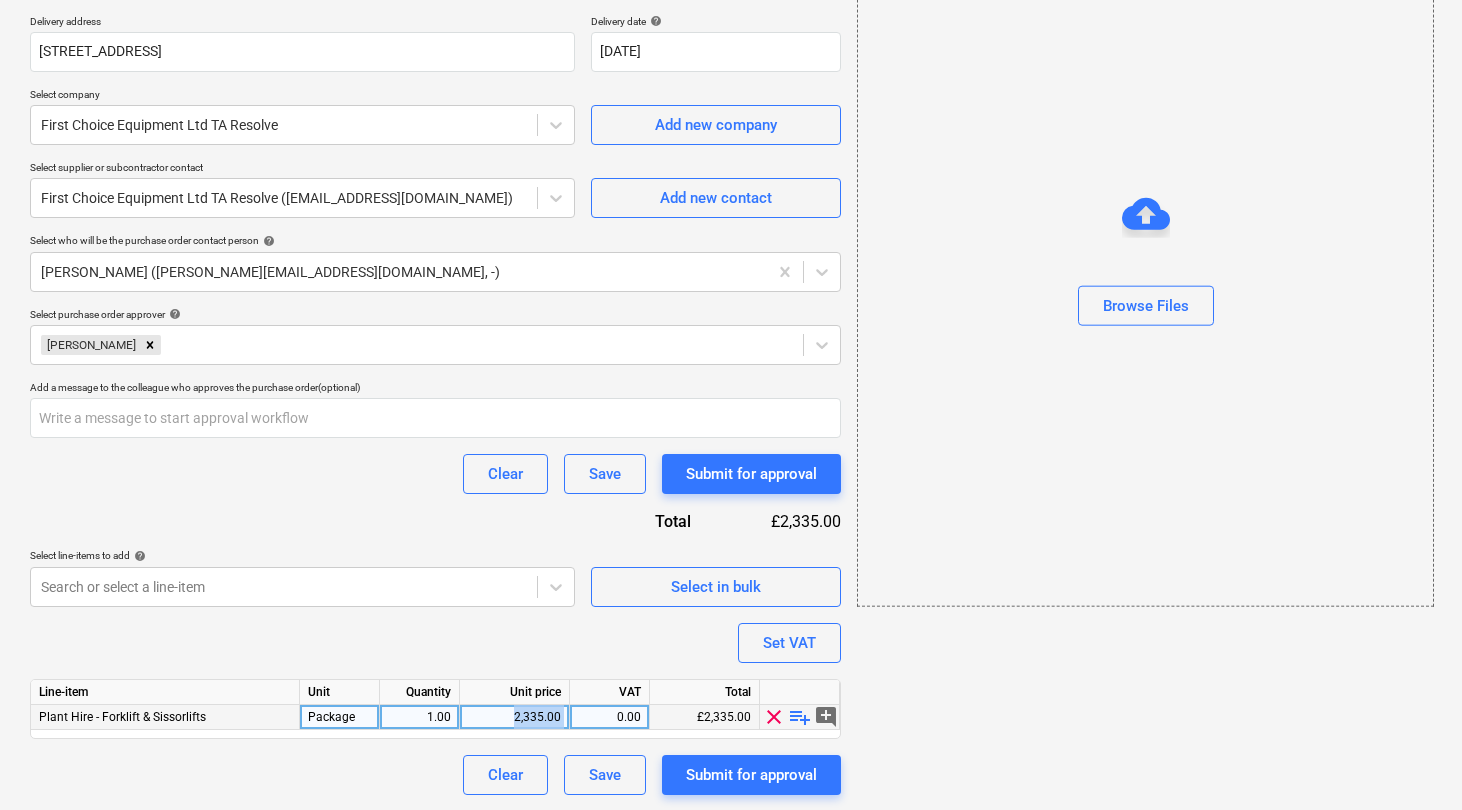 click on "Plant Hire - Forklift & Sissorlifts Package 1.00 2,335.00 0.00 £2,335.00 clear playlist_add add_comment" at bounding box center (0, 0) 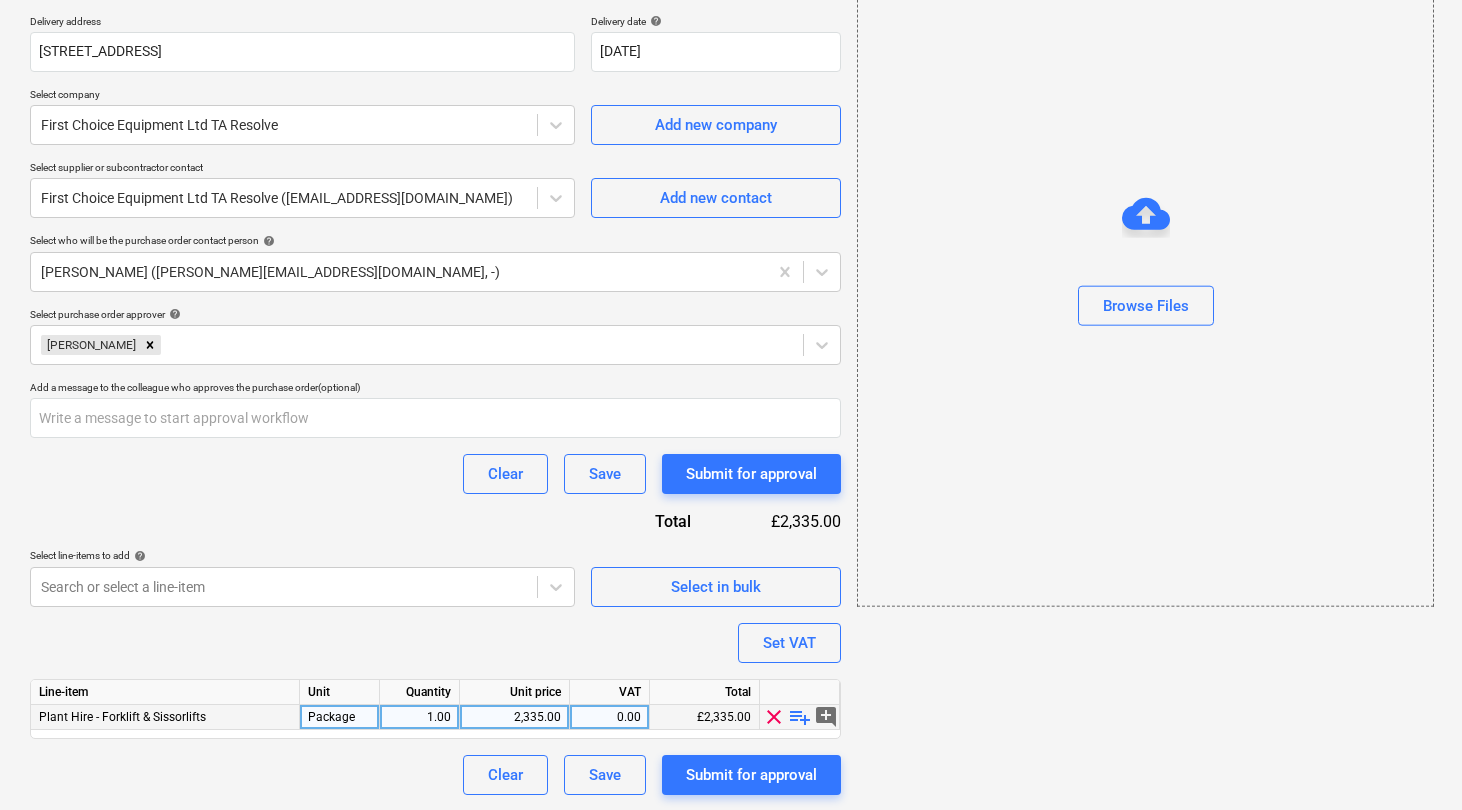click on "1.00" at bounding box center (419, 717) 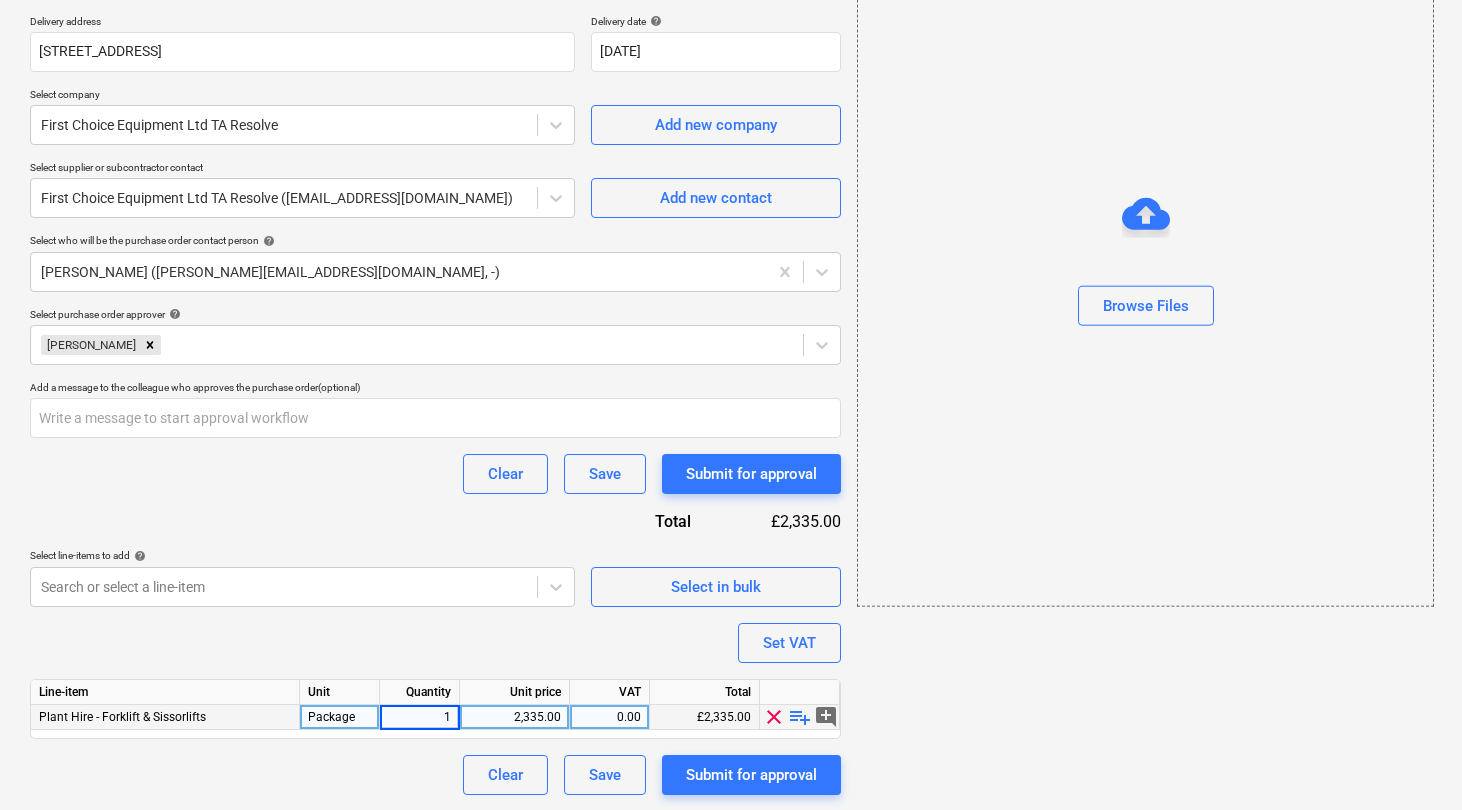 click on "1" at bounding box center [419, 717] 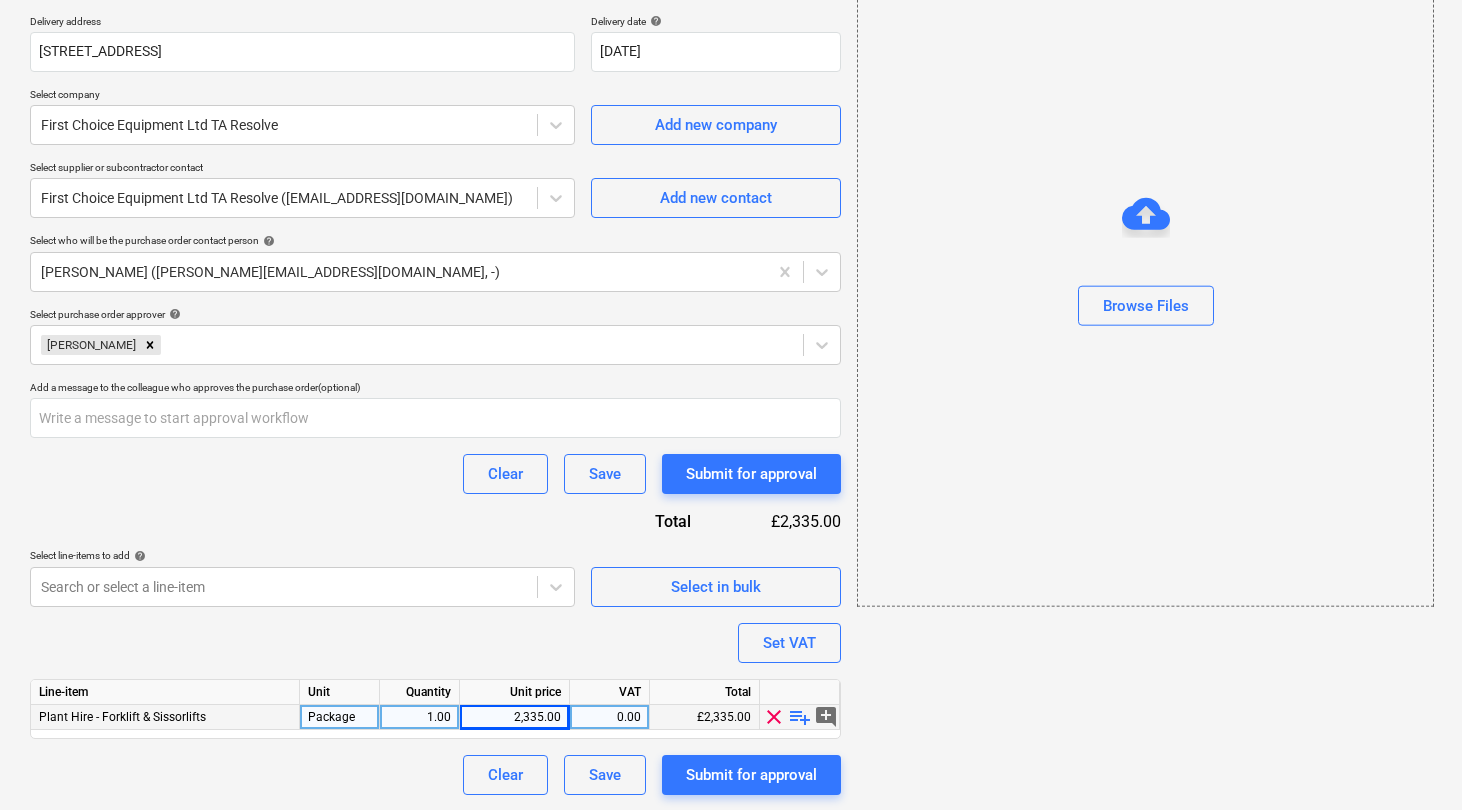 click on "2,335.00" at bounding box center (514, 717) 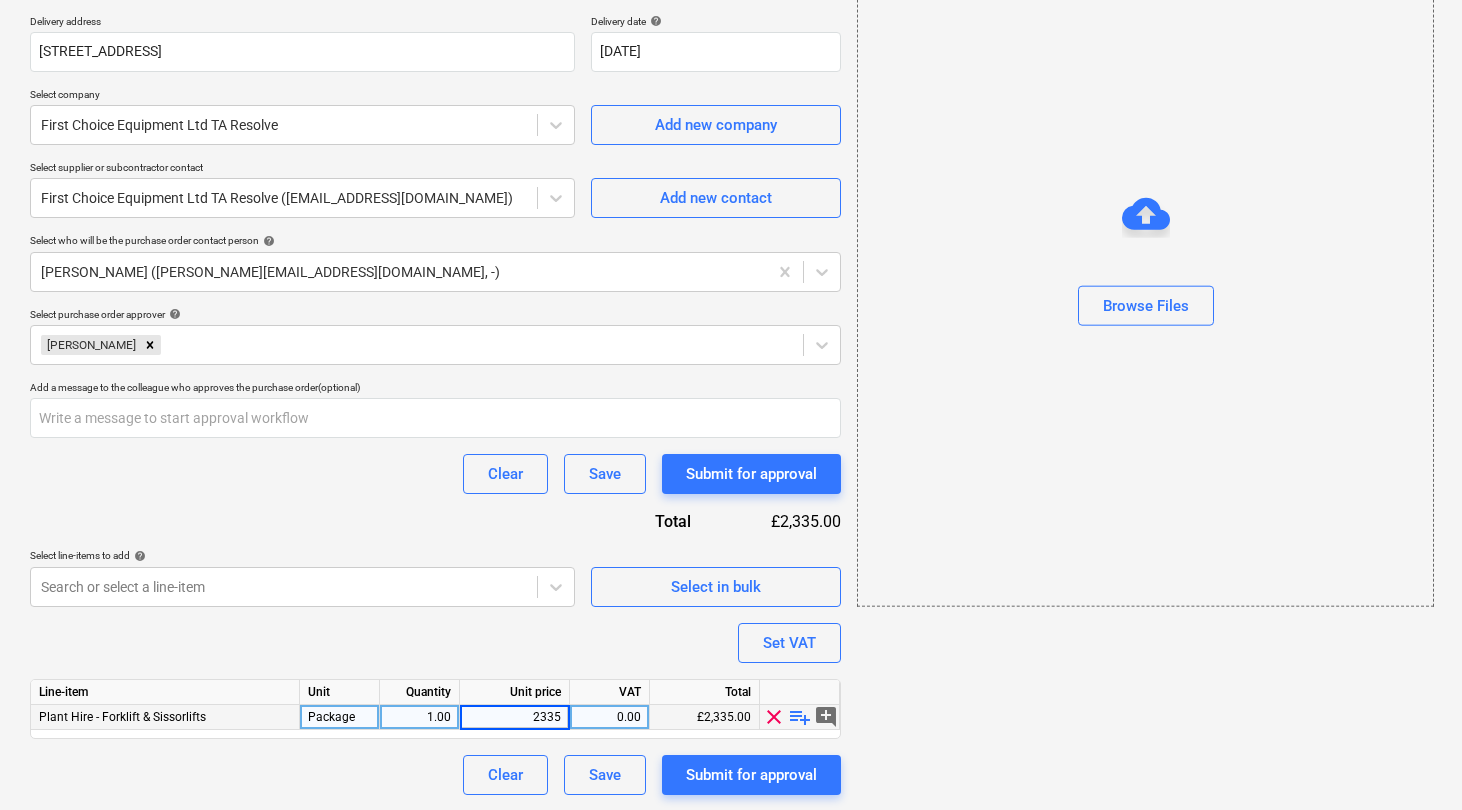 click on "2335" at bounding box center (514, 717) 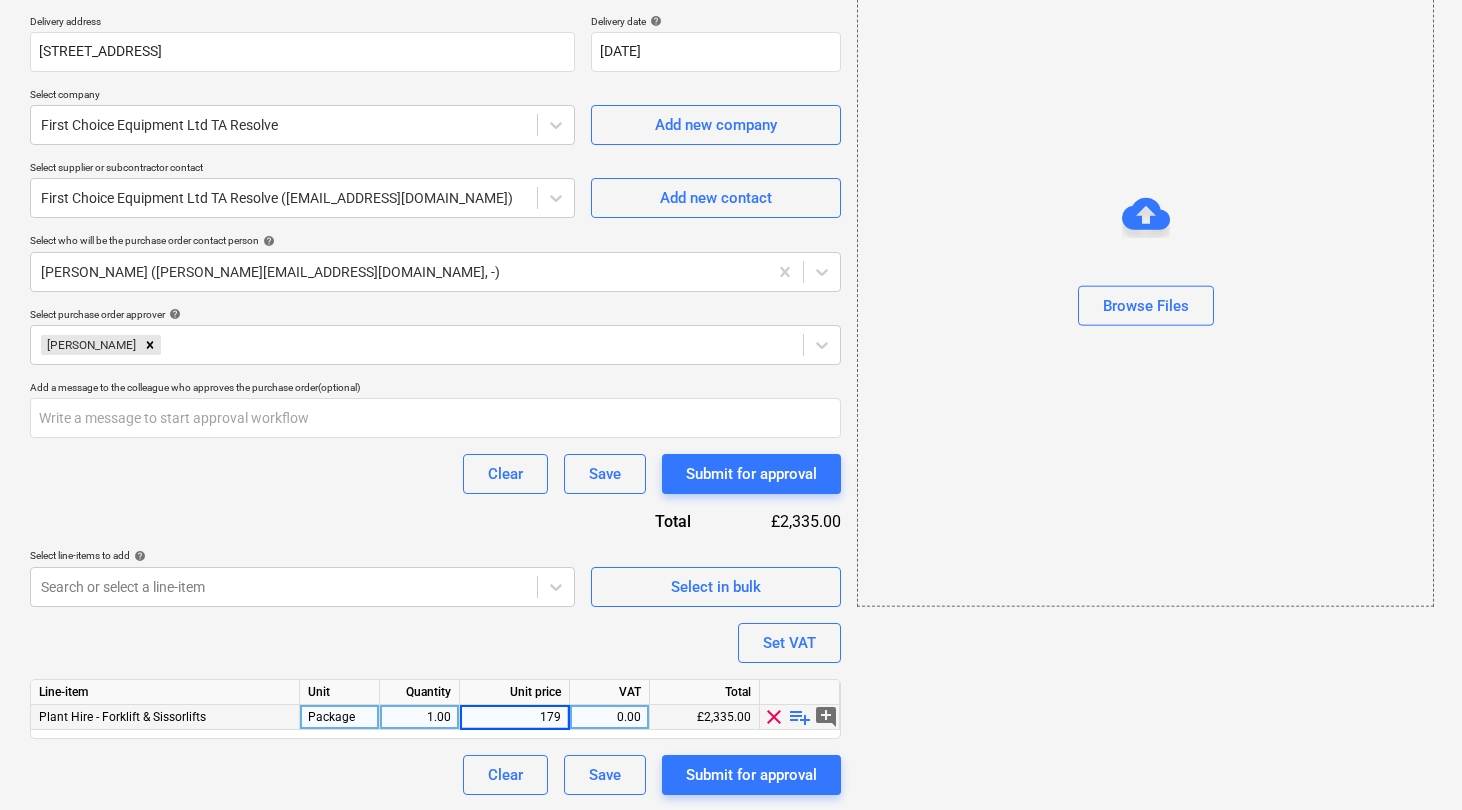type on "1795" 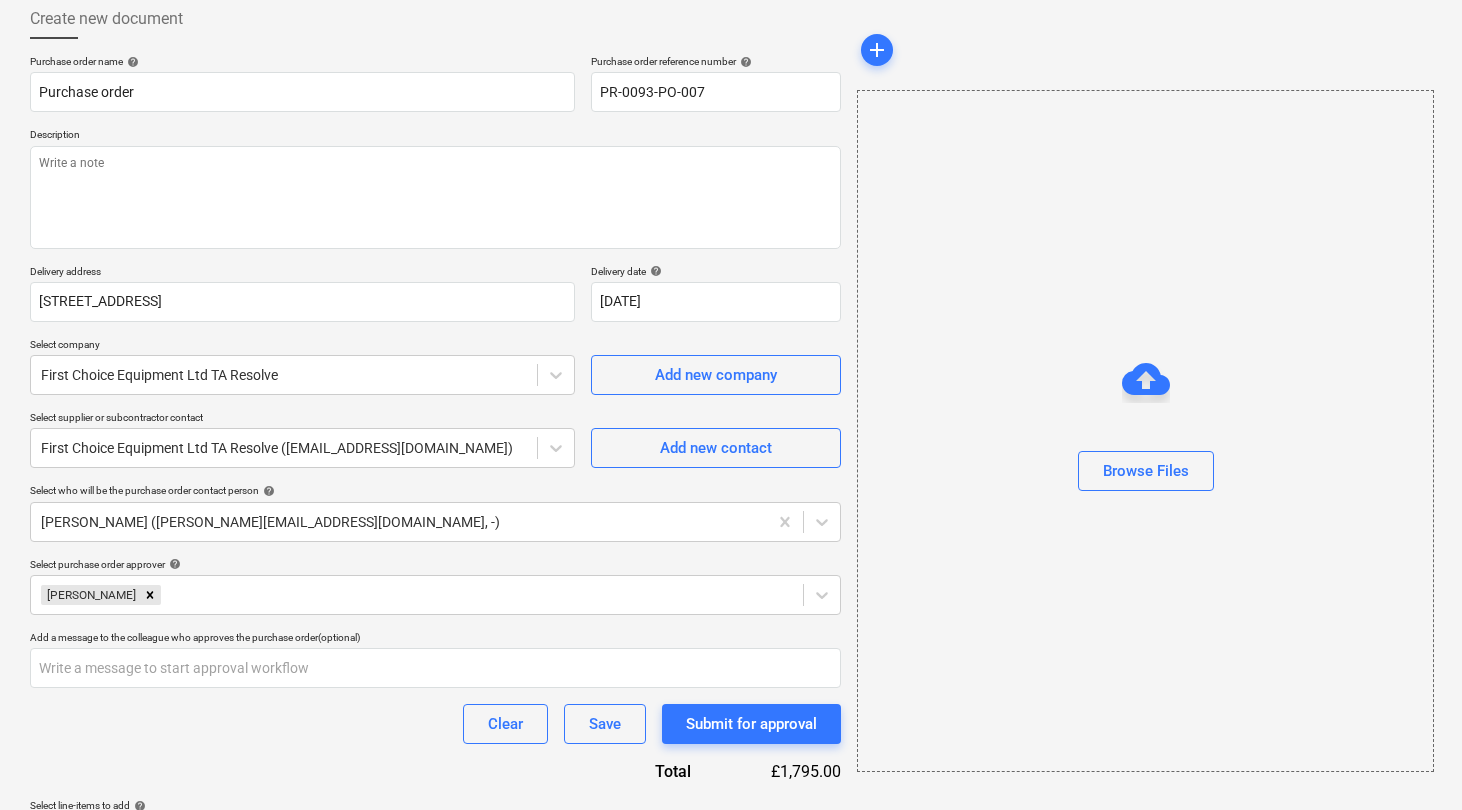 scroll, scrollTop: 93, scrollLeft: 0, axis: vertical 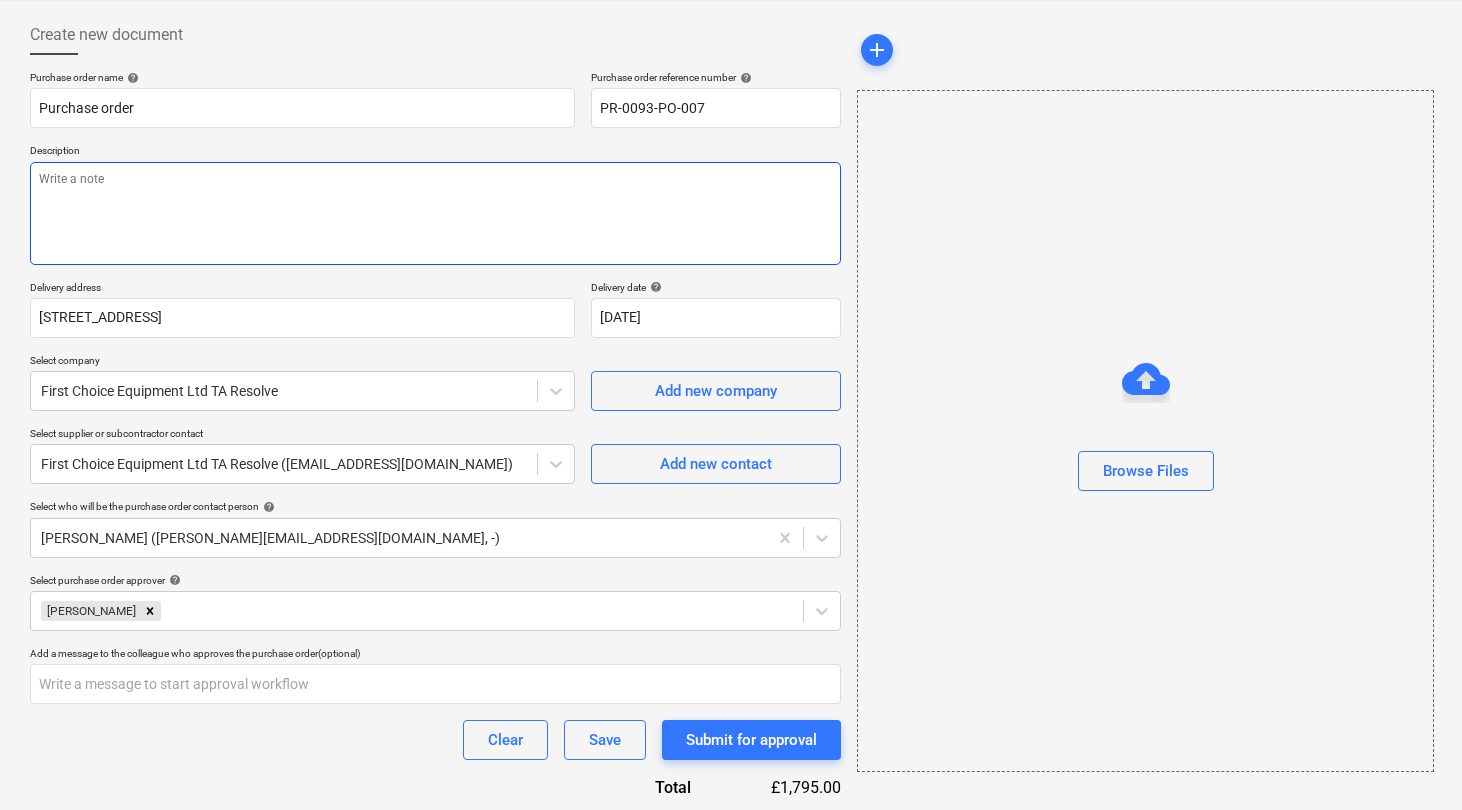 click at bounding box center [435, 213] 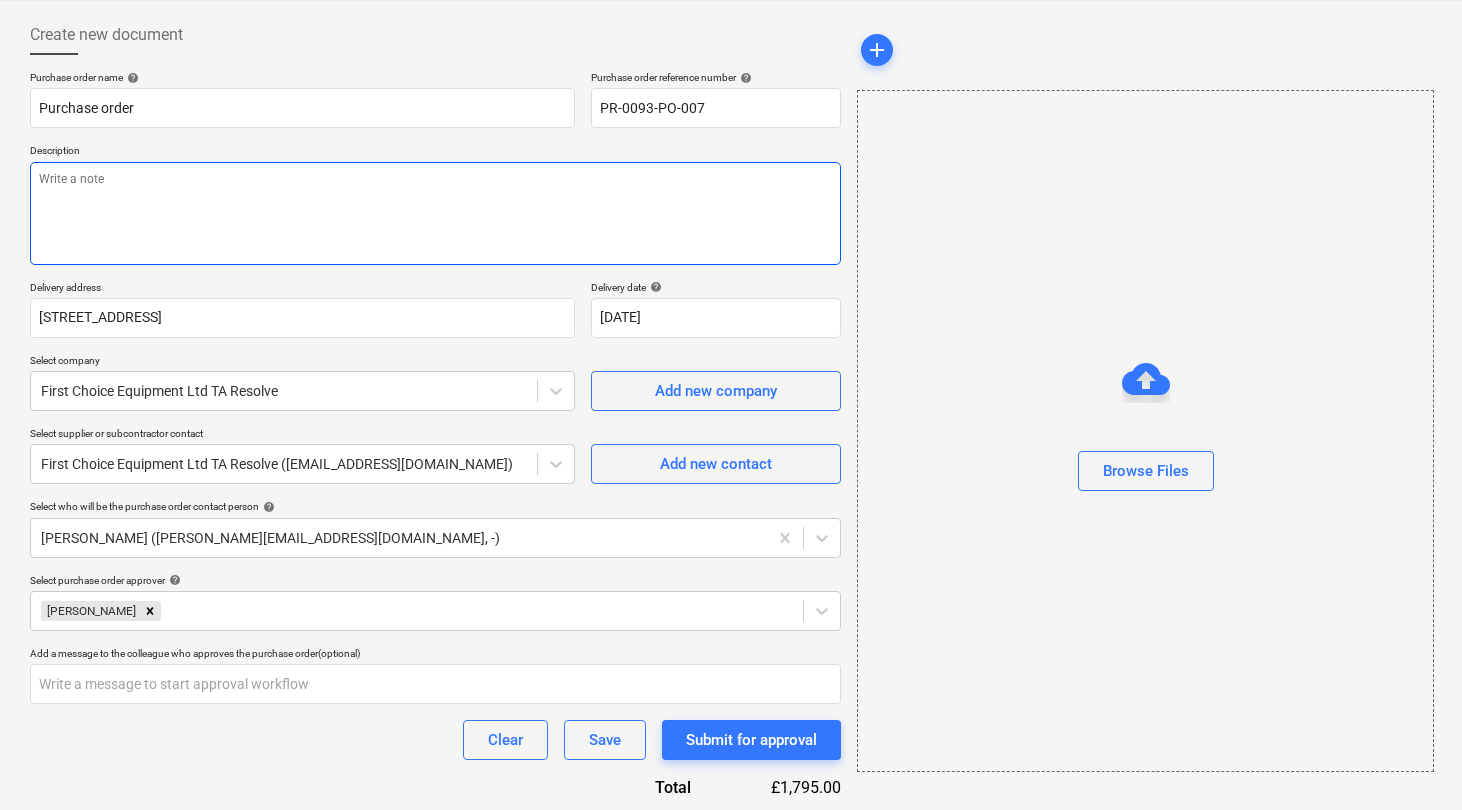 type on "x" 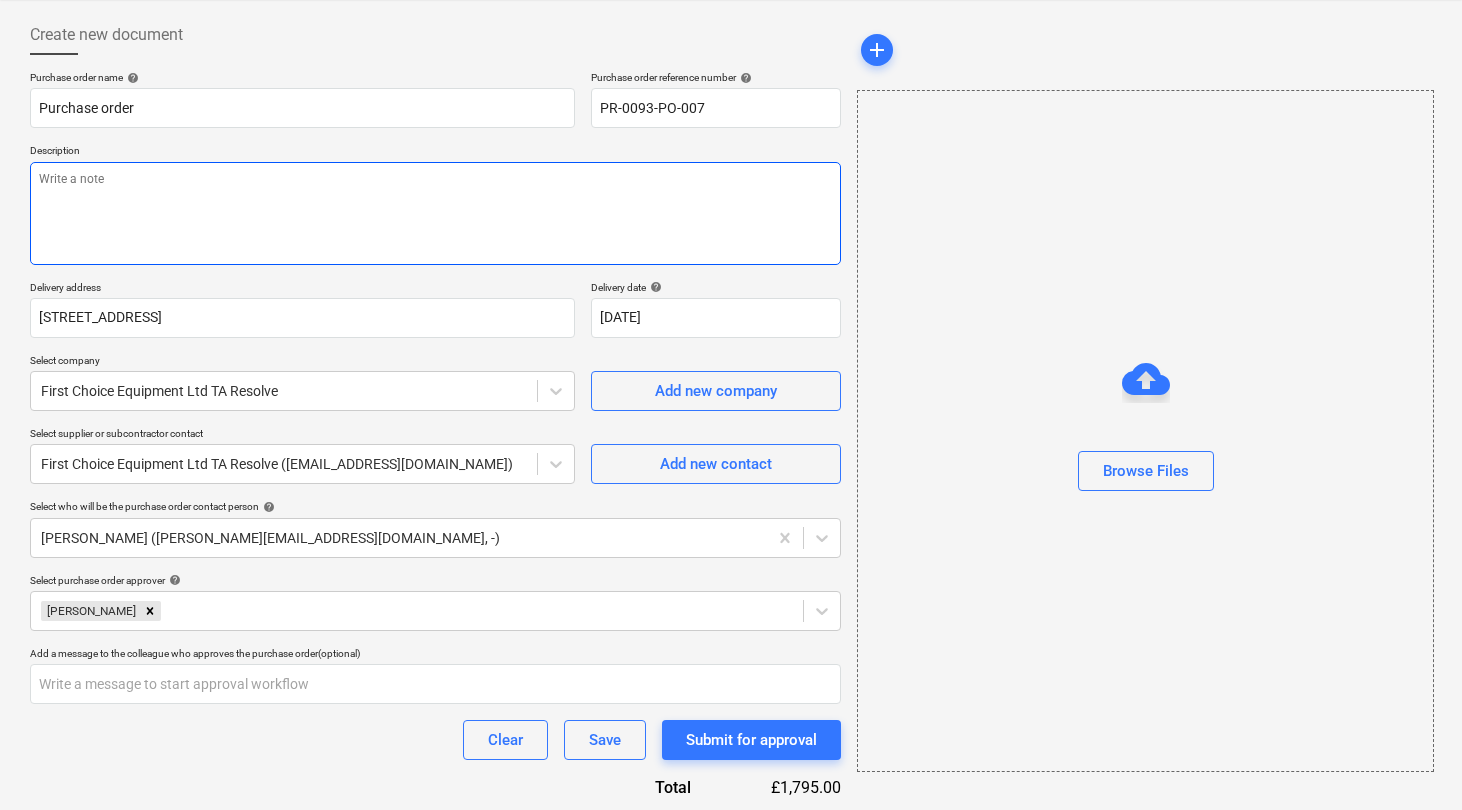 type on "F" 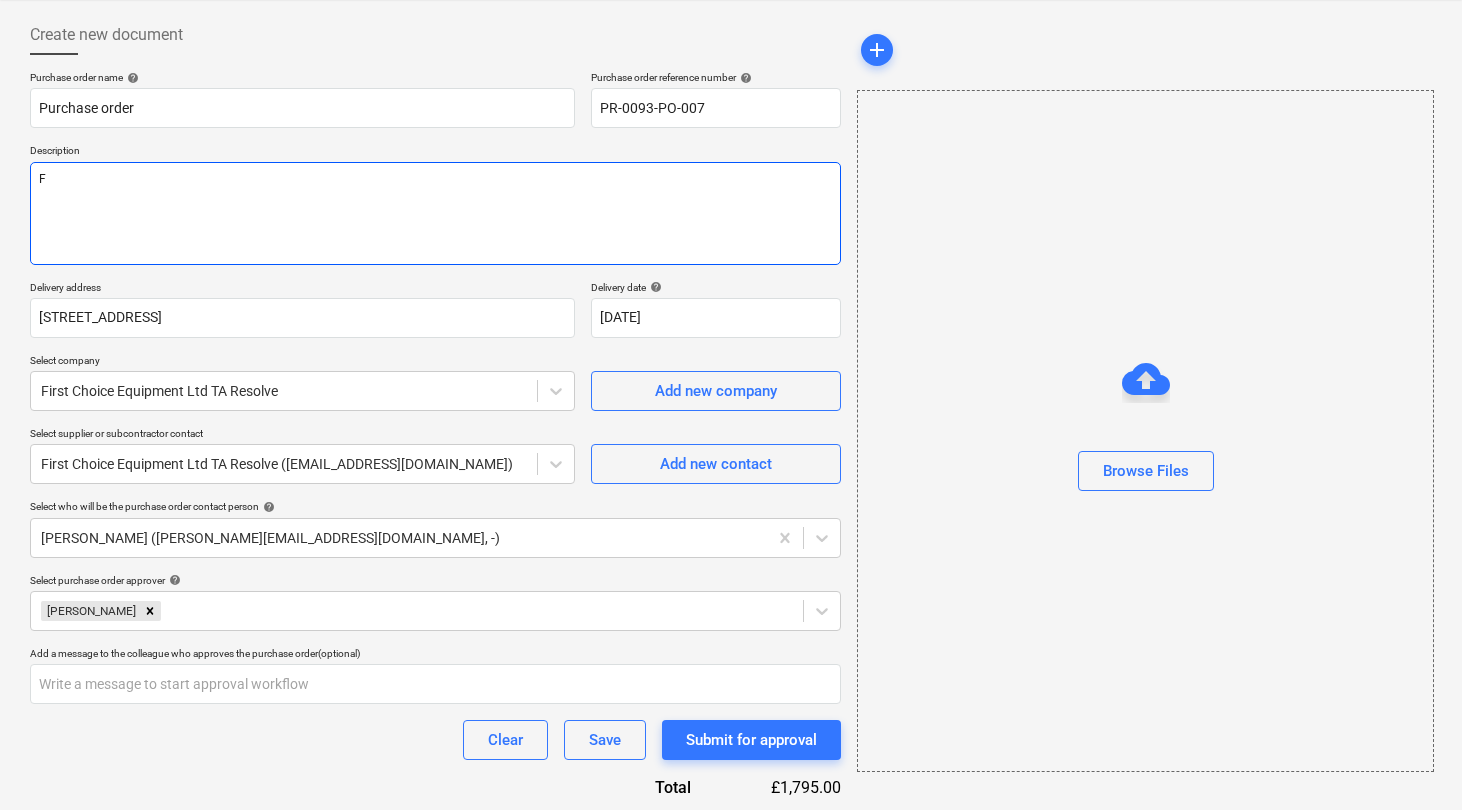 type on "x" 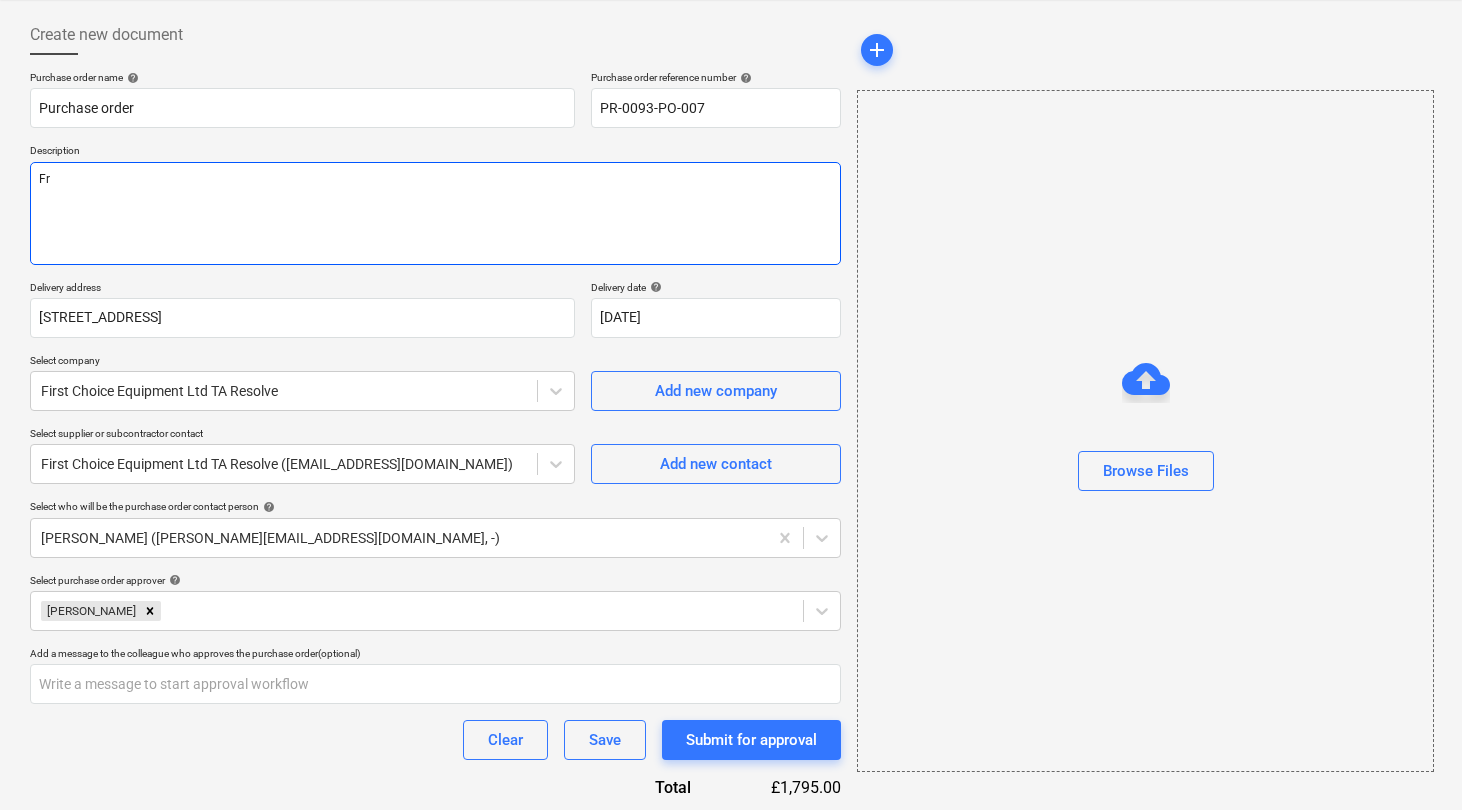 type on "x" 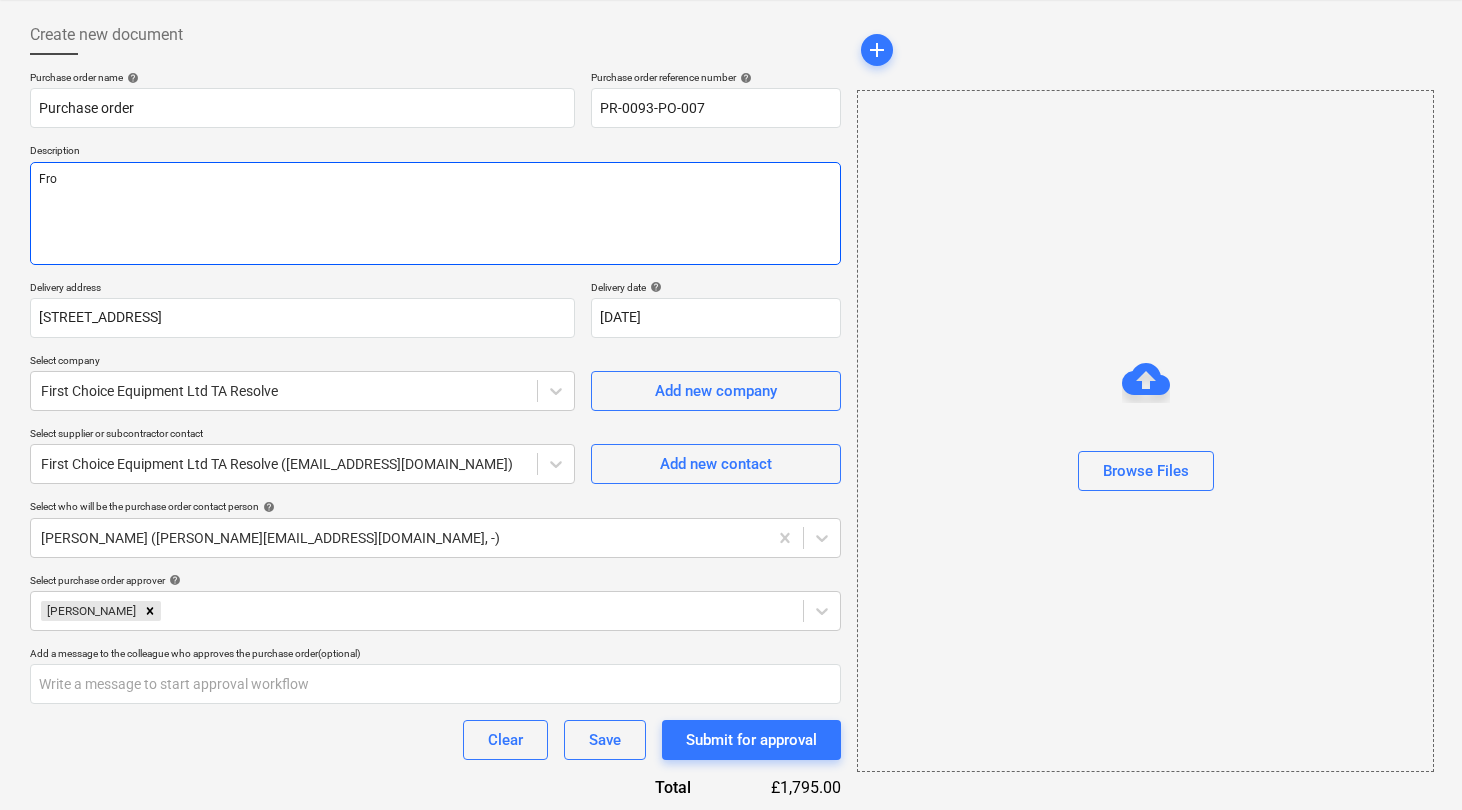 type on "x" 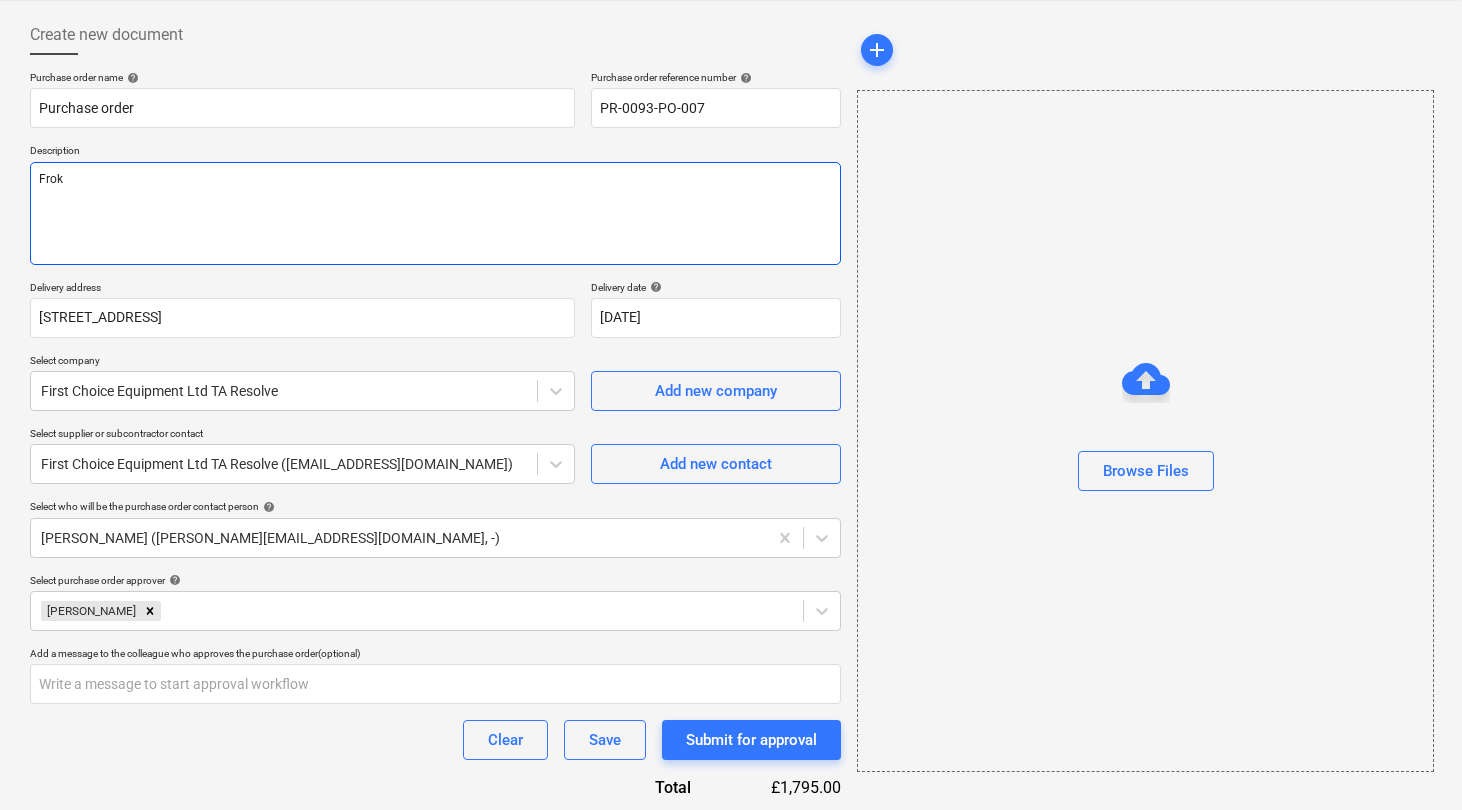 type on "x" 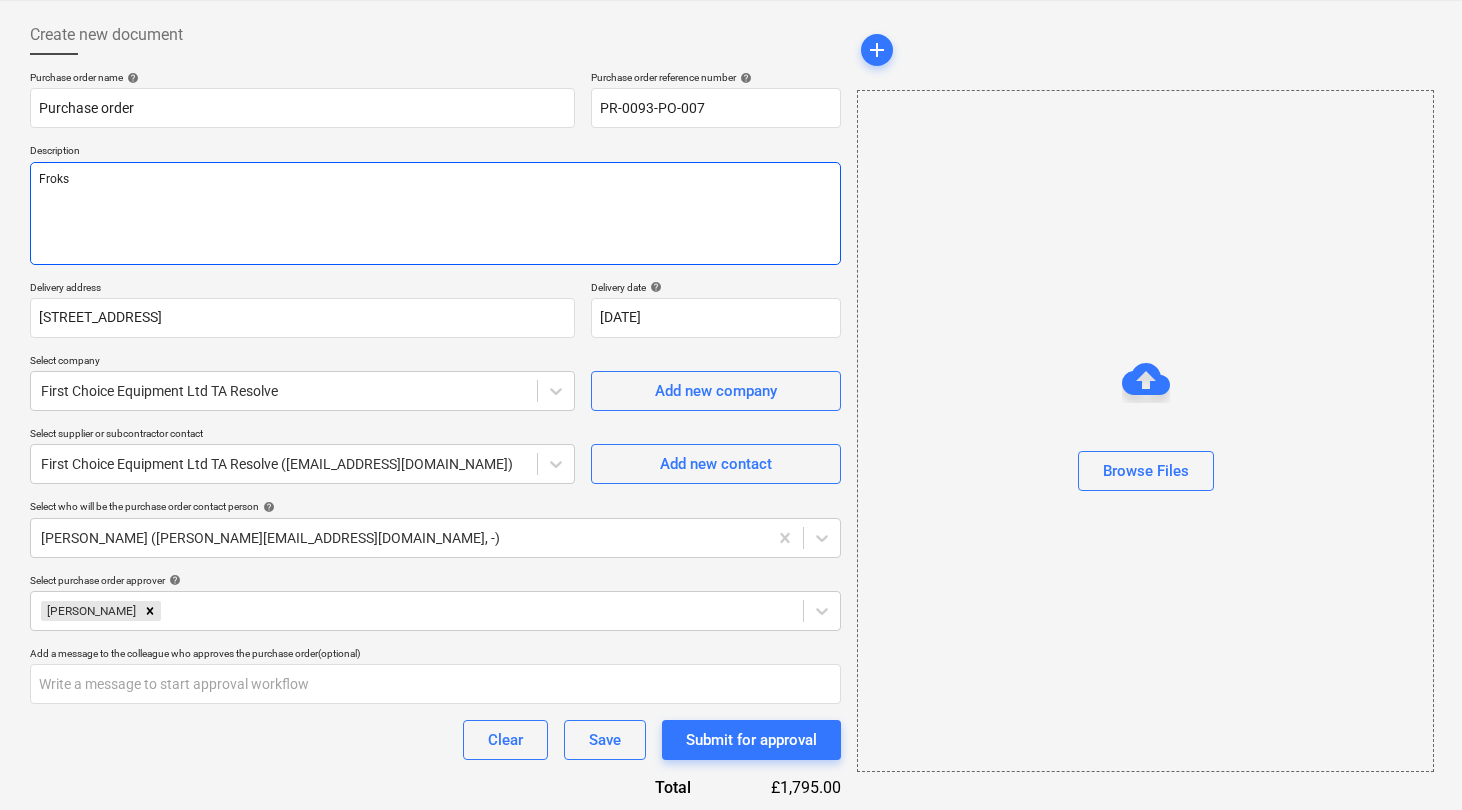 type on "x" 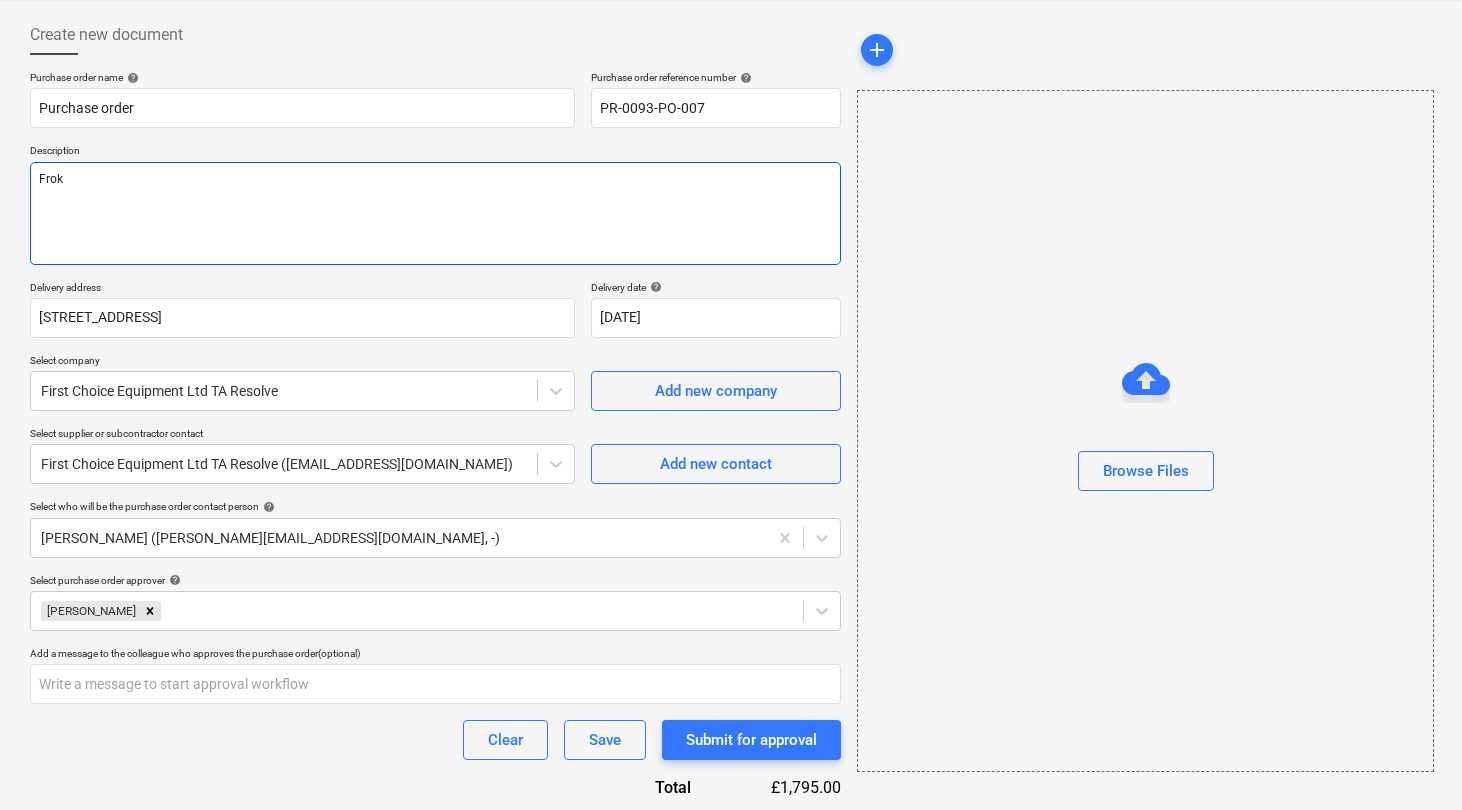 type on "x" 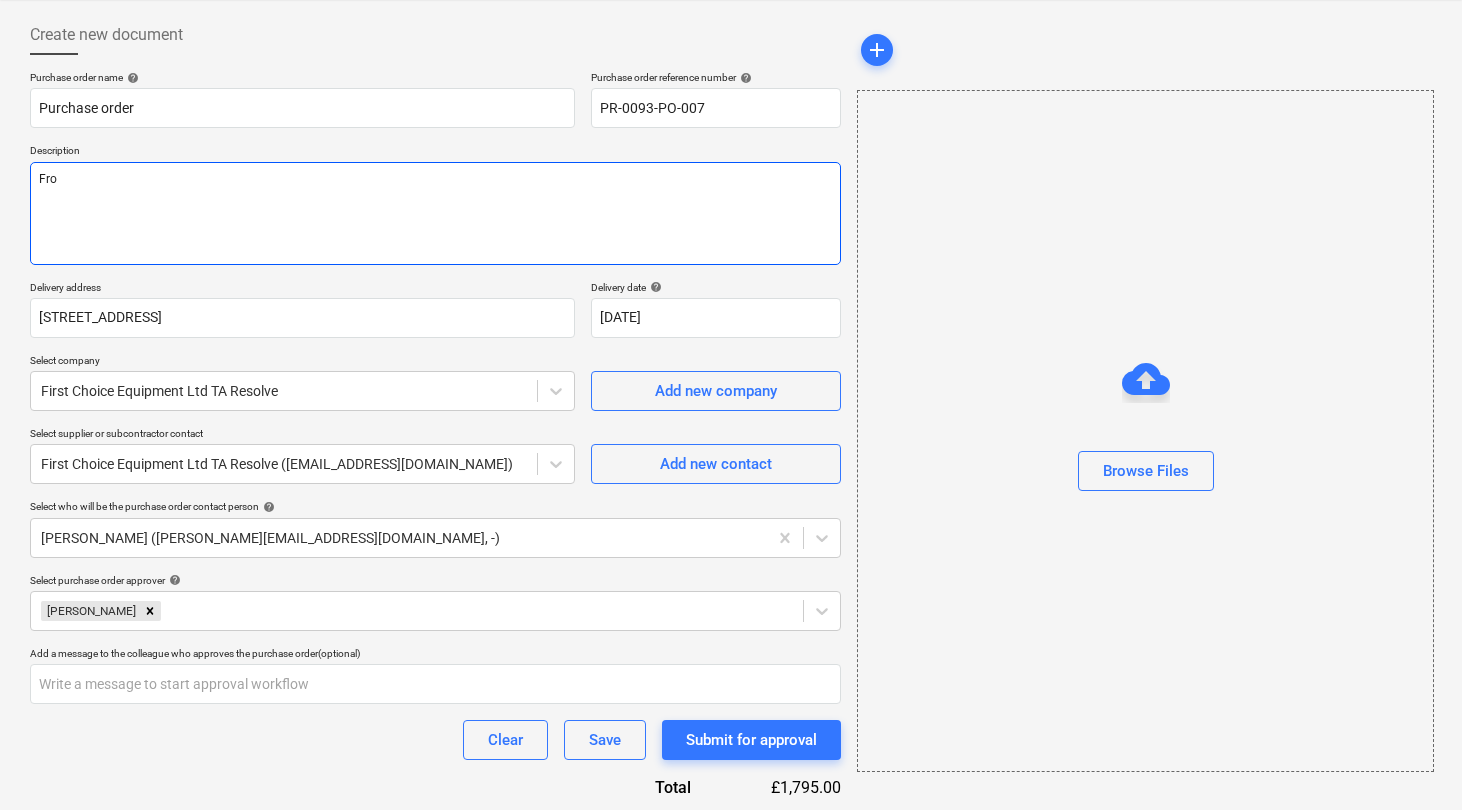 type on "x" 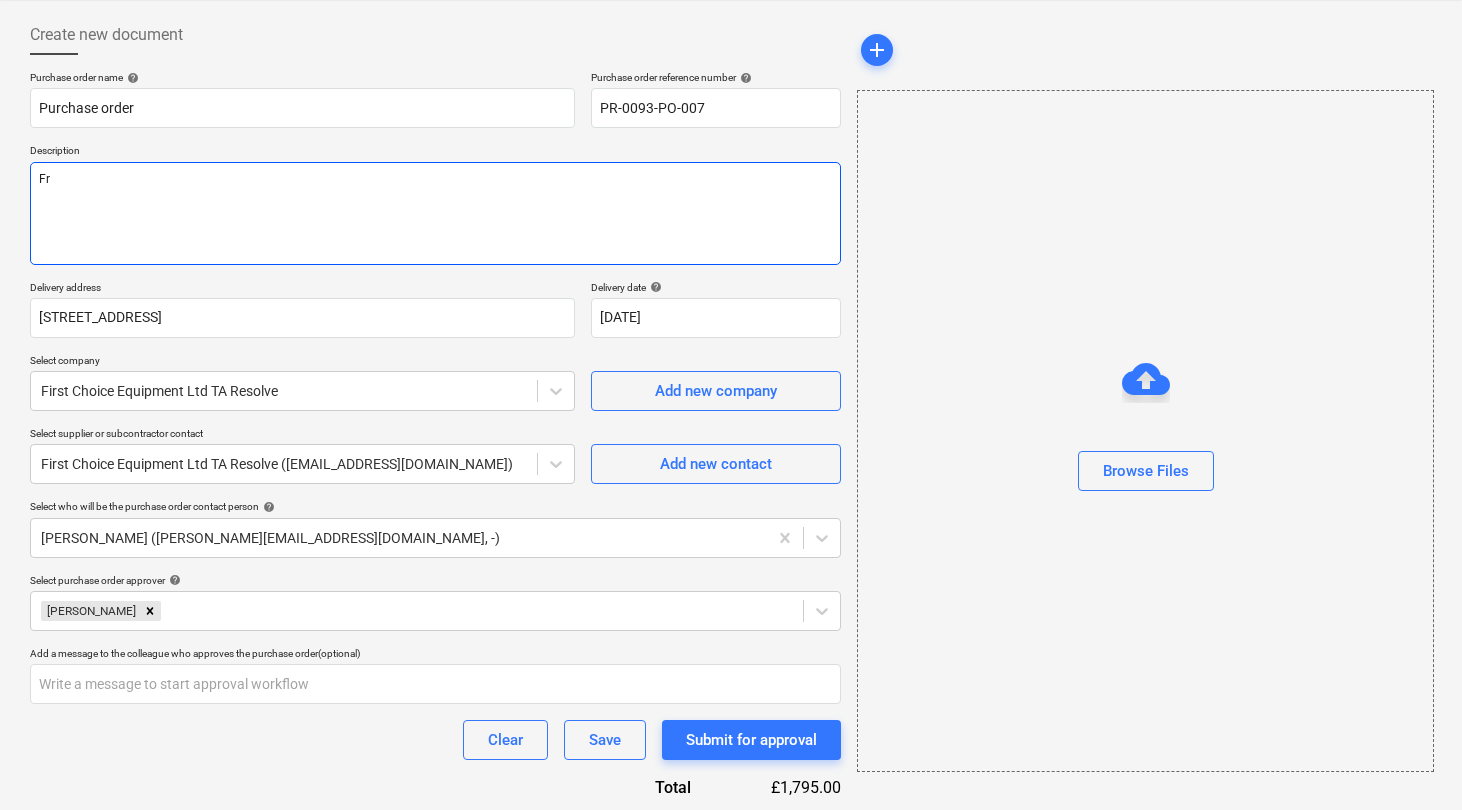 type on "x" 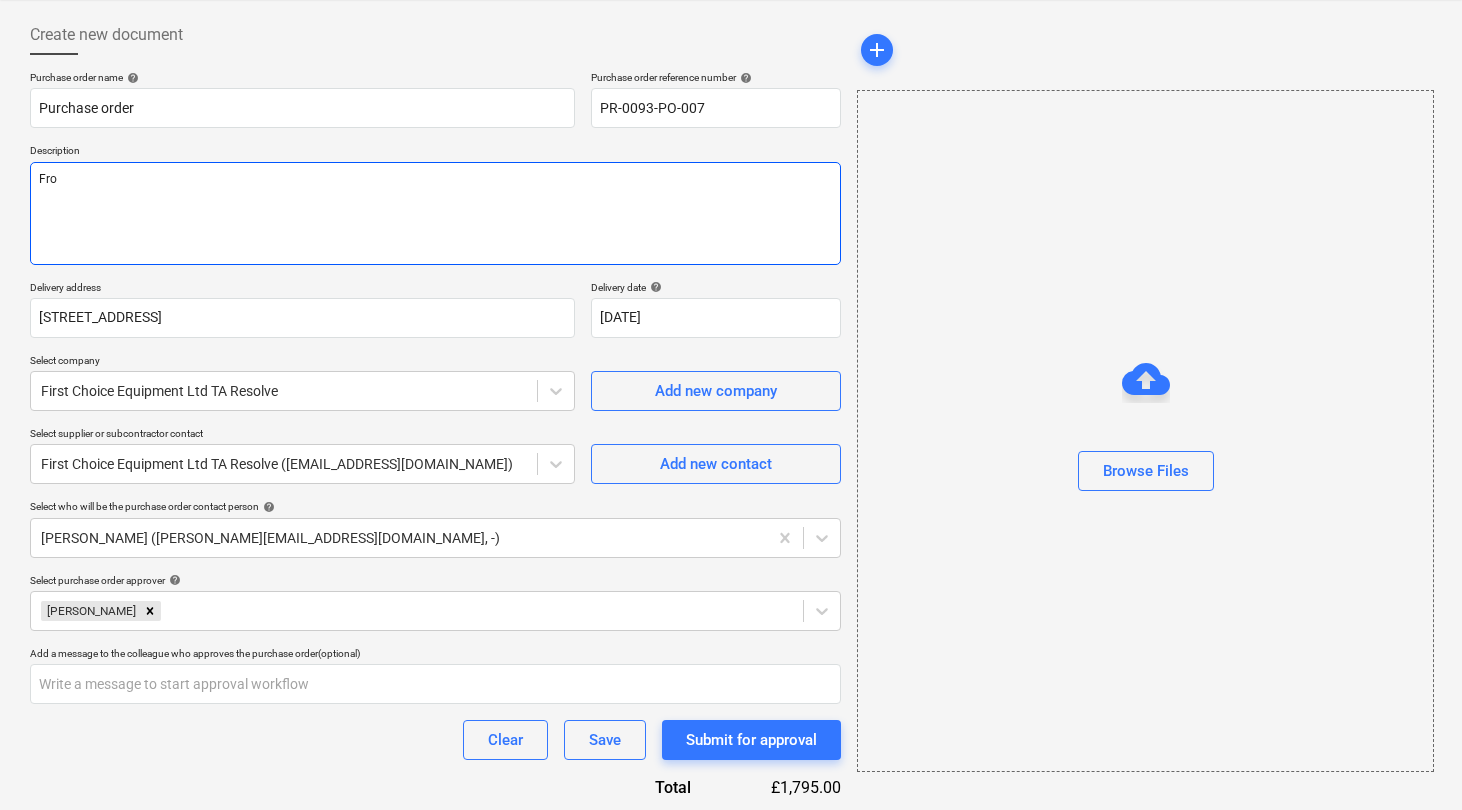 type on "x" 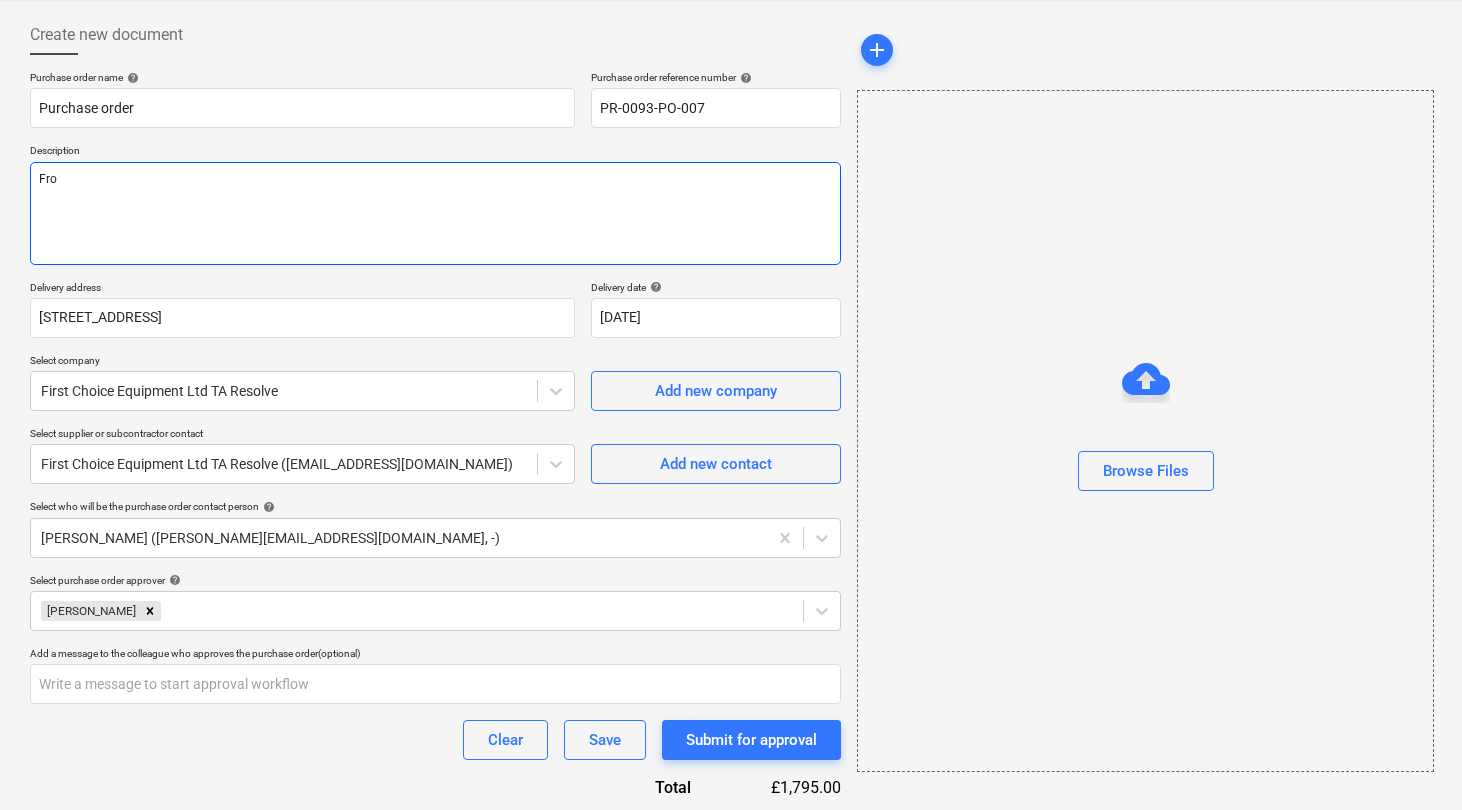 type on "Fr" 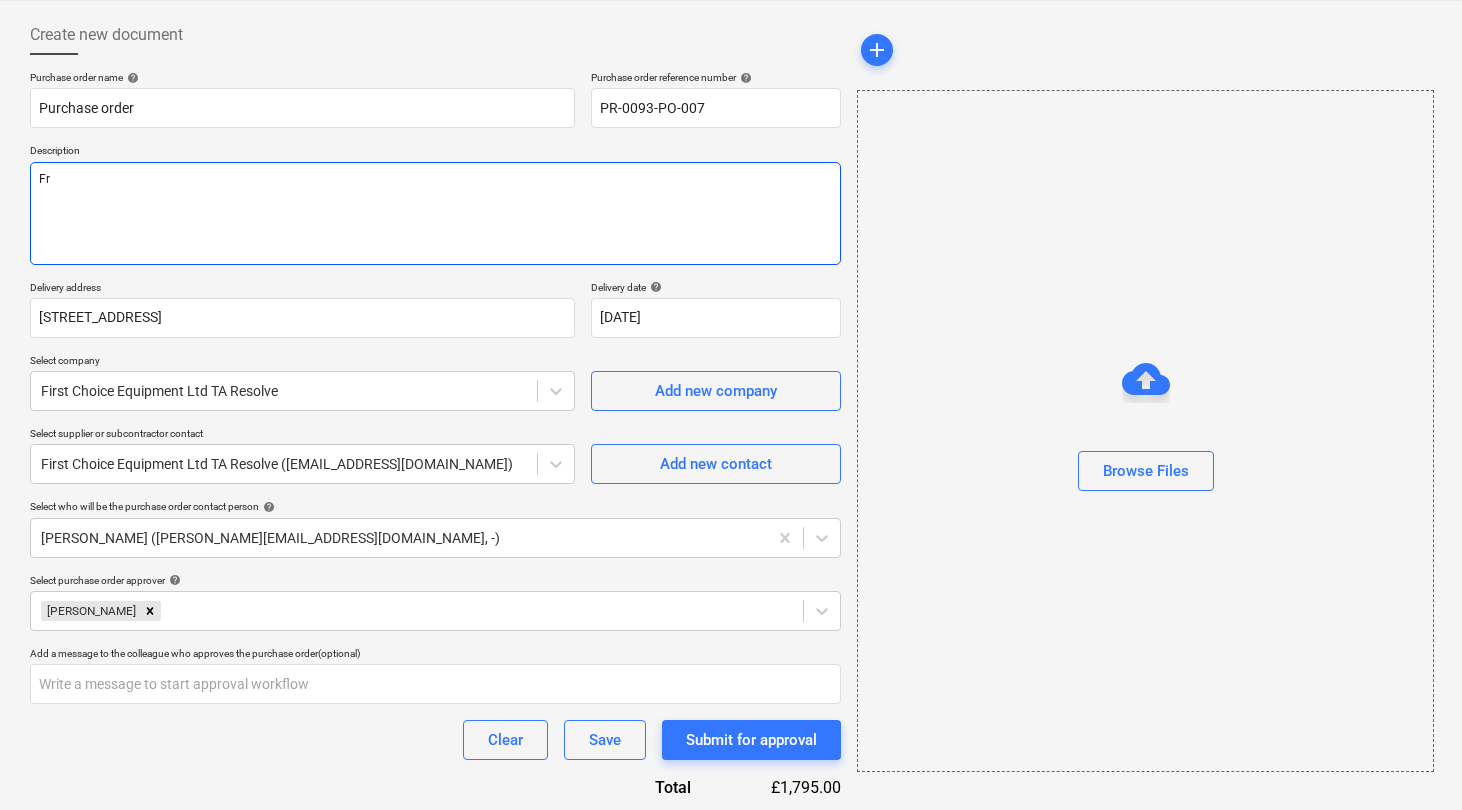 type on "x" 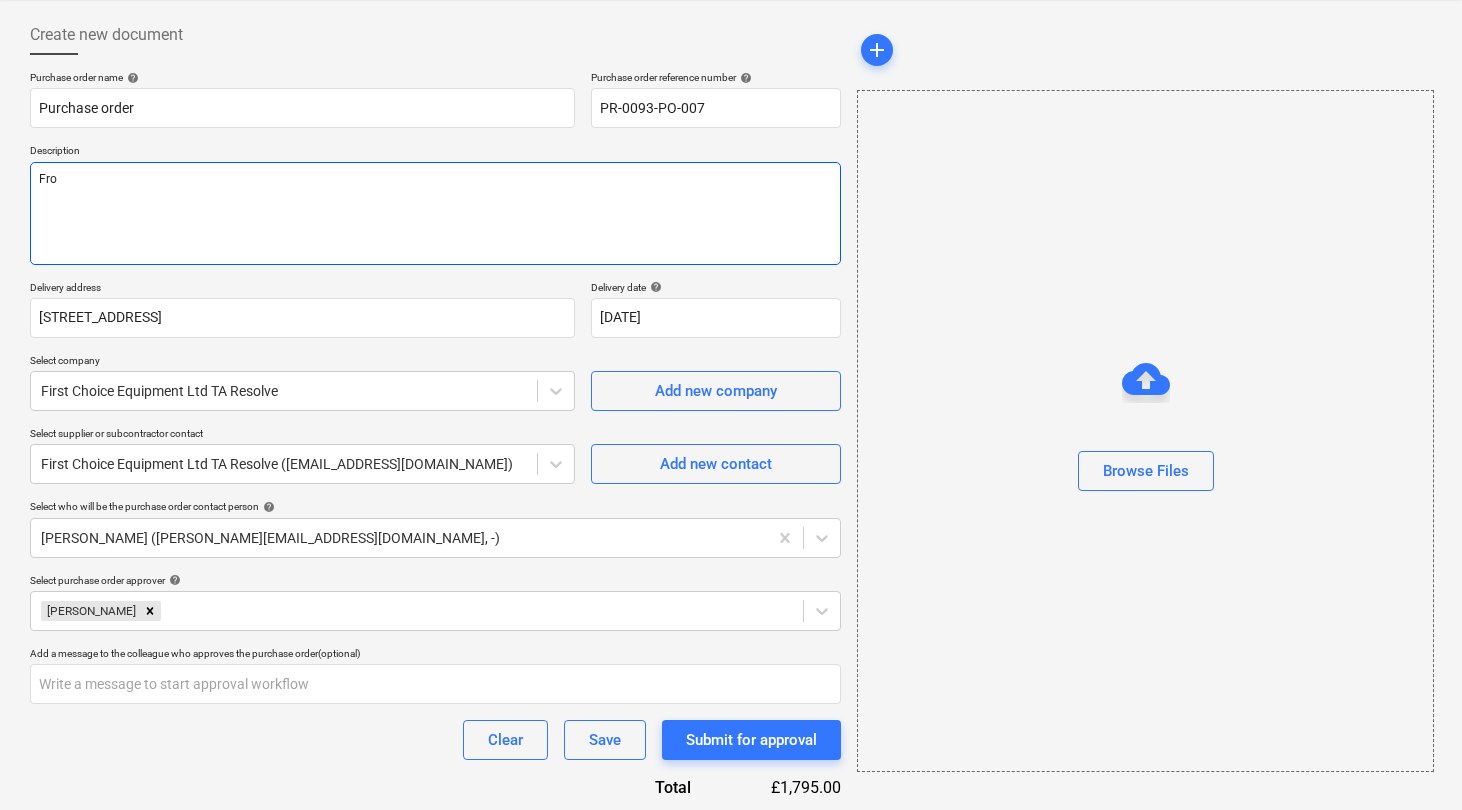 type on "x" 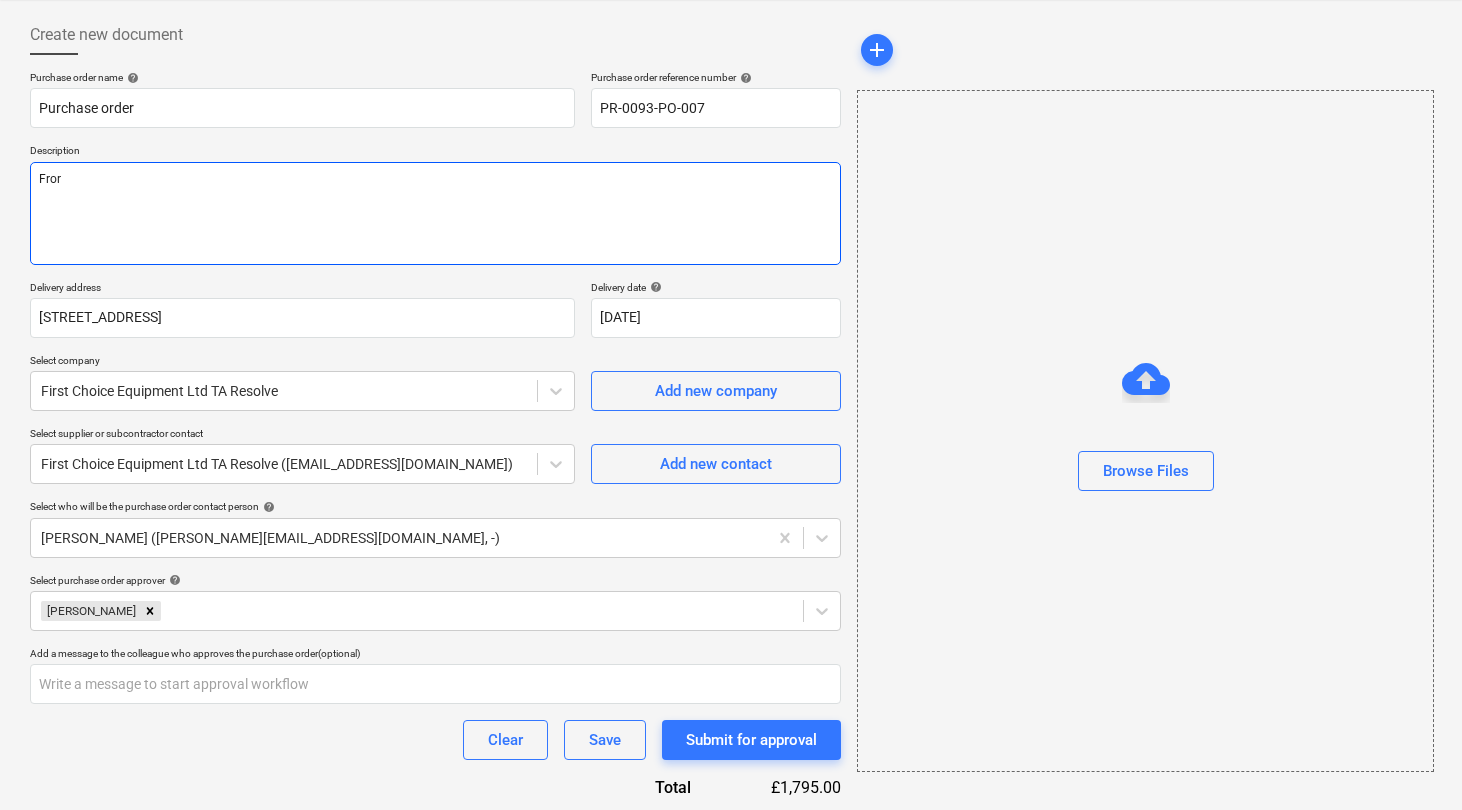 type on "x" 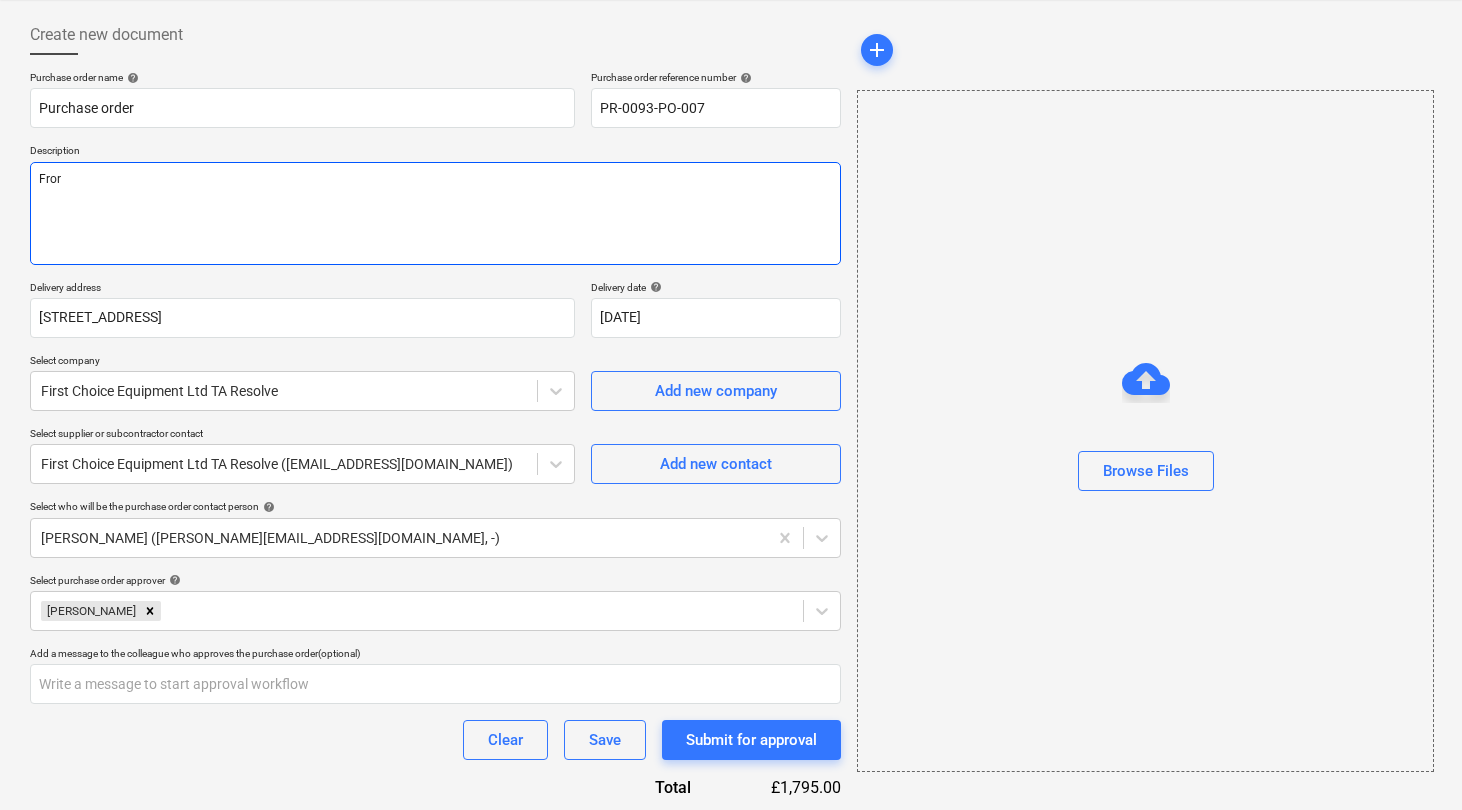 type on "Fro" 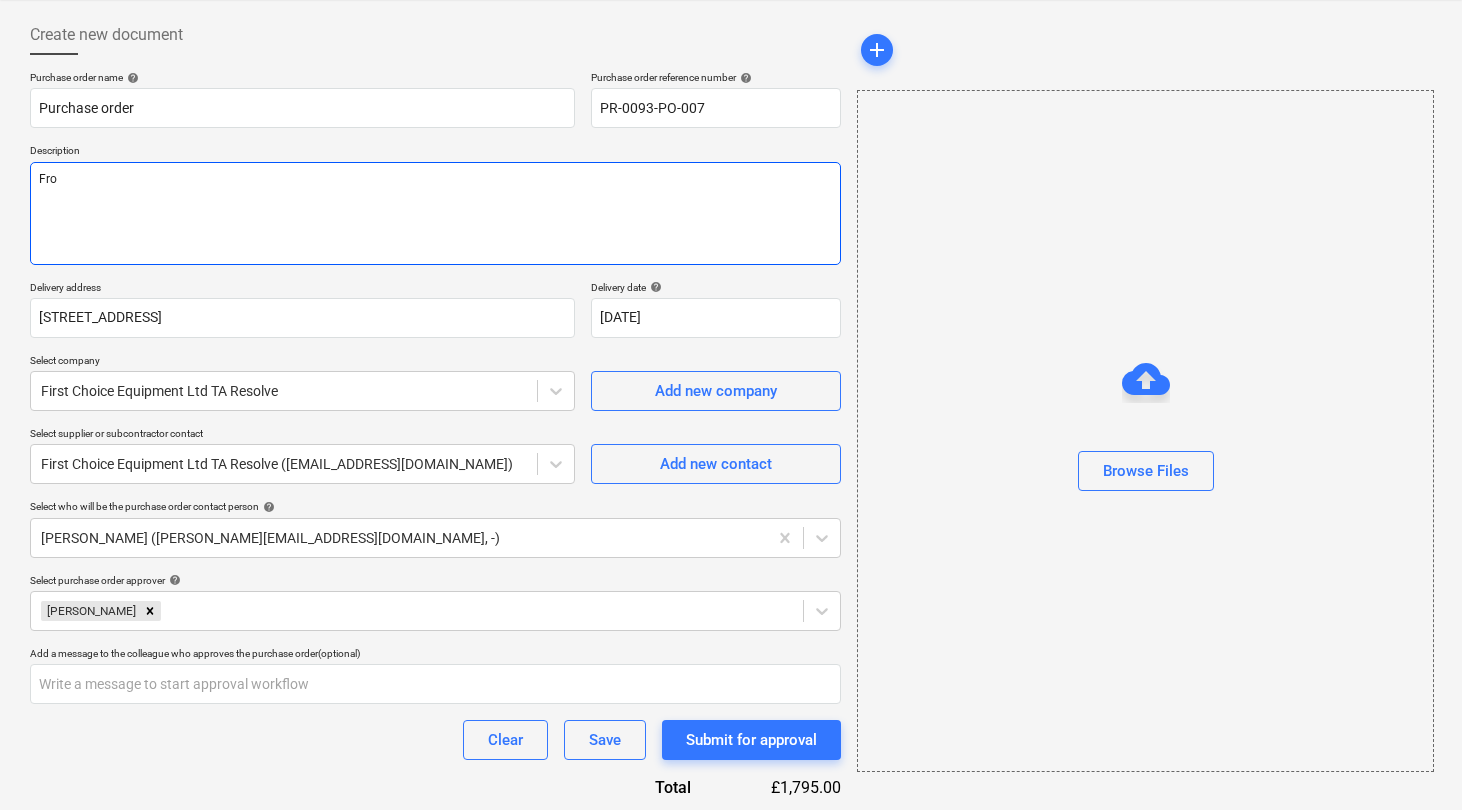 type on "x" 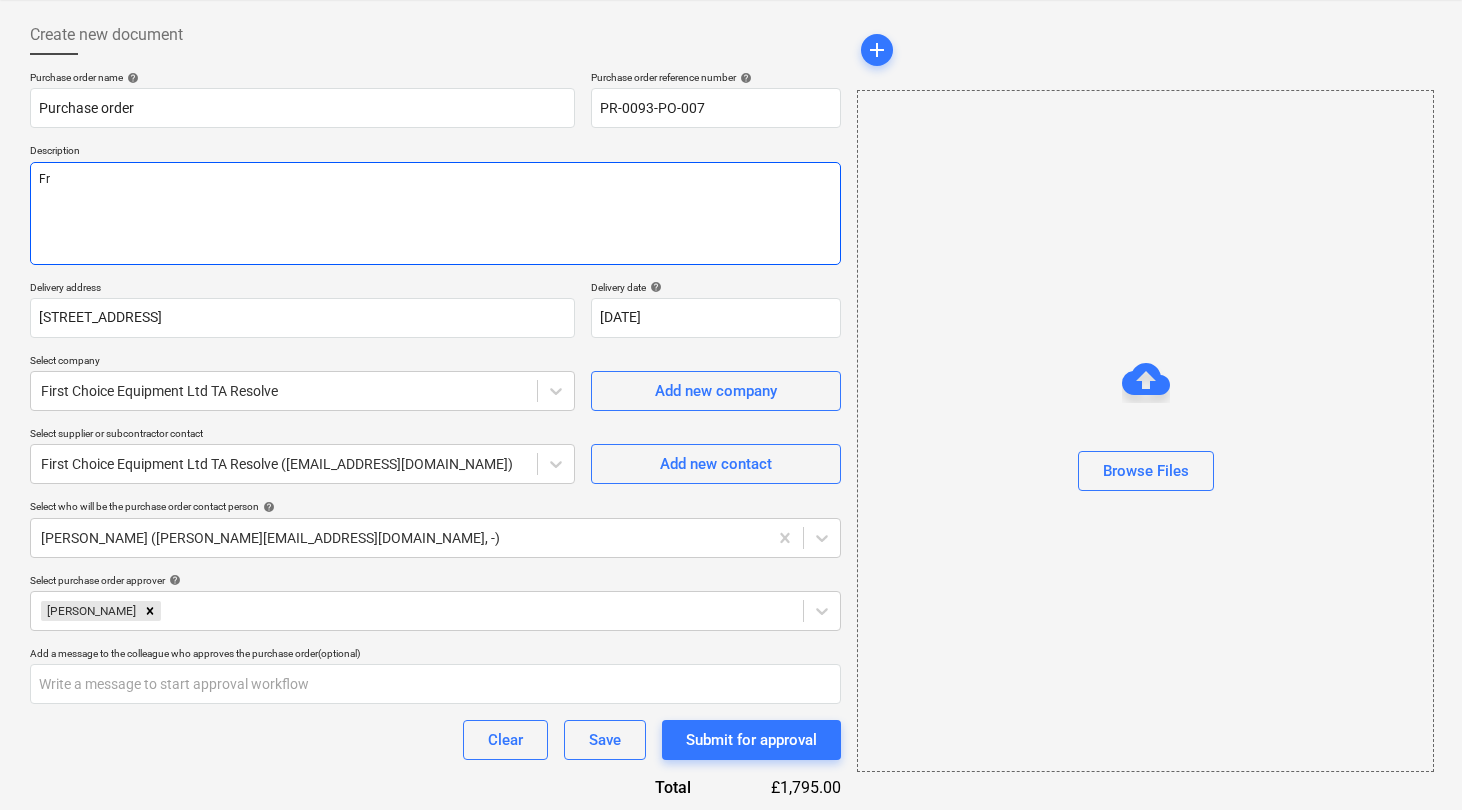 type on "x" 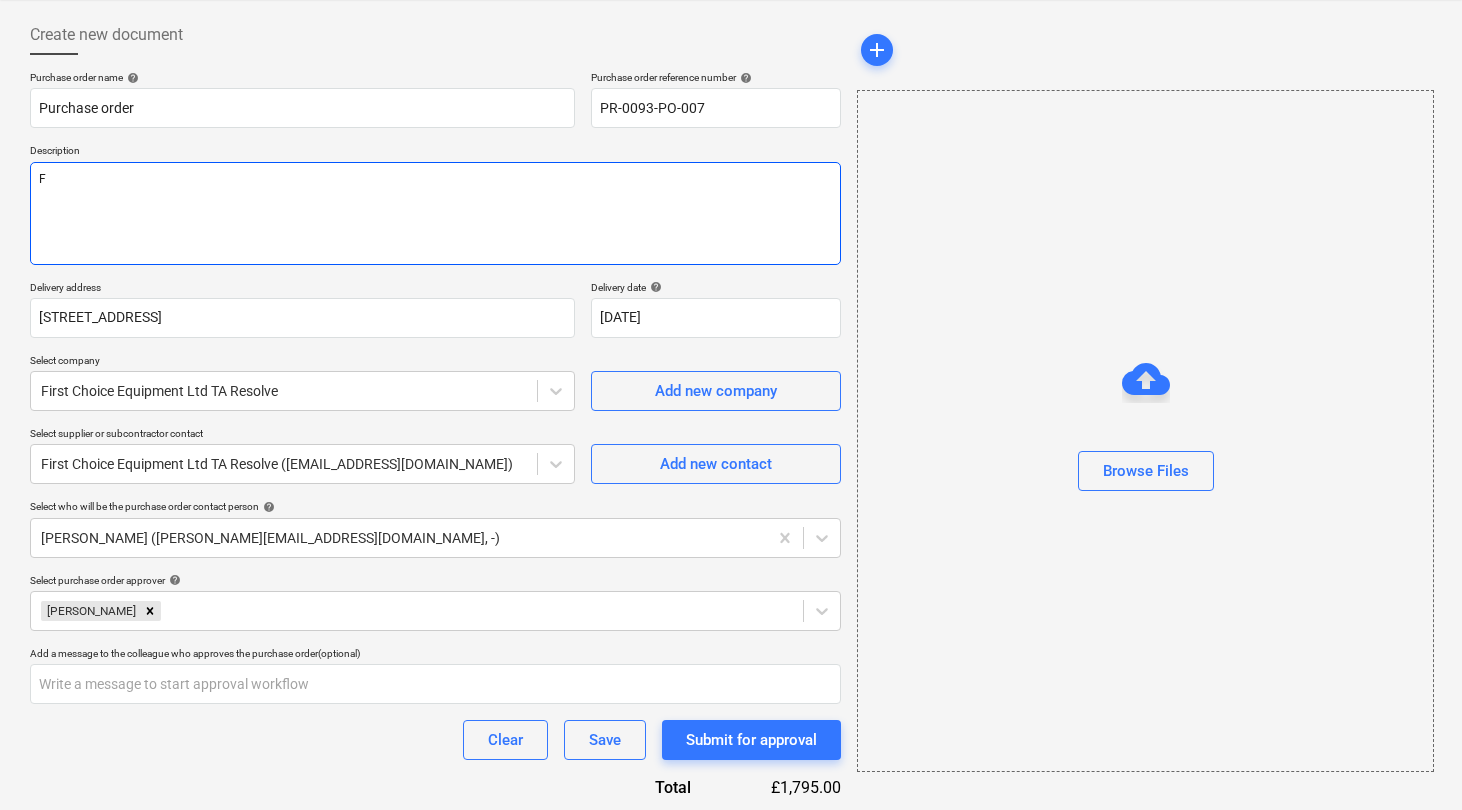 type on "x" 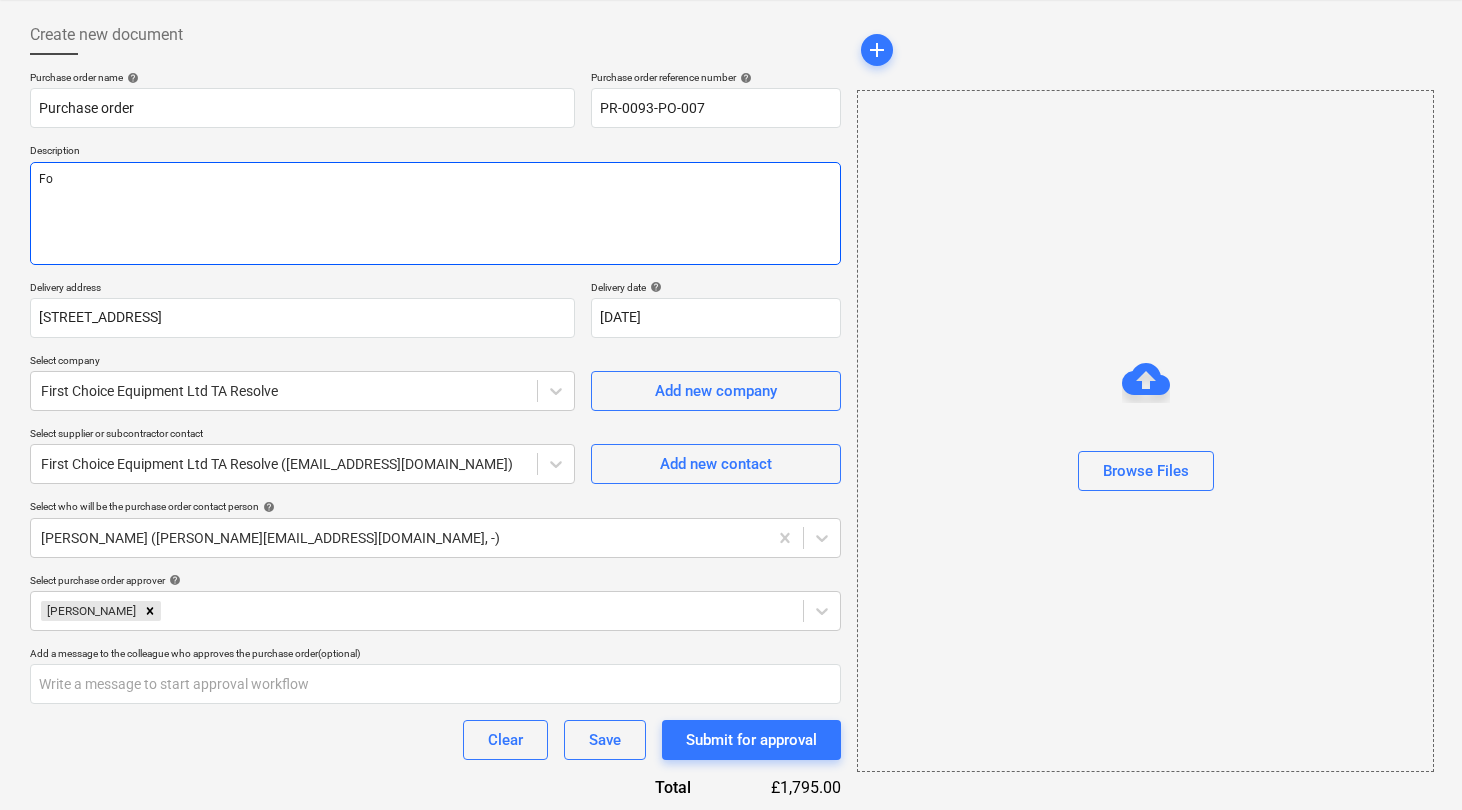 type on "x" 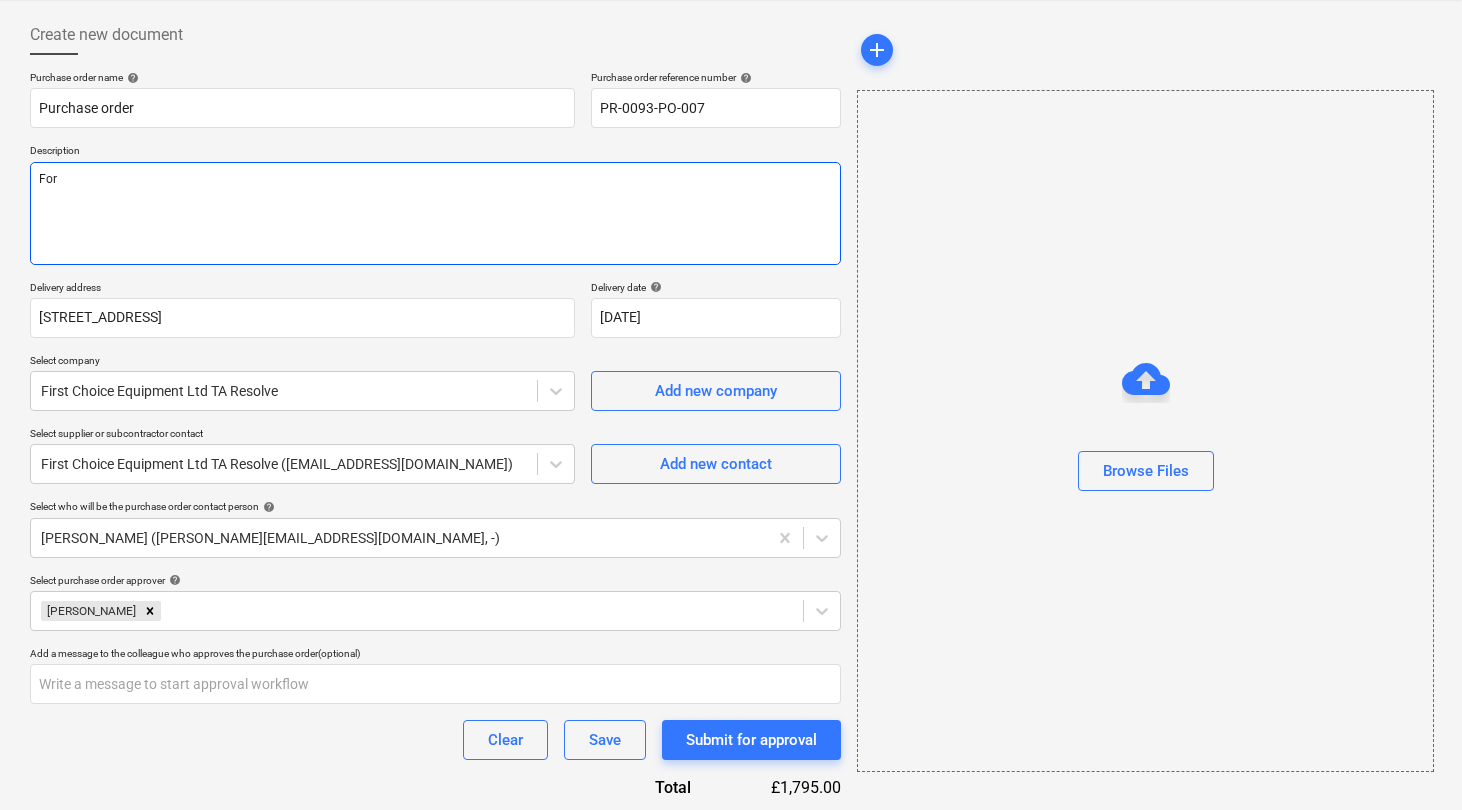 type on "x" 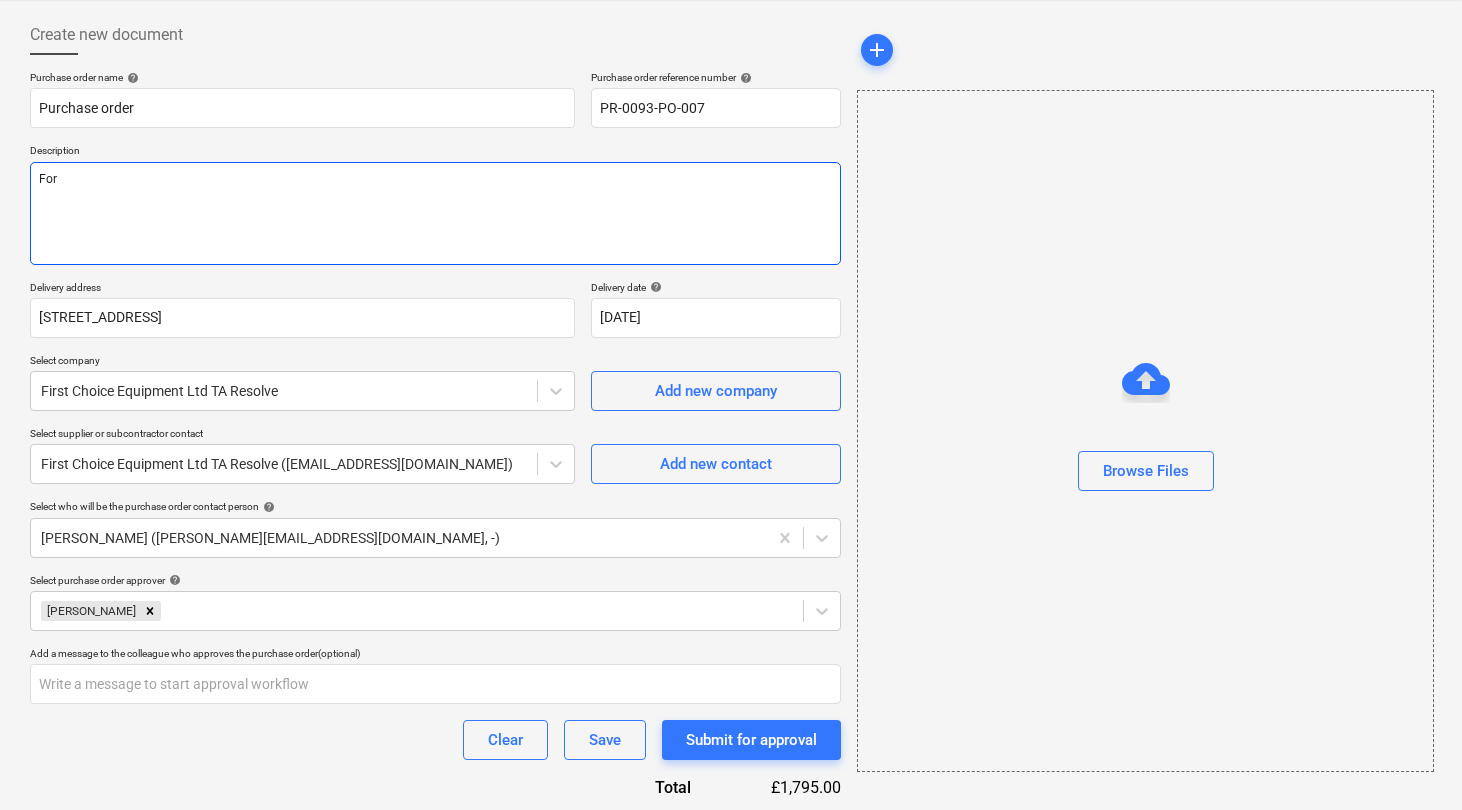 type on "Fork" 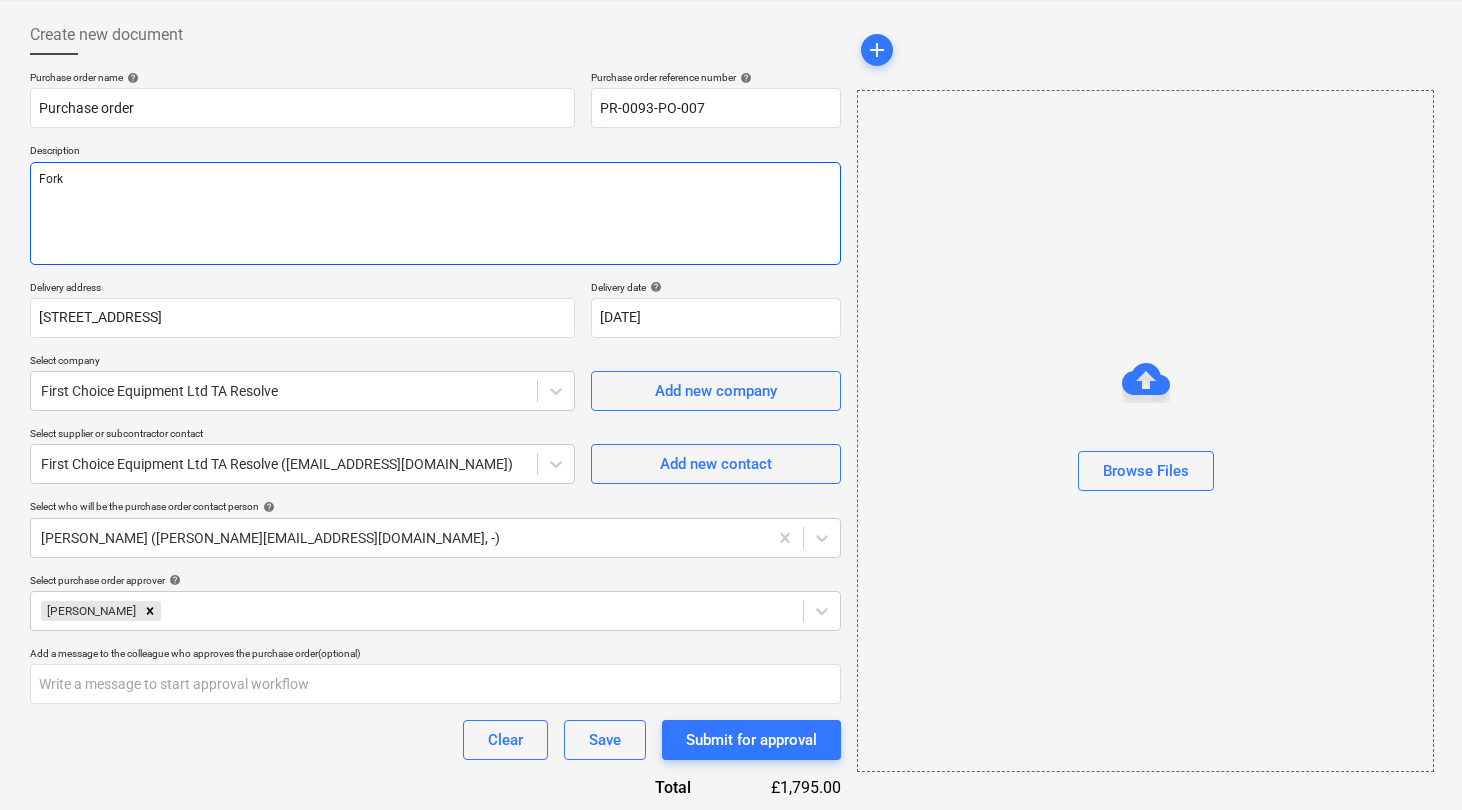 type on "x" 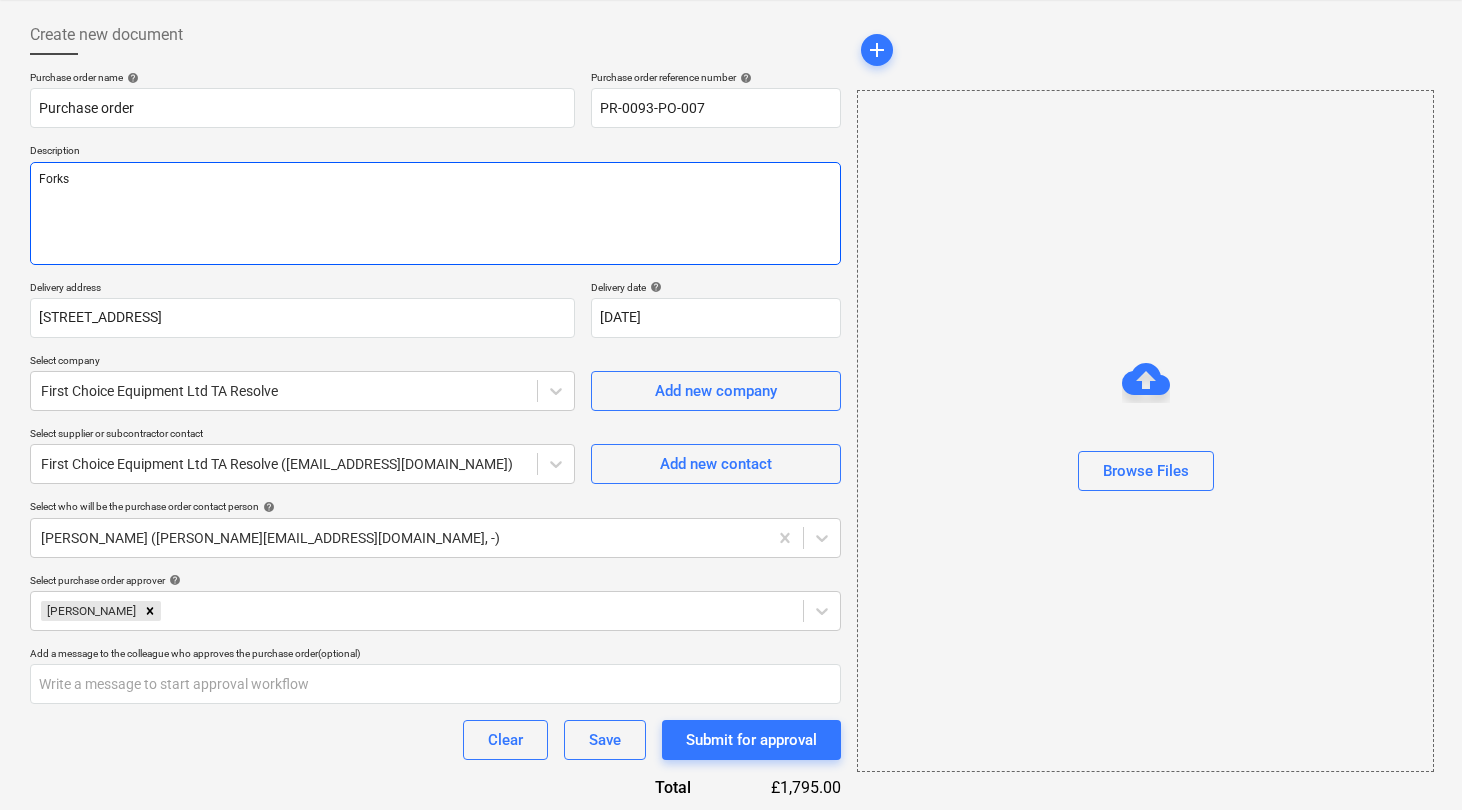 type on "x" 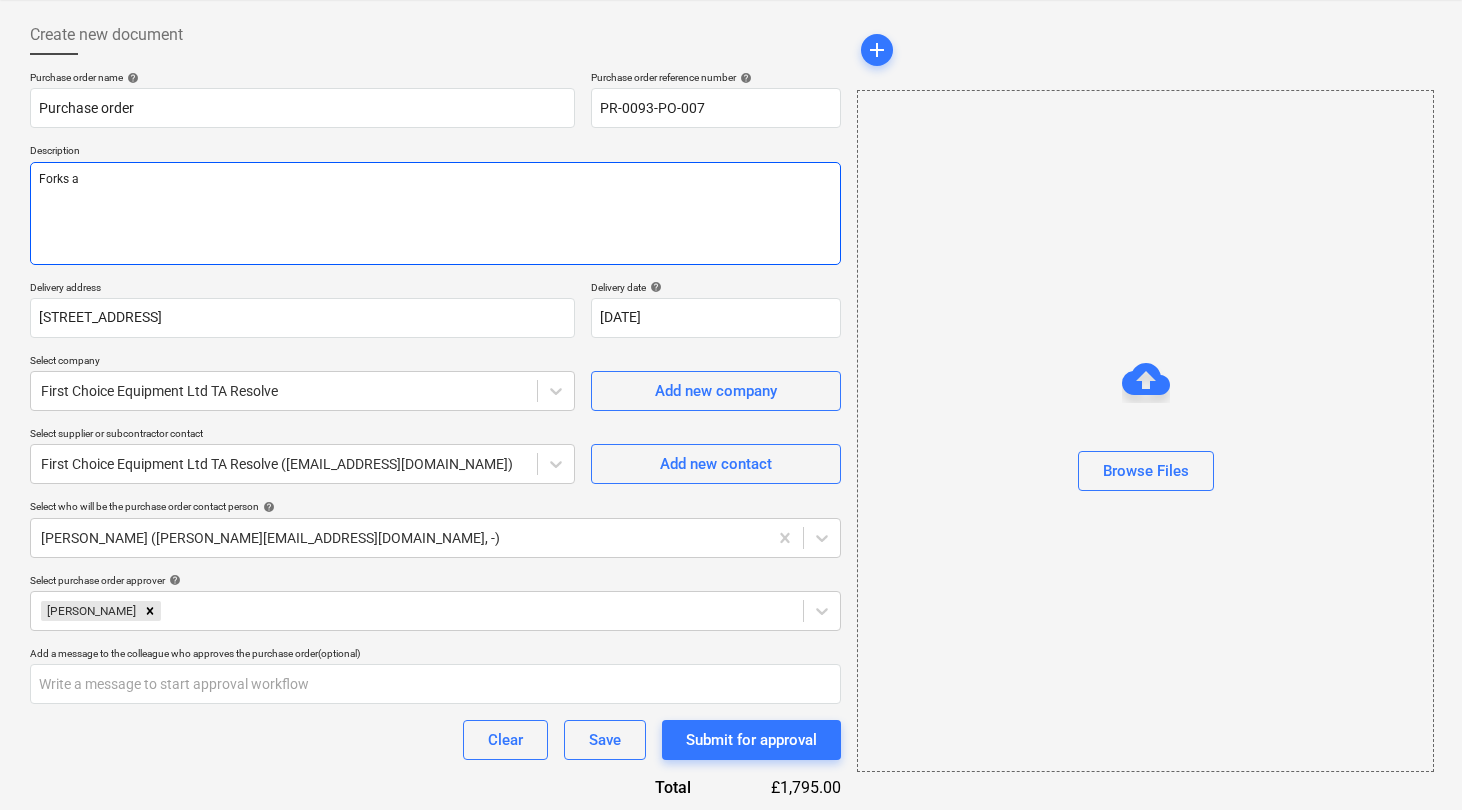 type on "x" 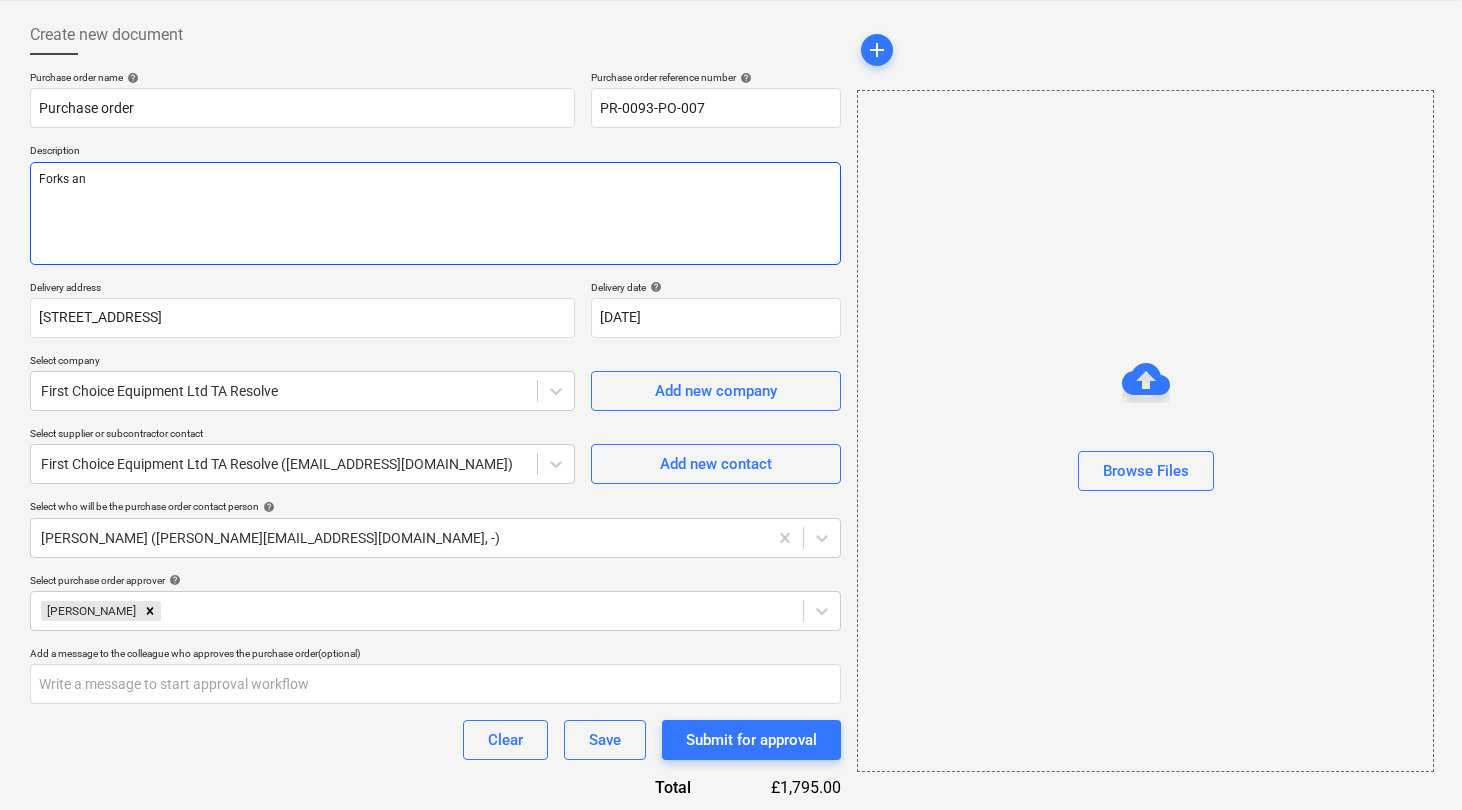 type on "x" 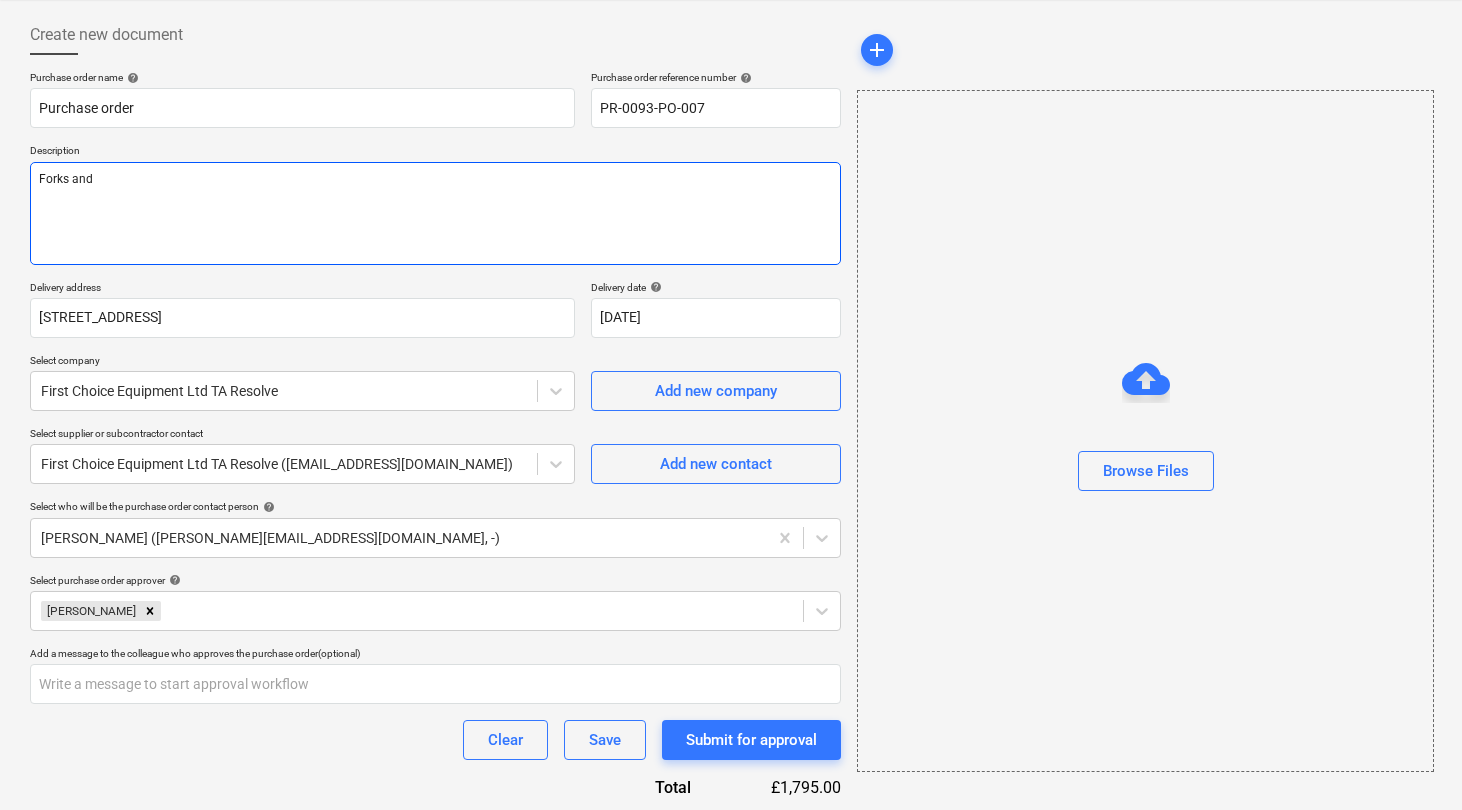 type on "x" 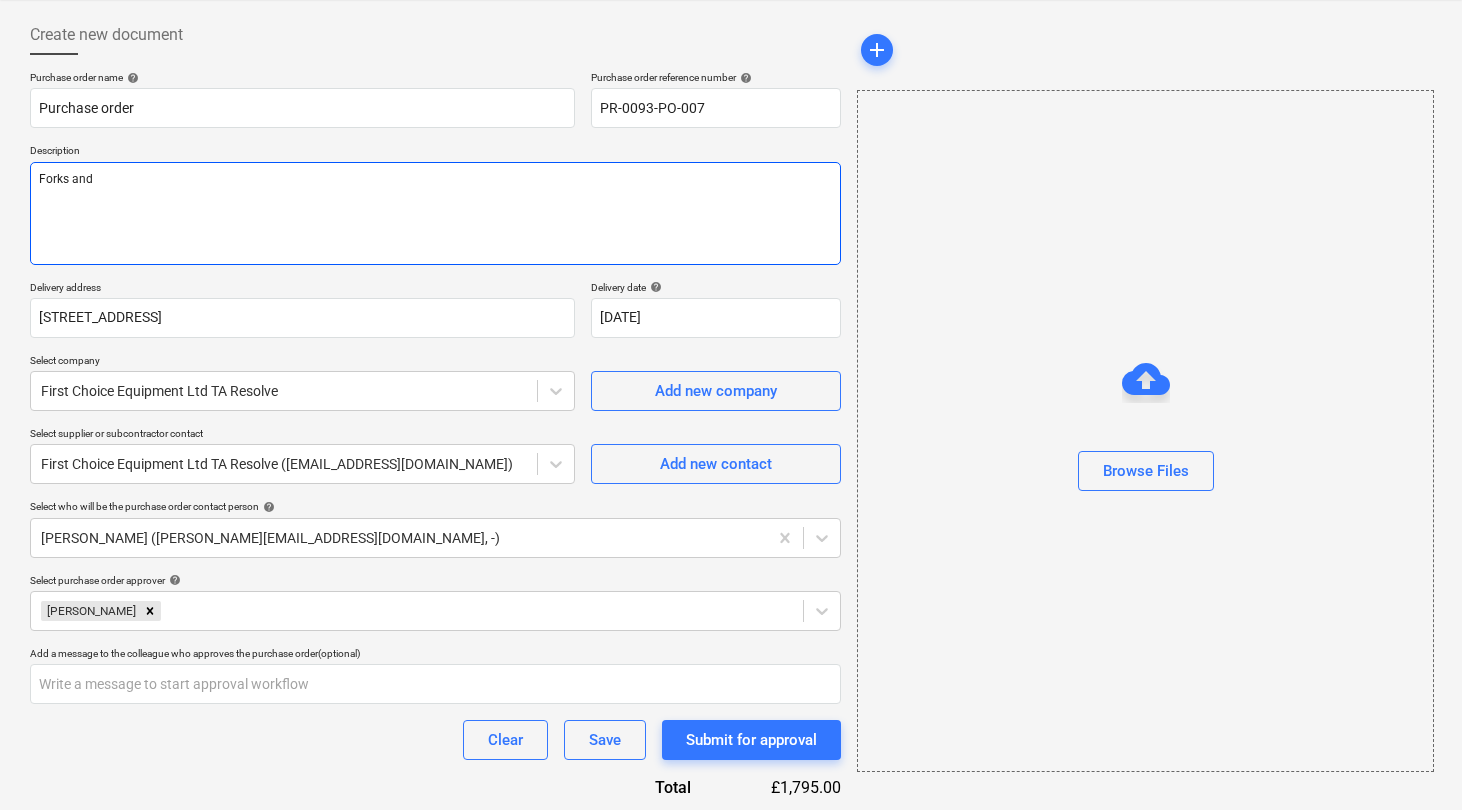 type on "x" 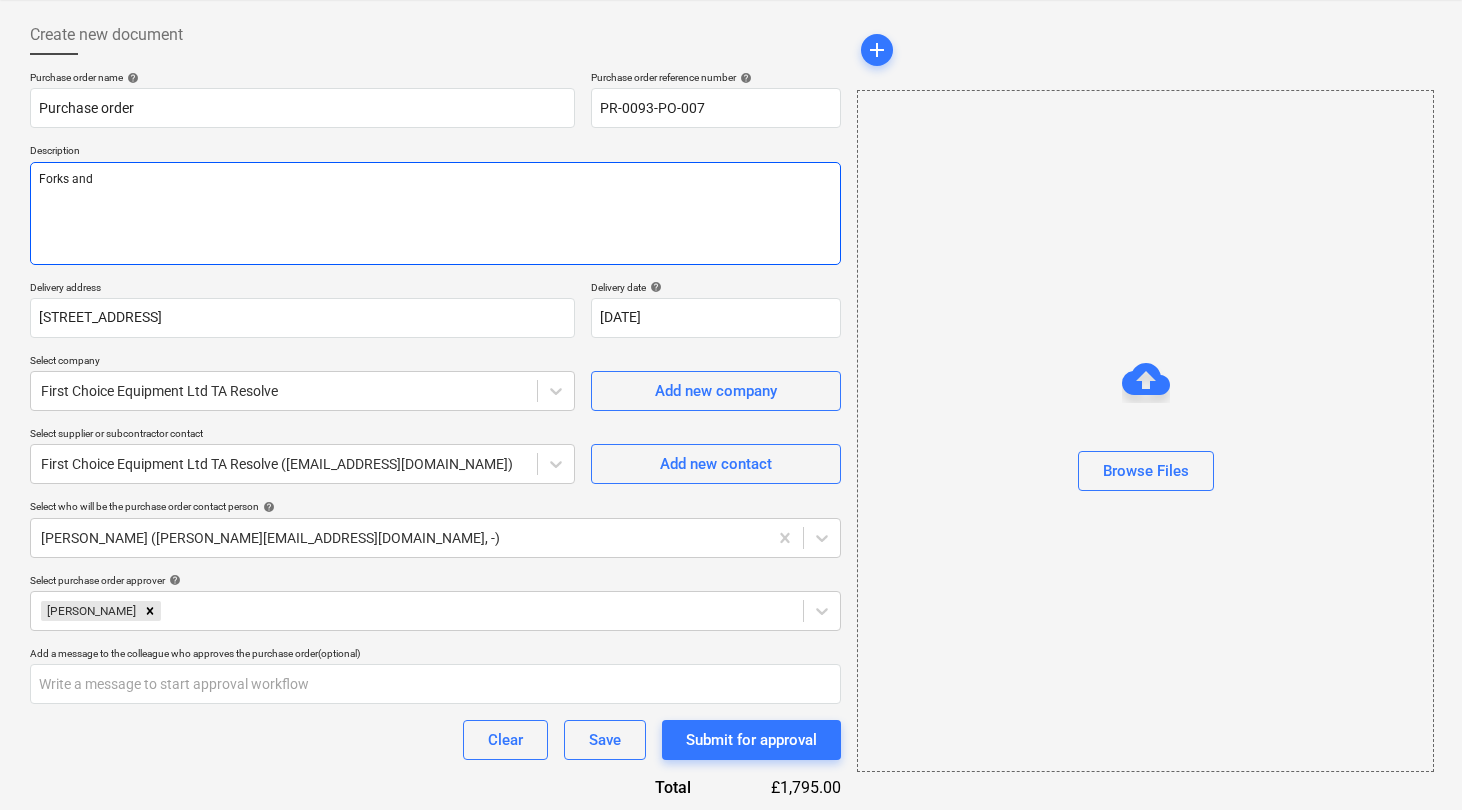 type on "Forks and 2" 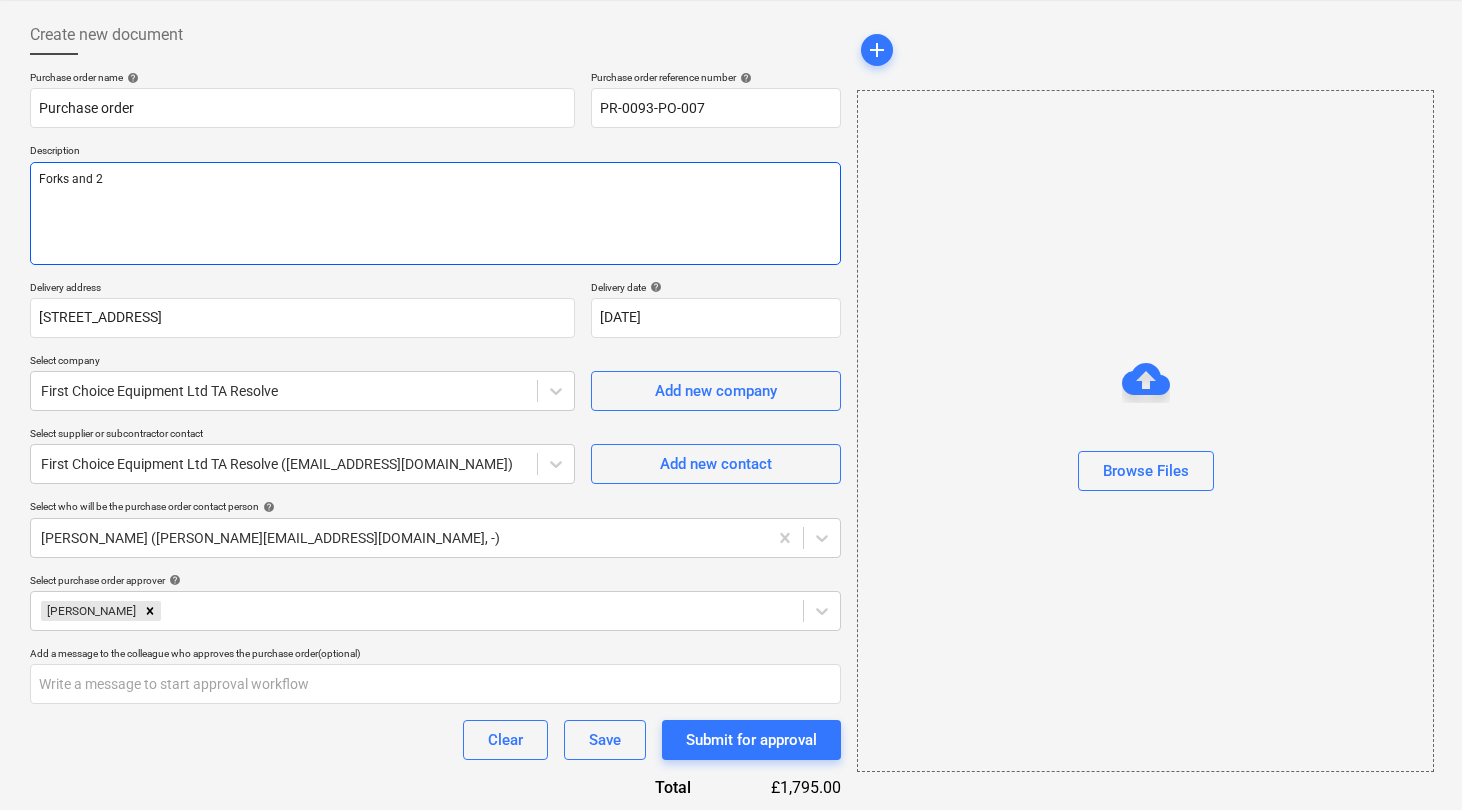 type on "x" 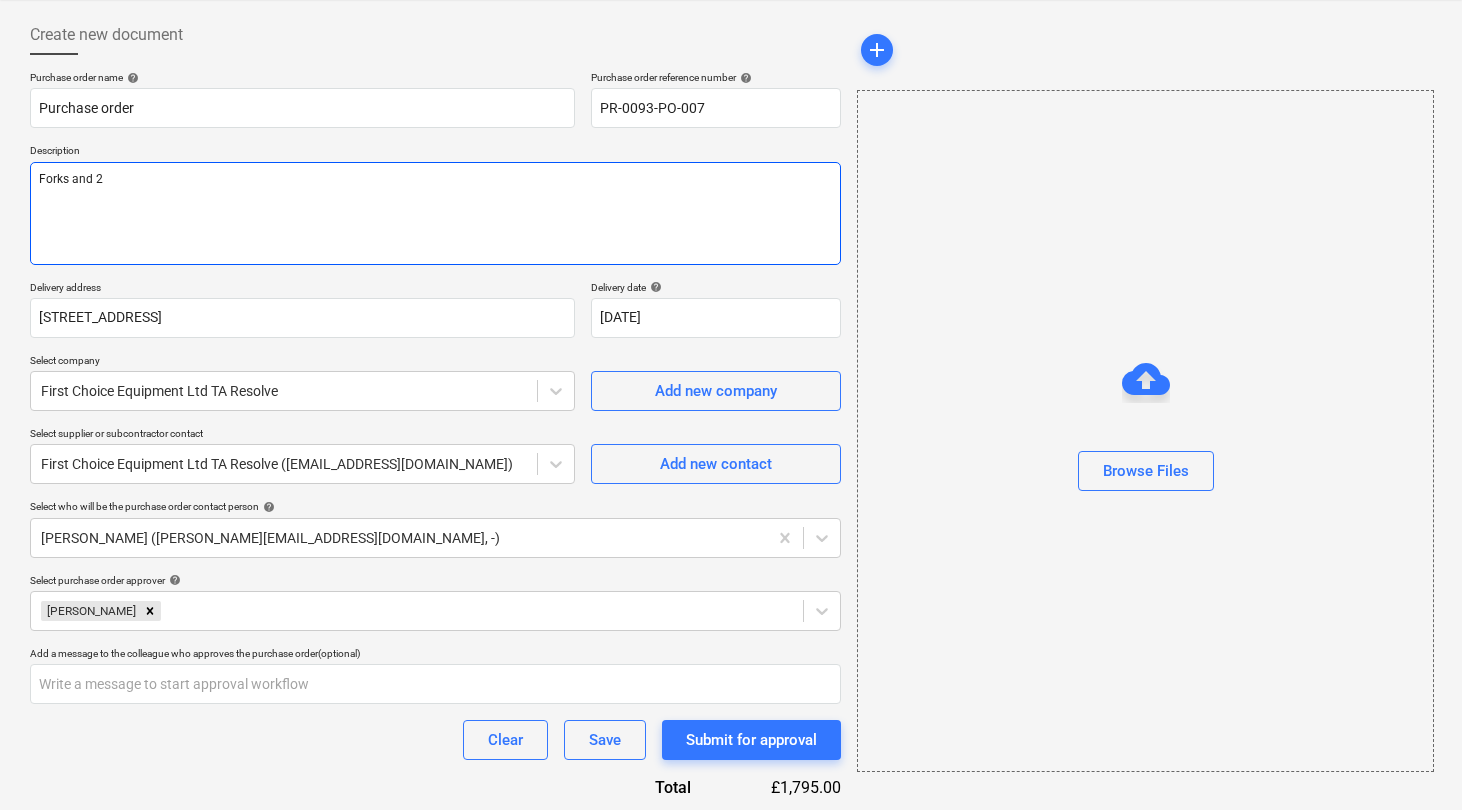 type on "Forks and 2" 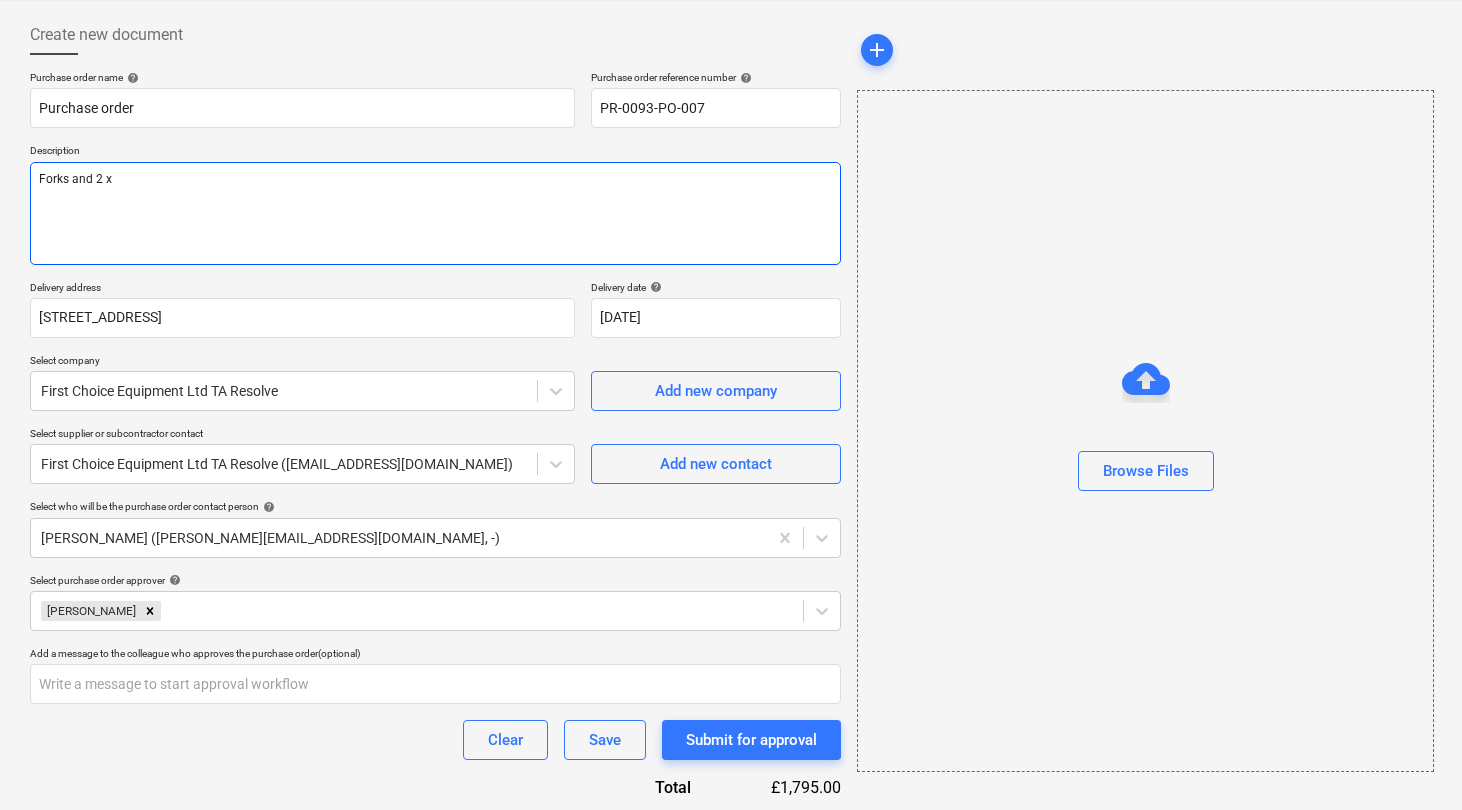 type on "x" 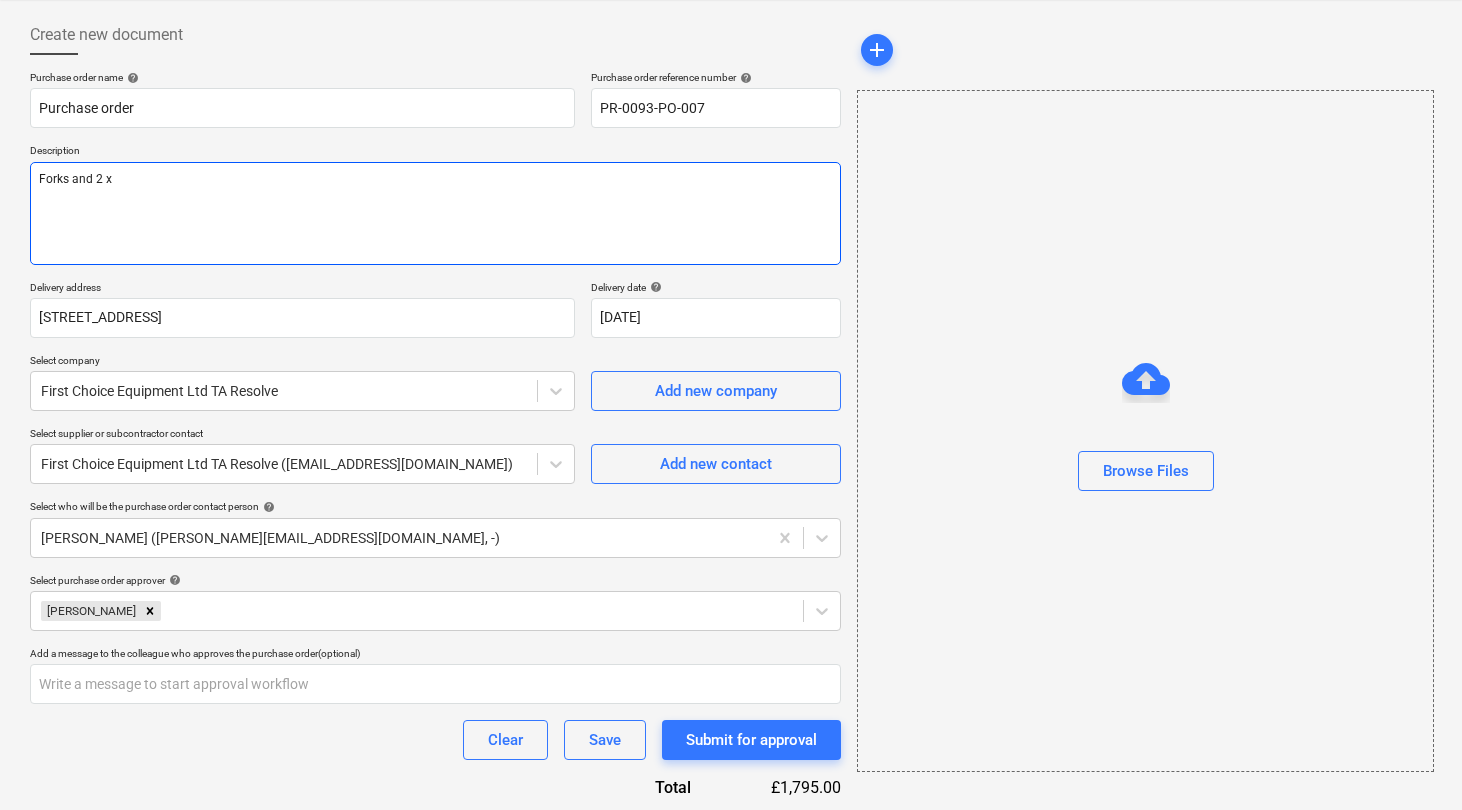 type on "Forks and 2 x" 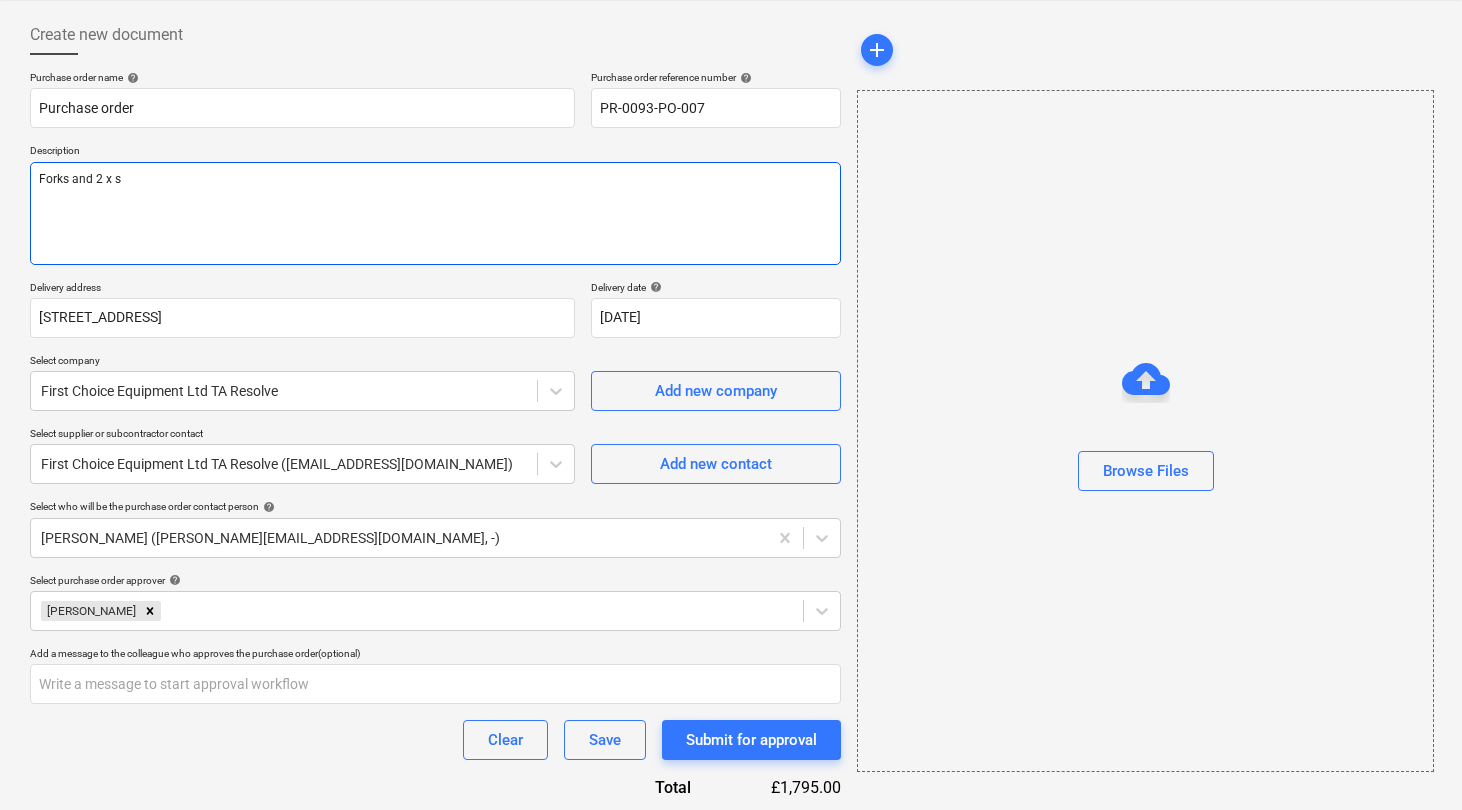 type on "x" 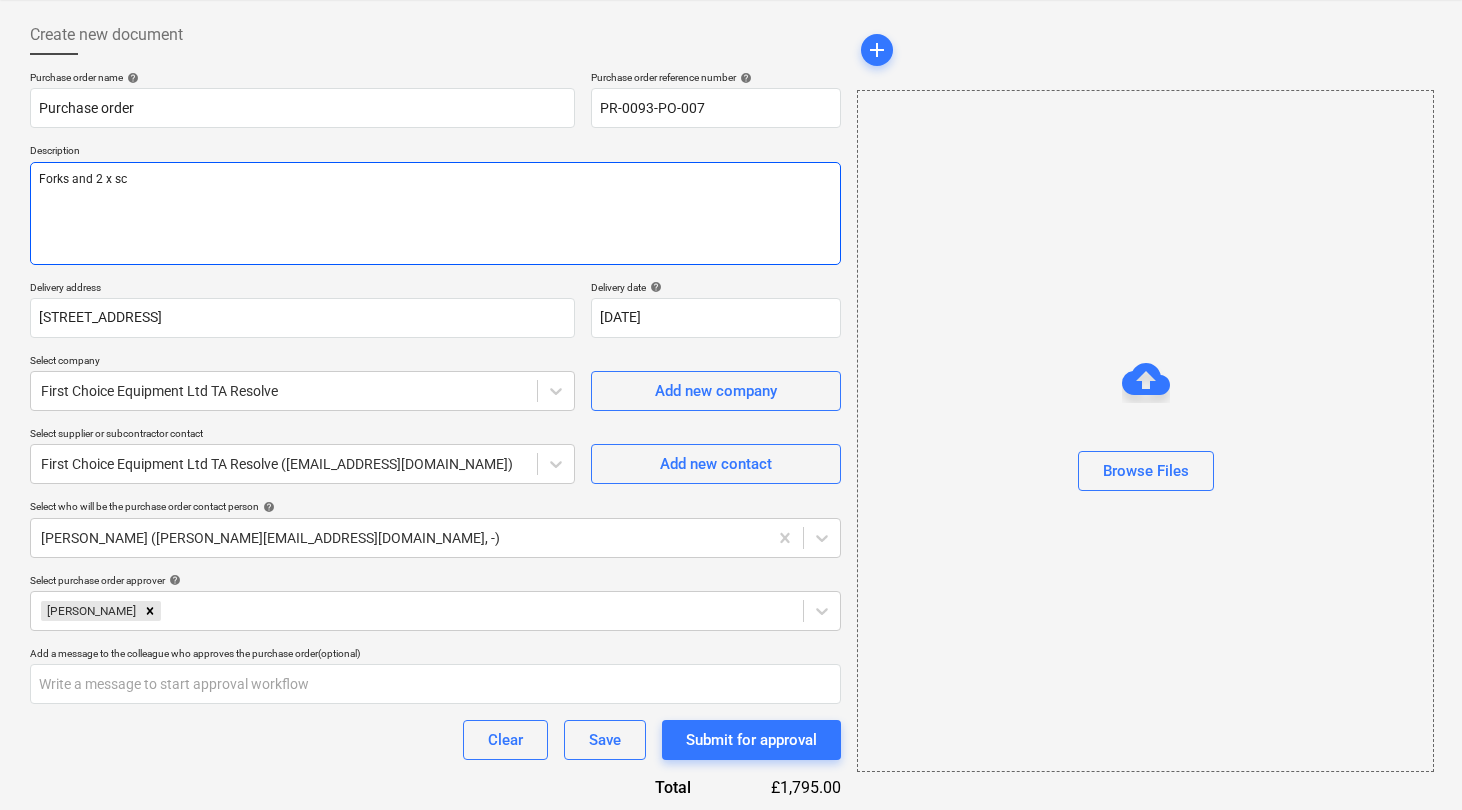 type on "x" 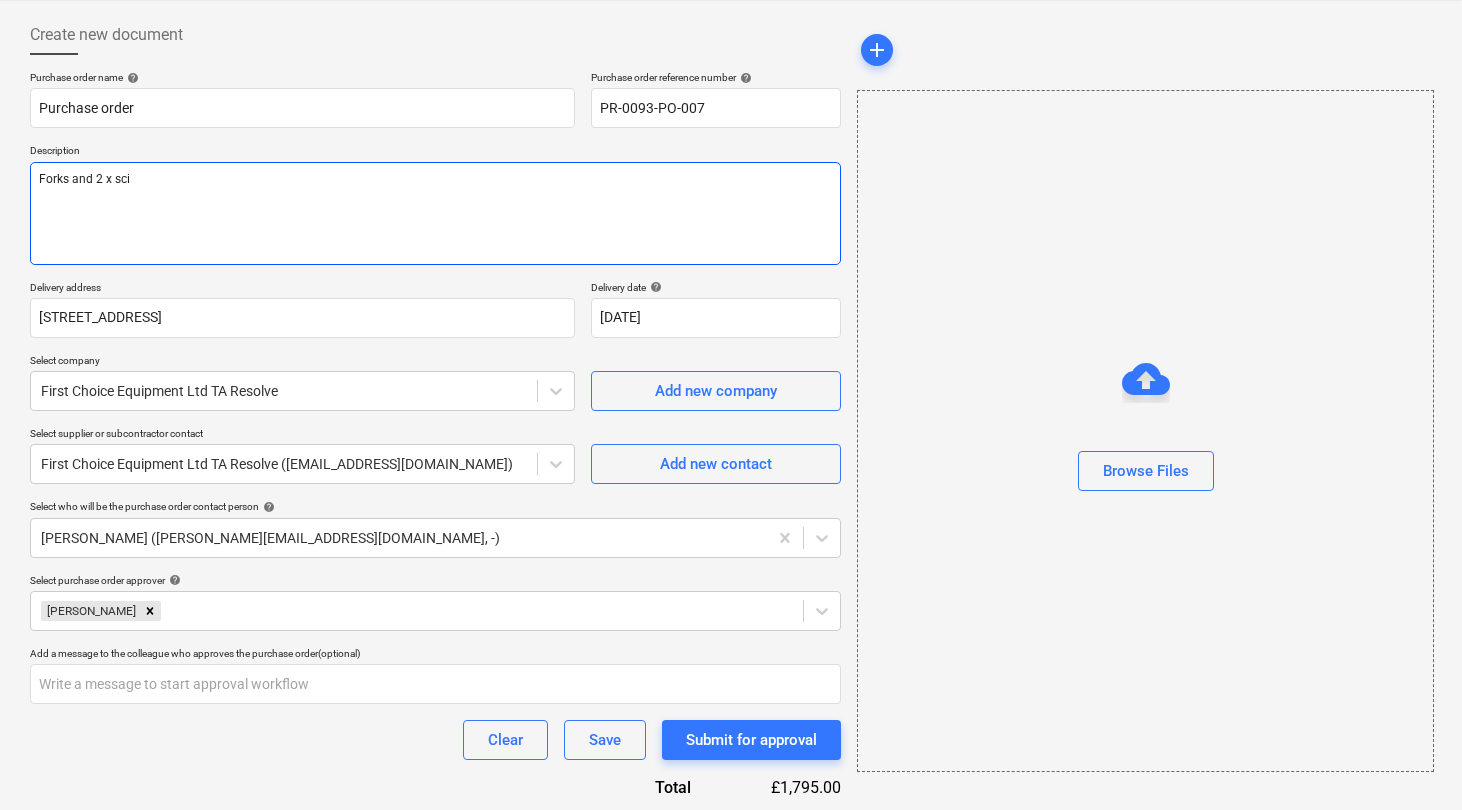 type on "x" 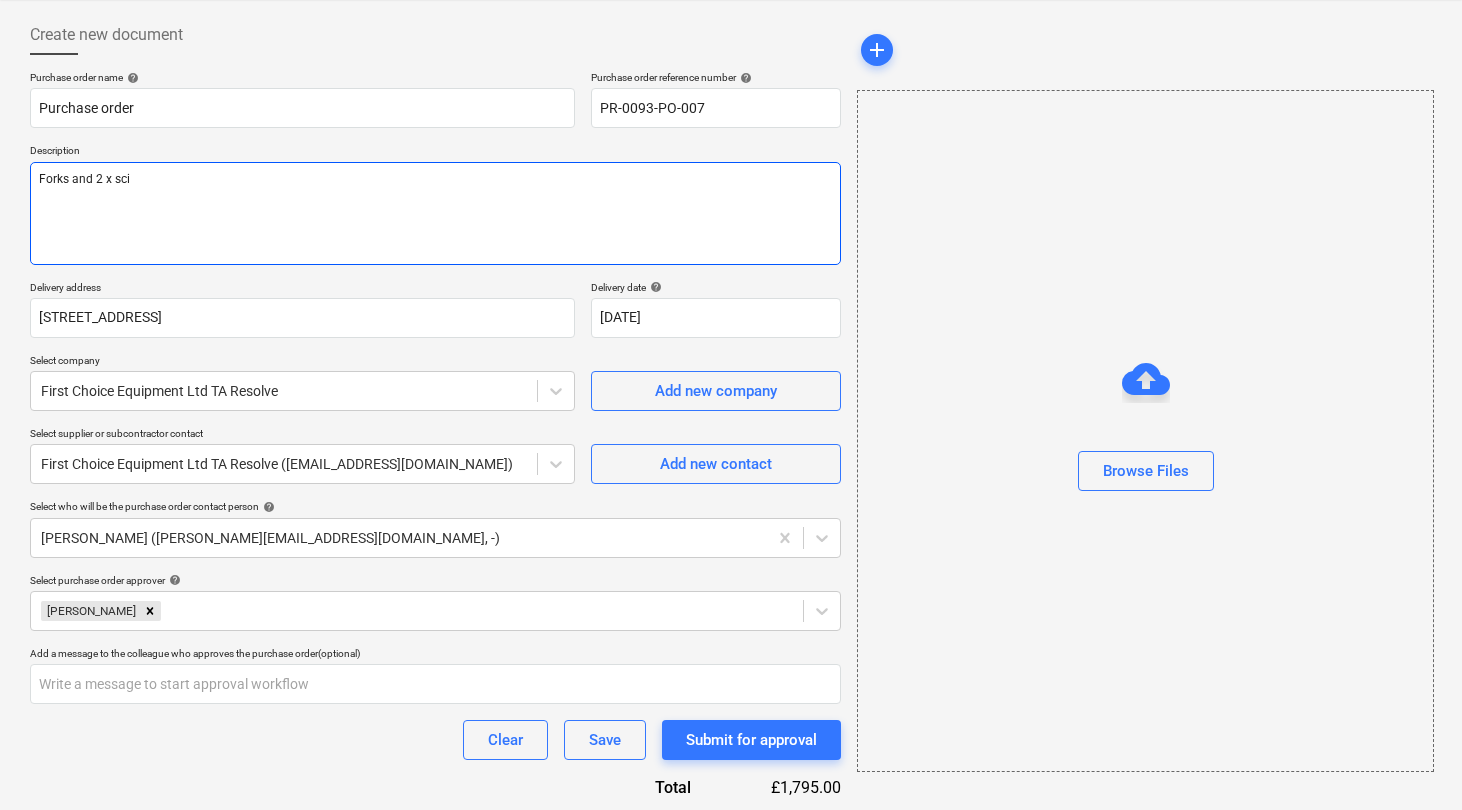 type on "Forks and 2 x scis" 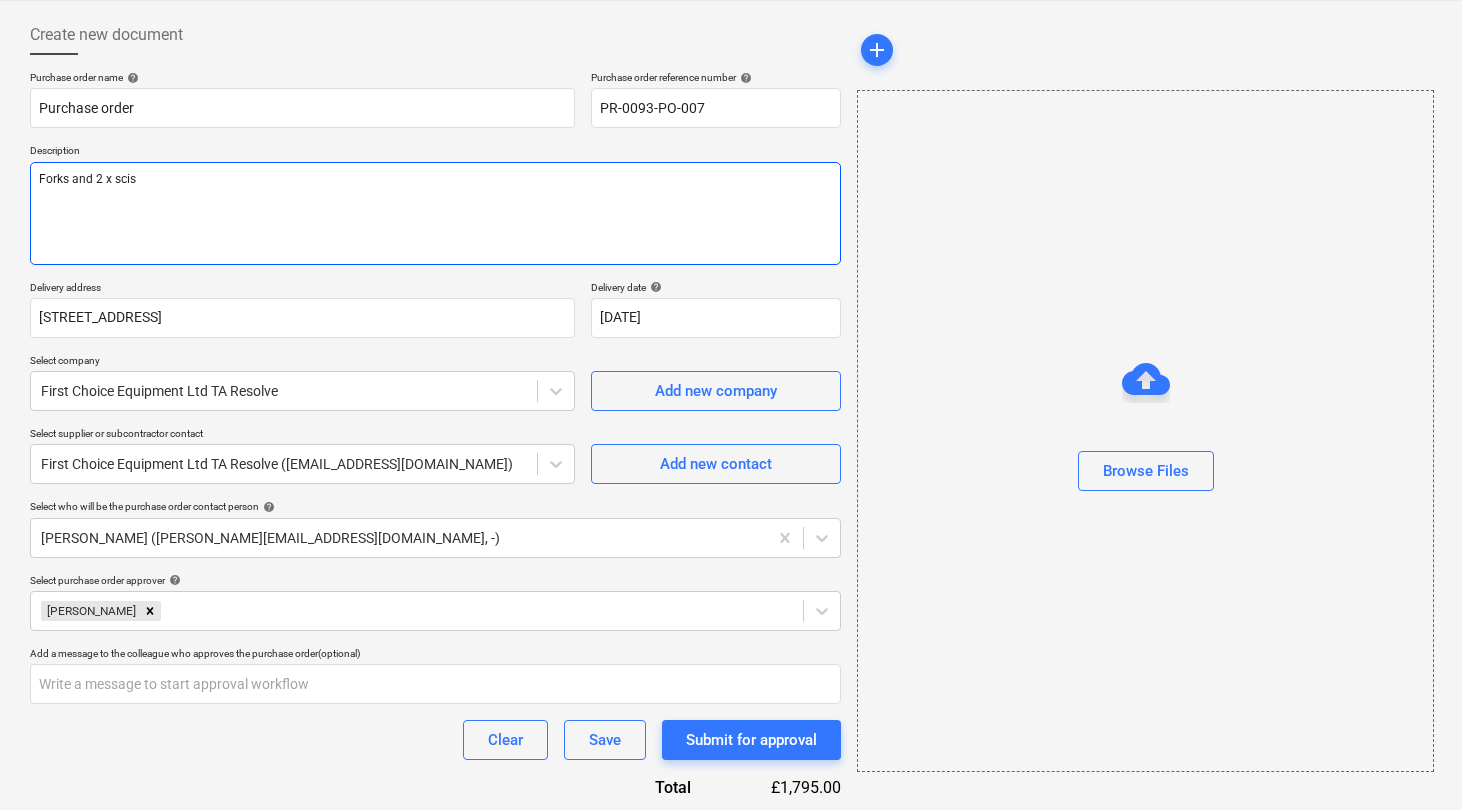 type on "x" 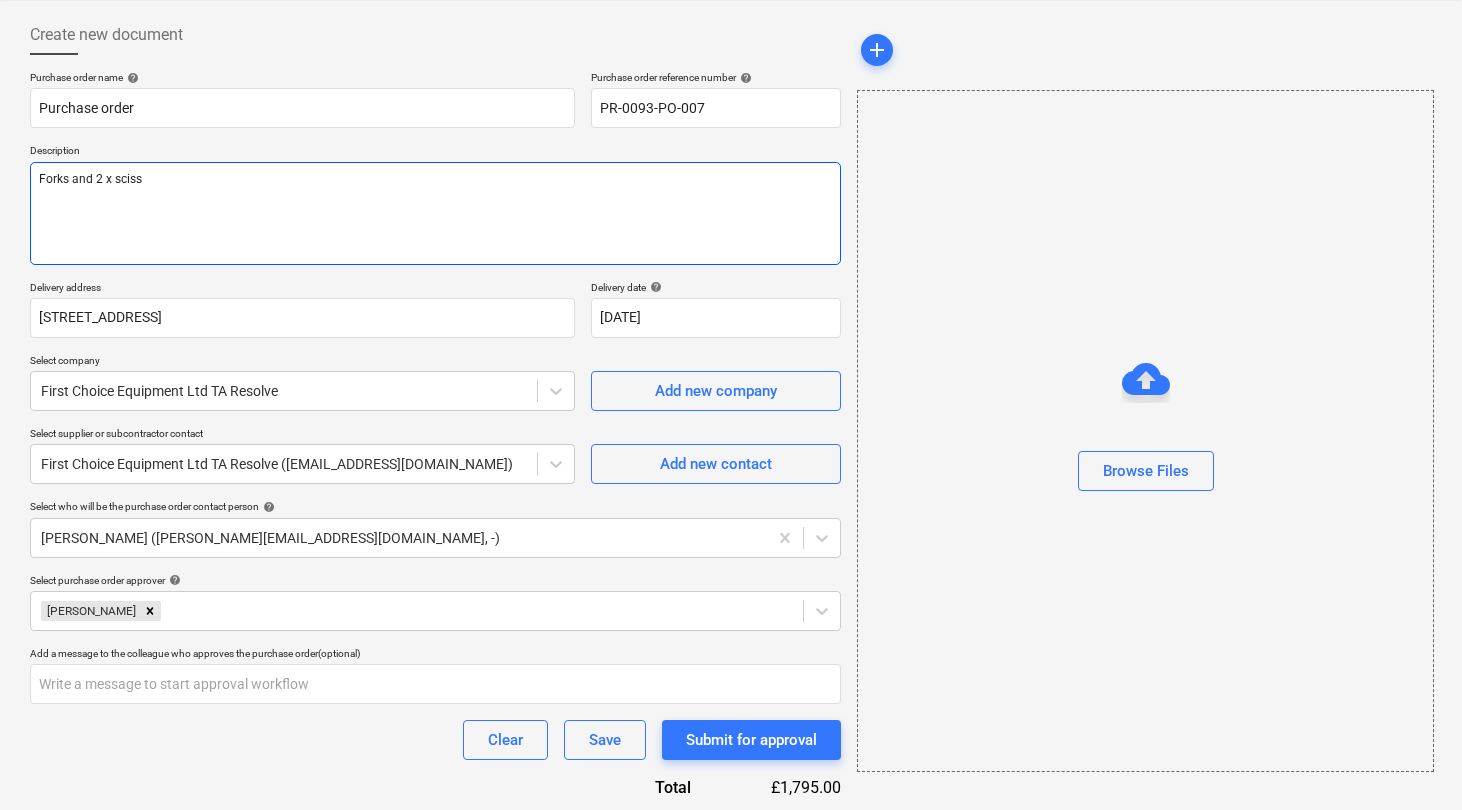 type on "x" 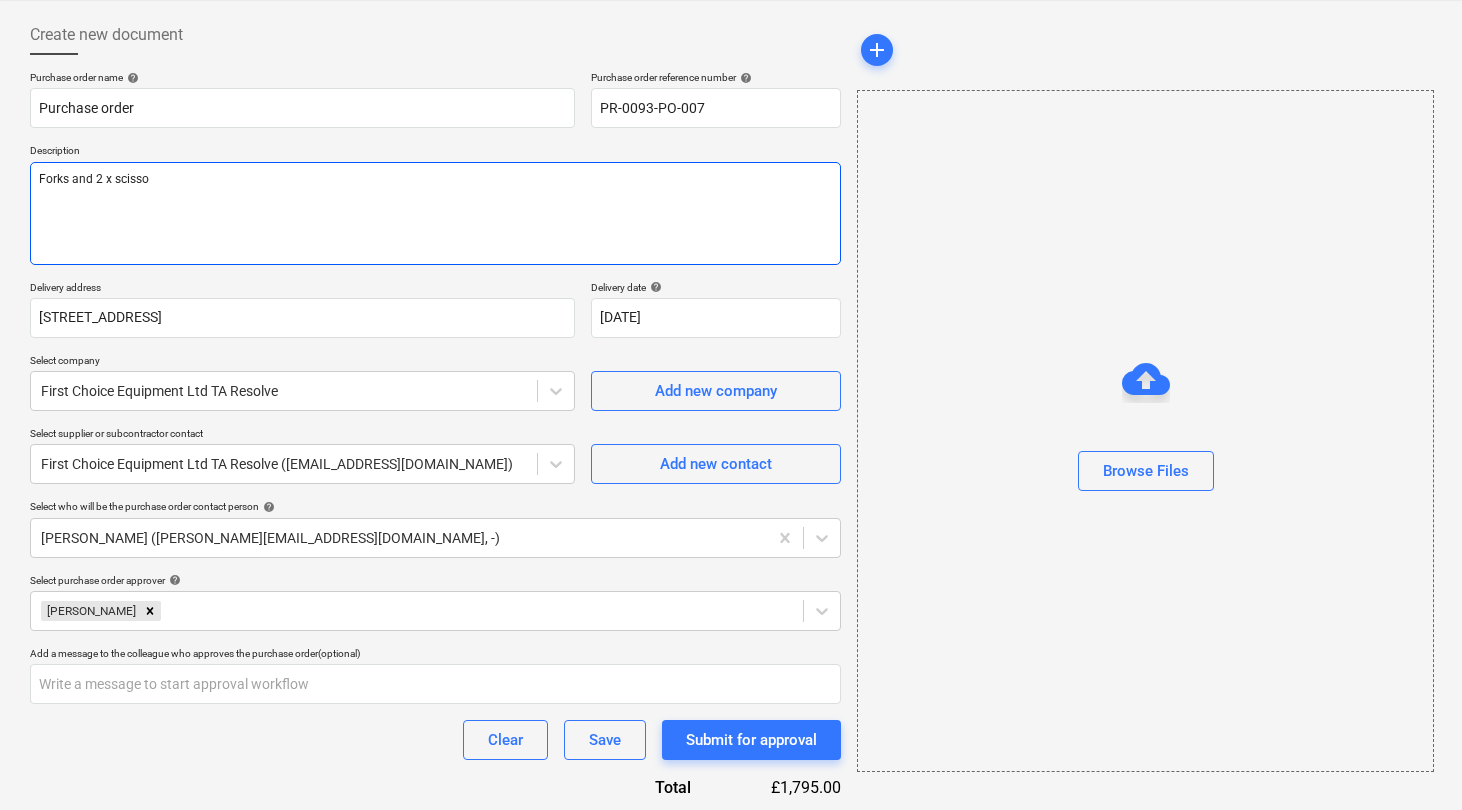type on "x" 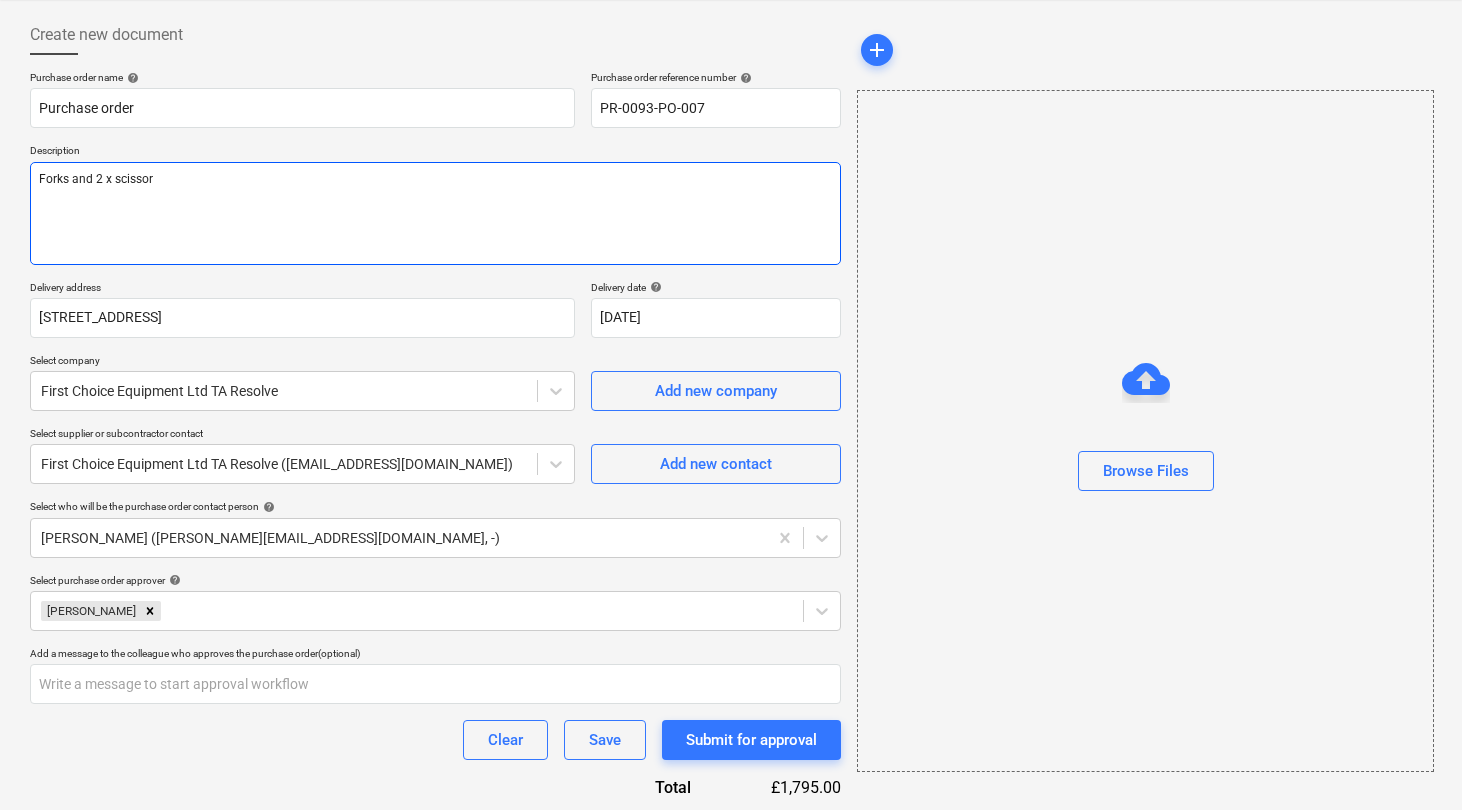 type on "x" 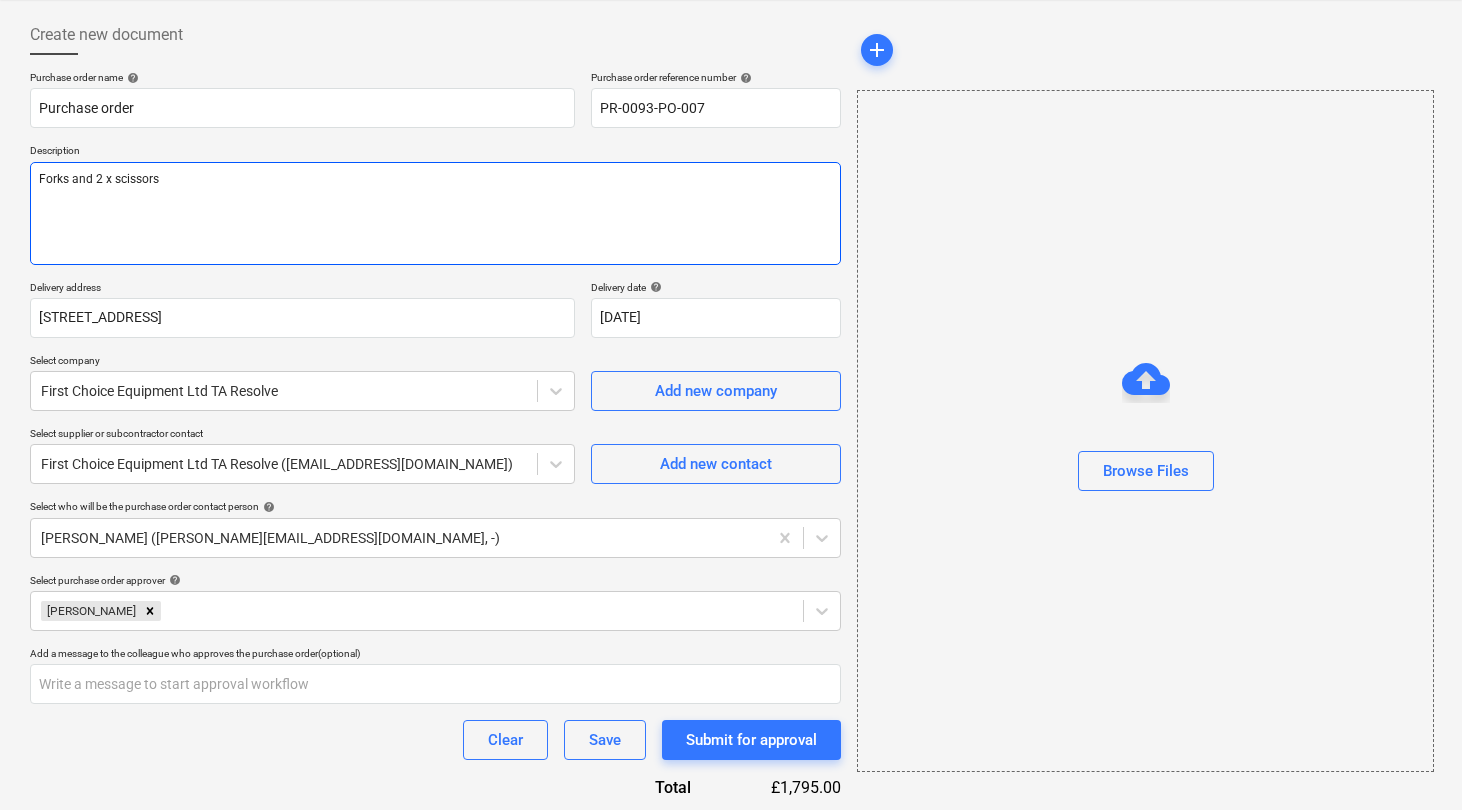 type on "x" 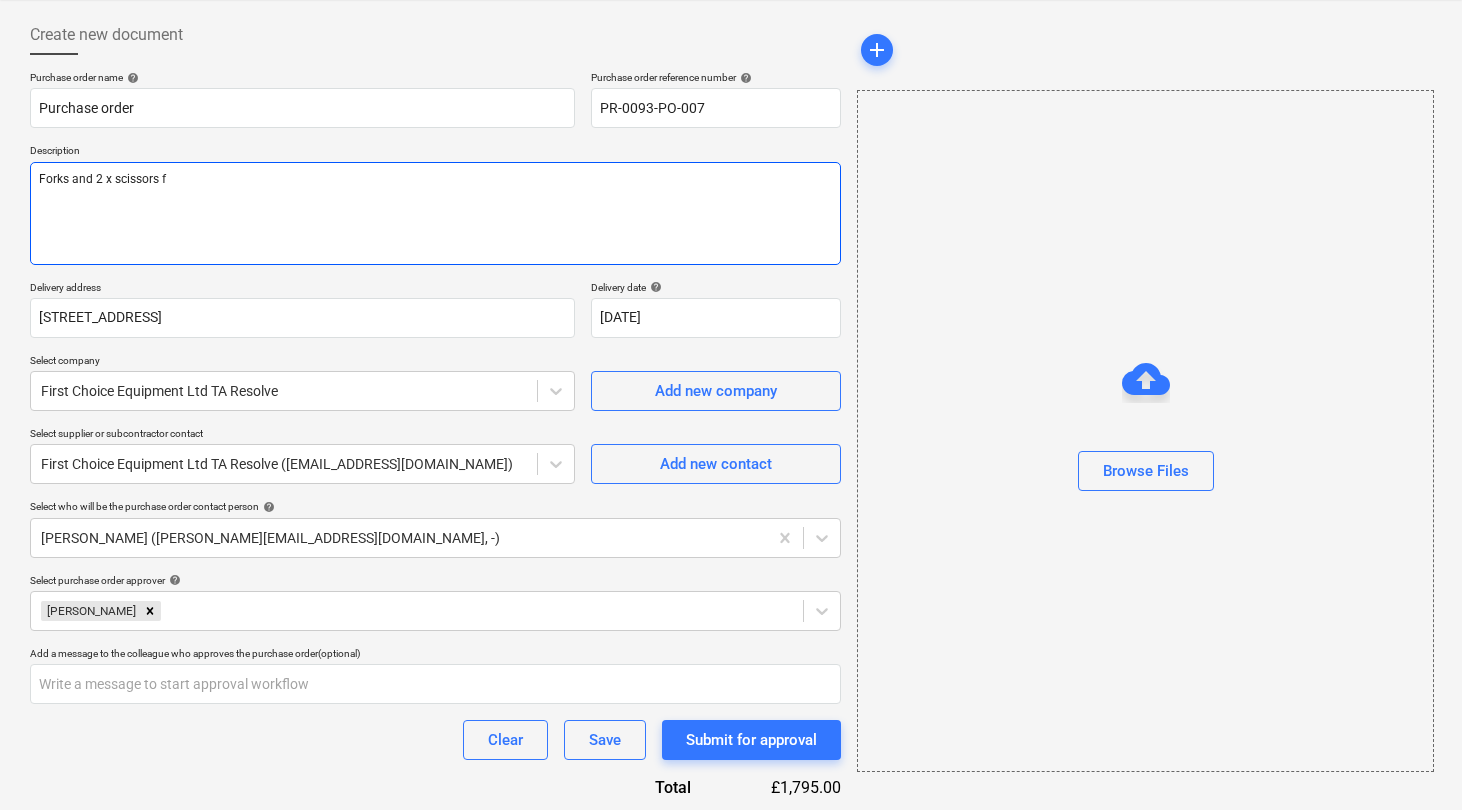 type on "x" 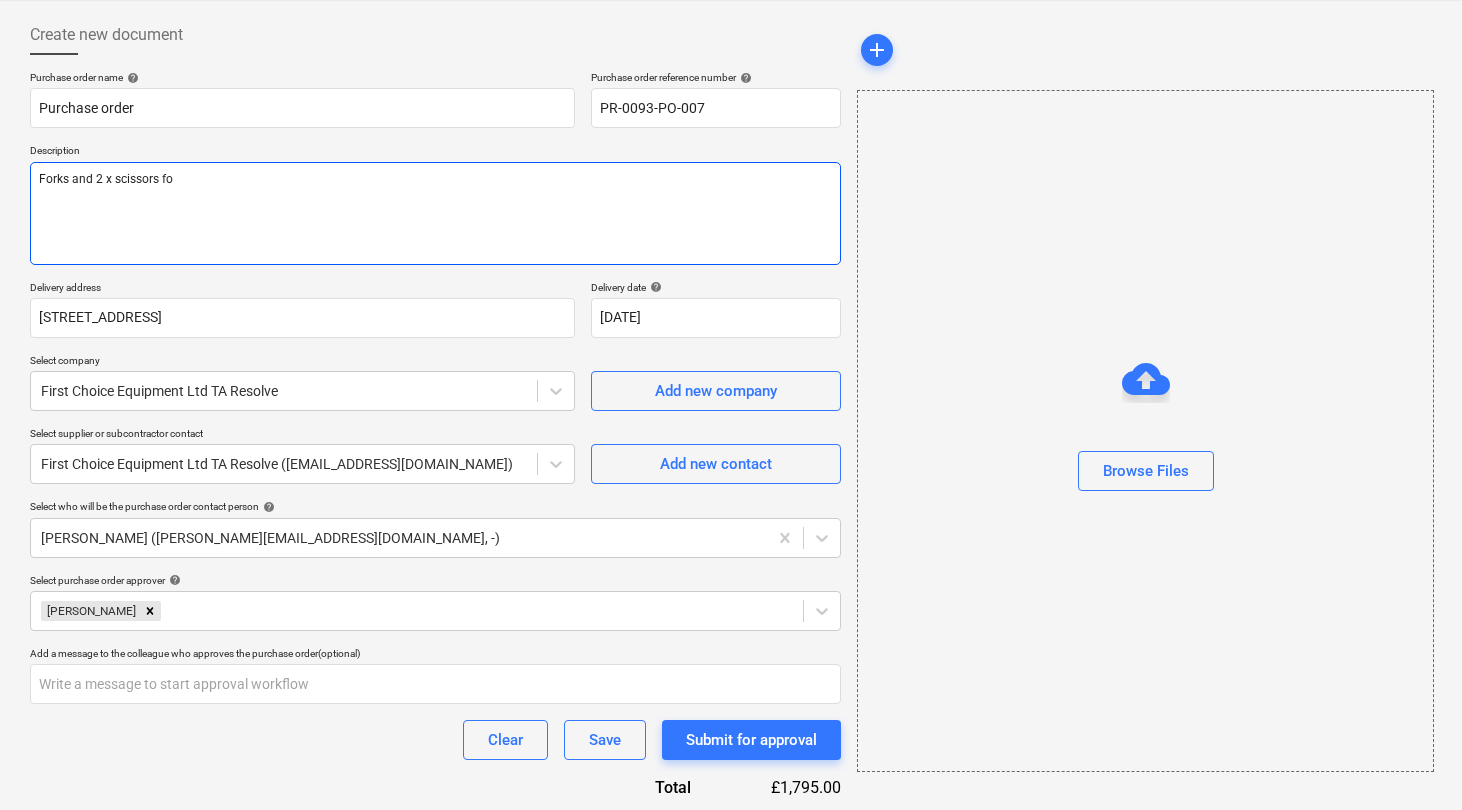type on "Forks and 2 x scissors for" 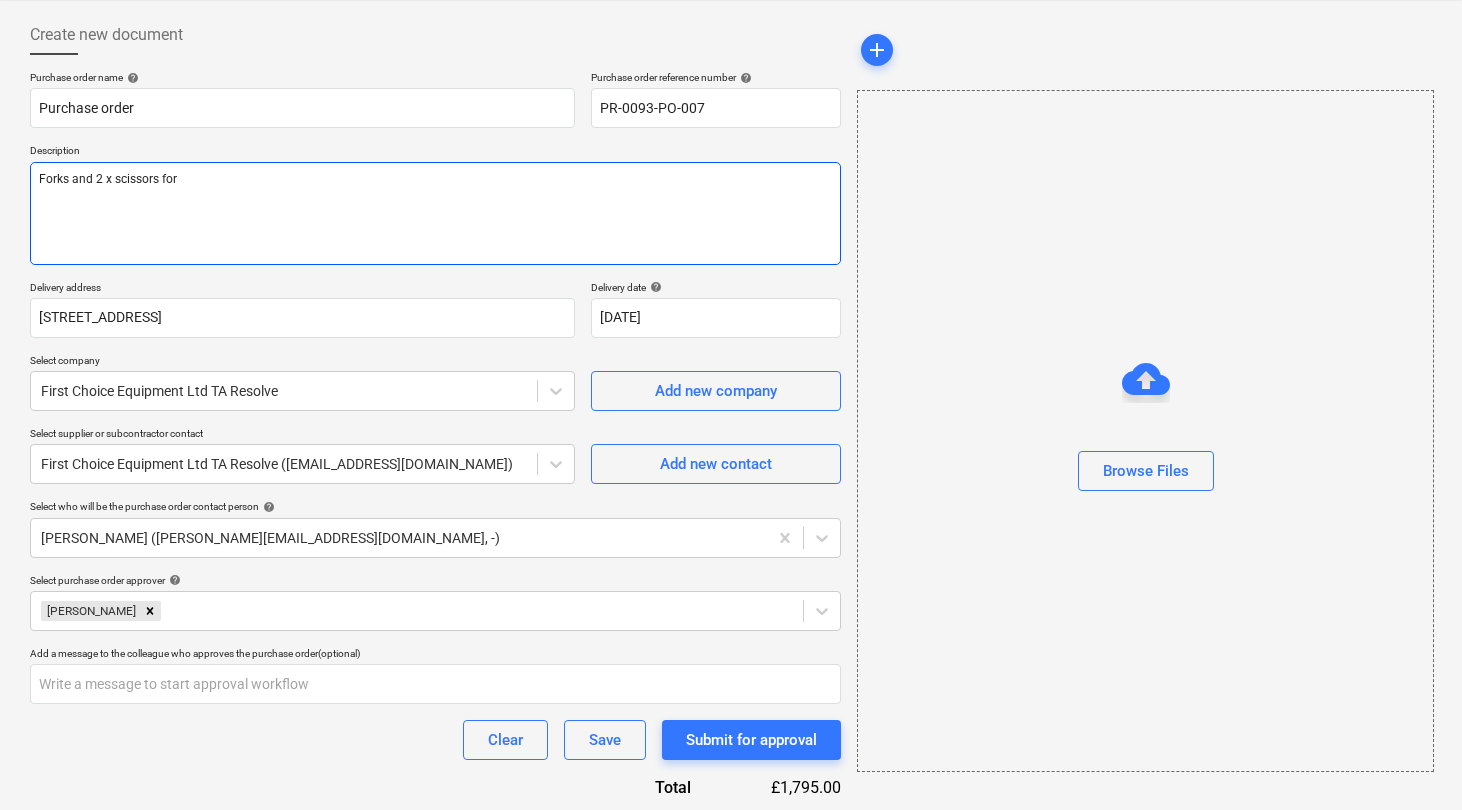 type on "x" 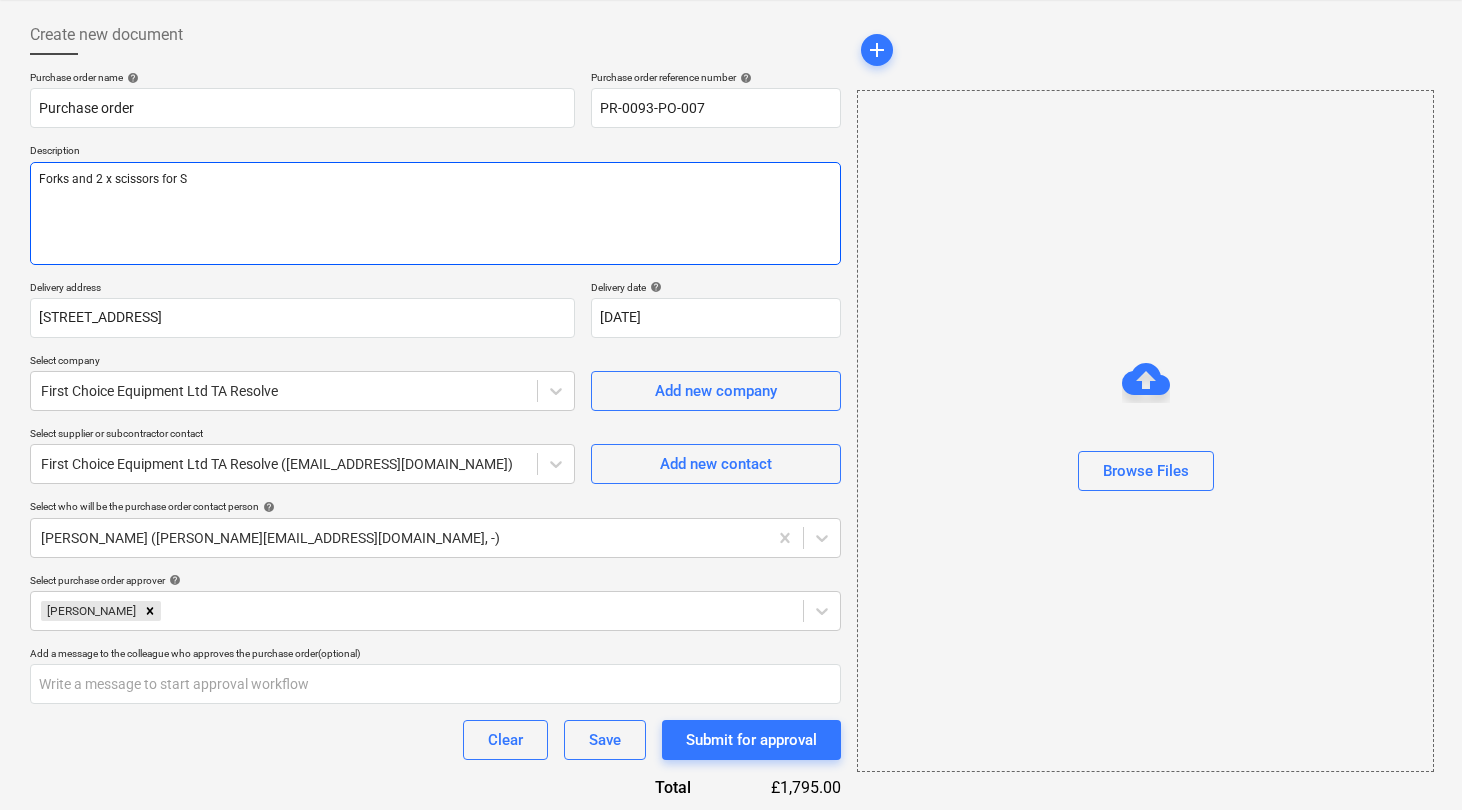 type on "x" 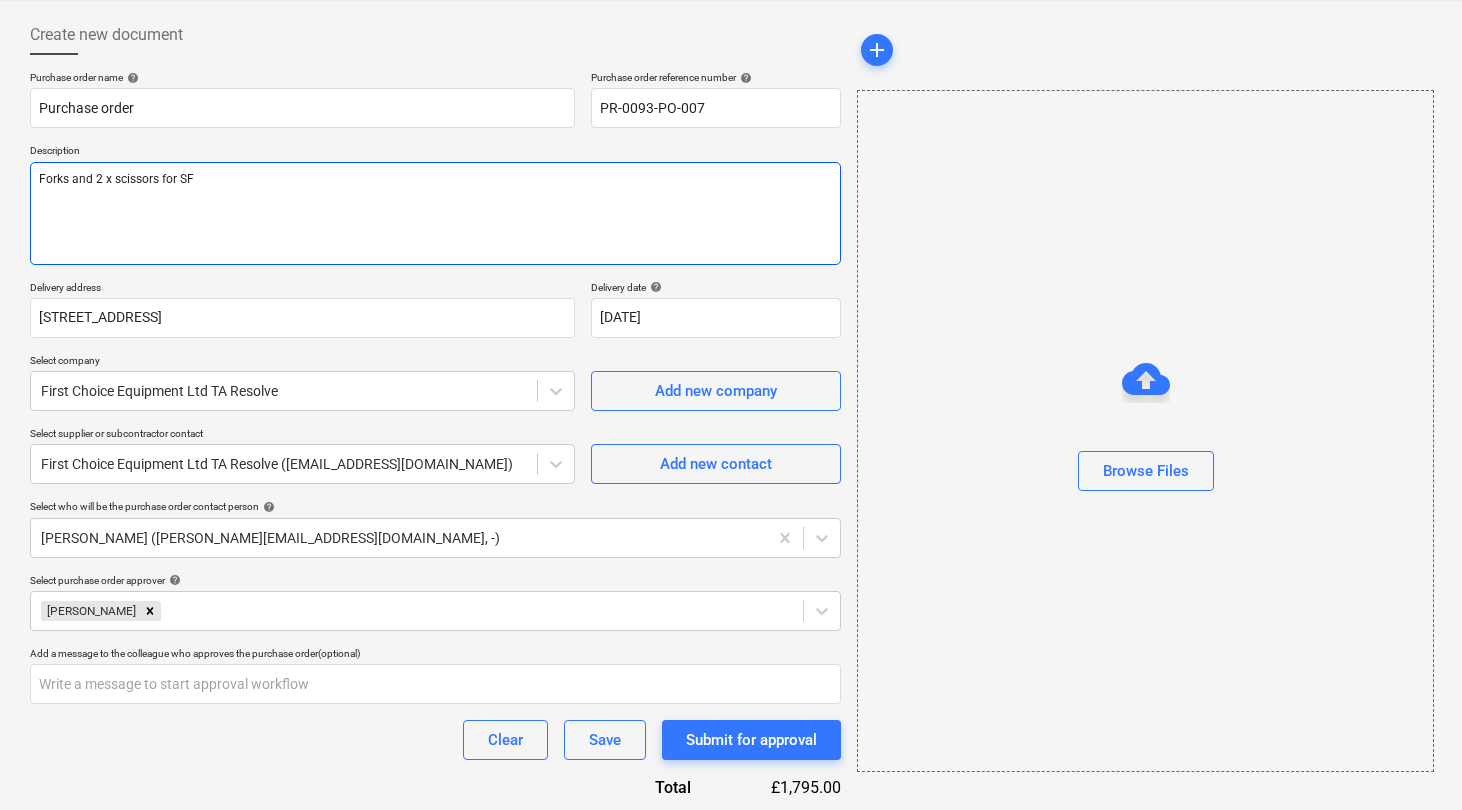 type on "x" 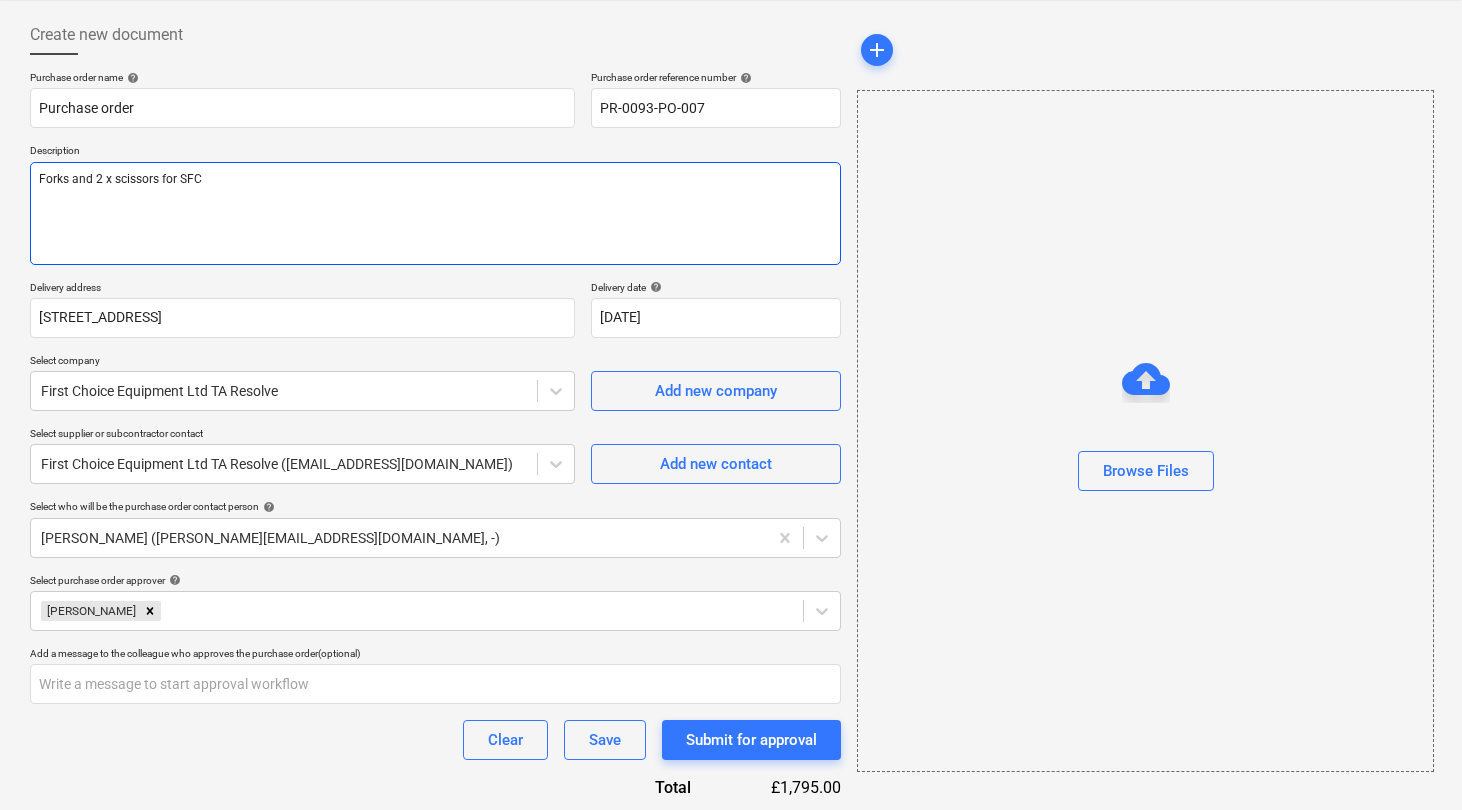 type on "x" 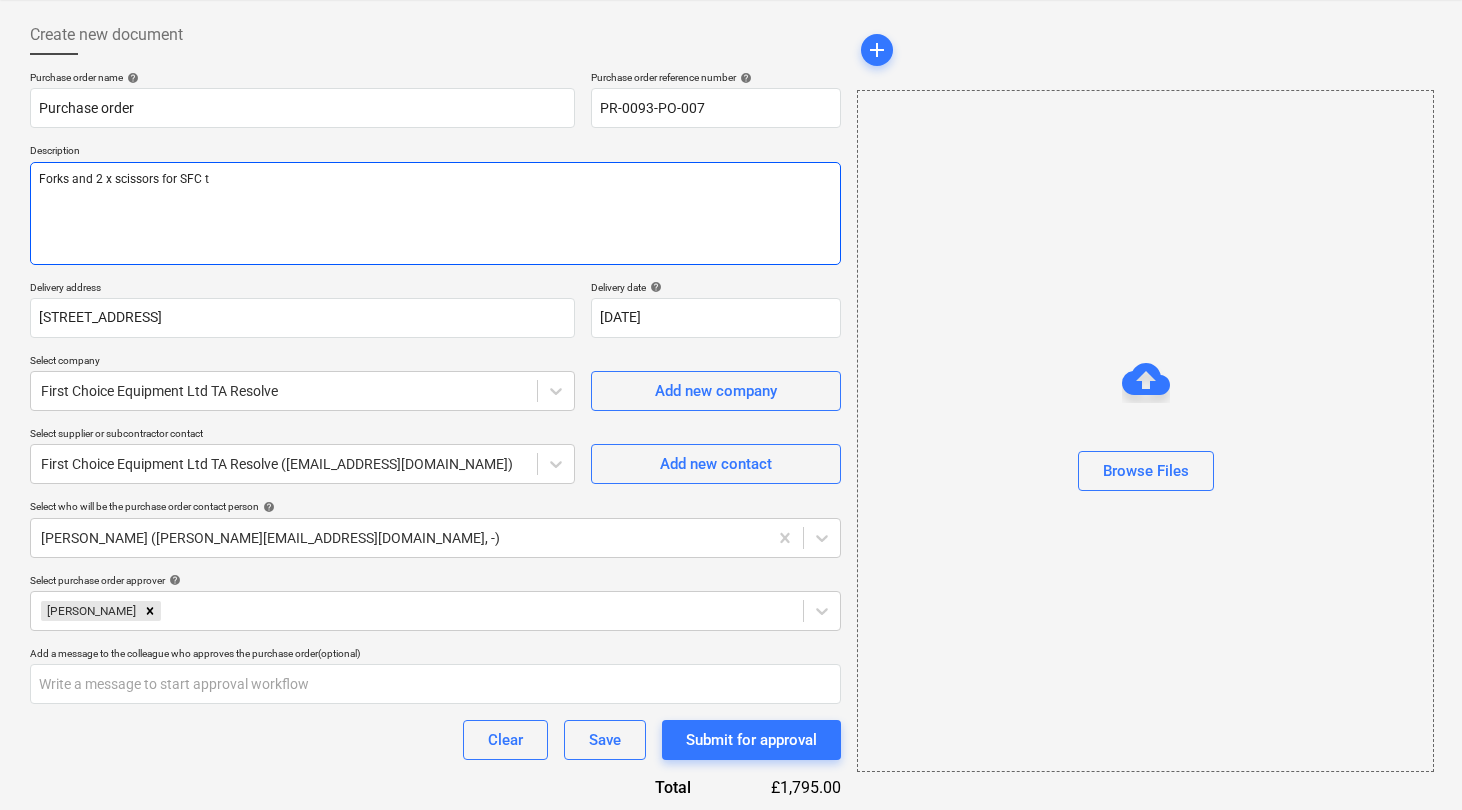 type on "Forks and 2 x scissors for SFC to" 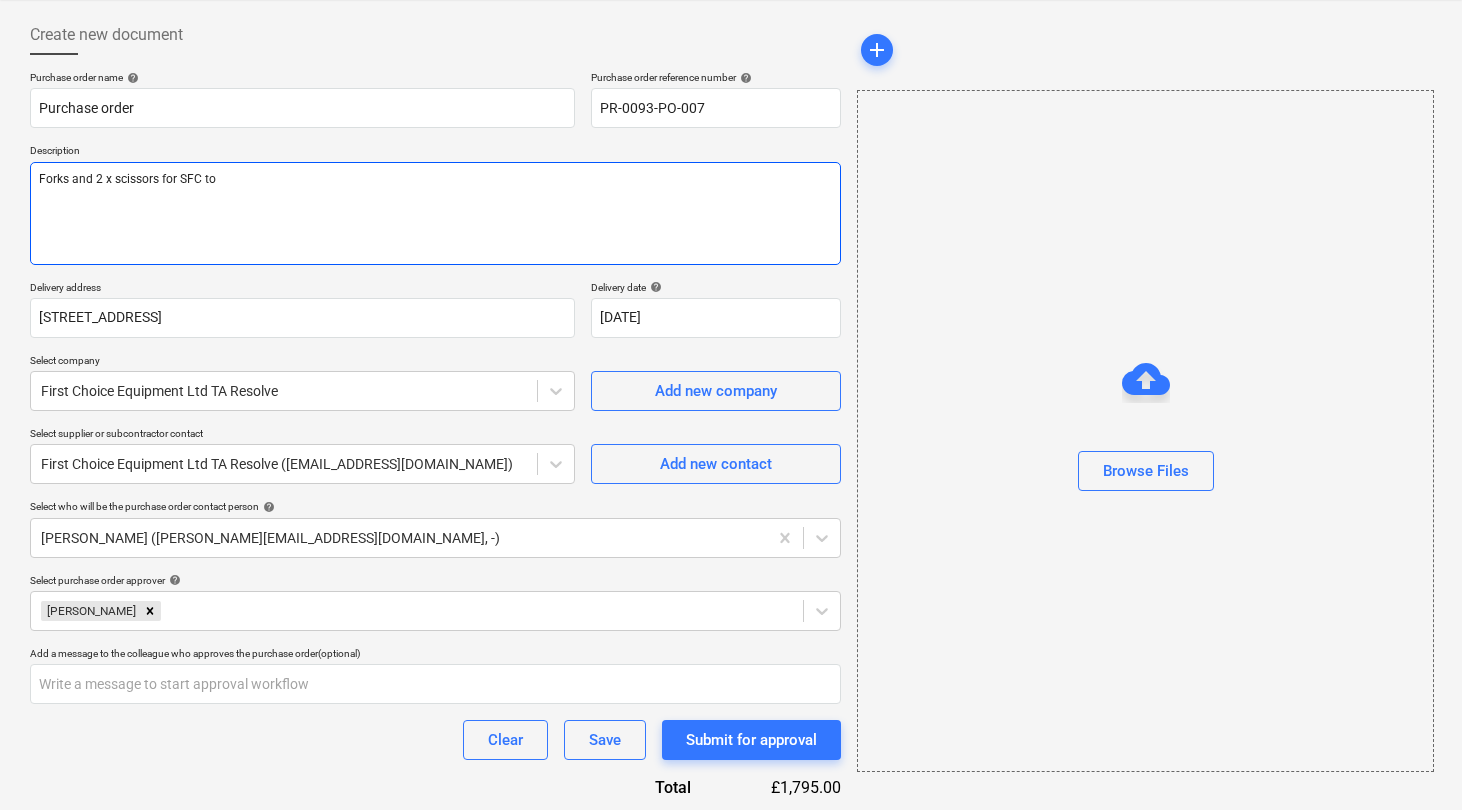 type on "x" 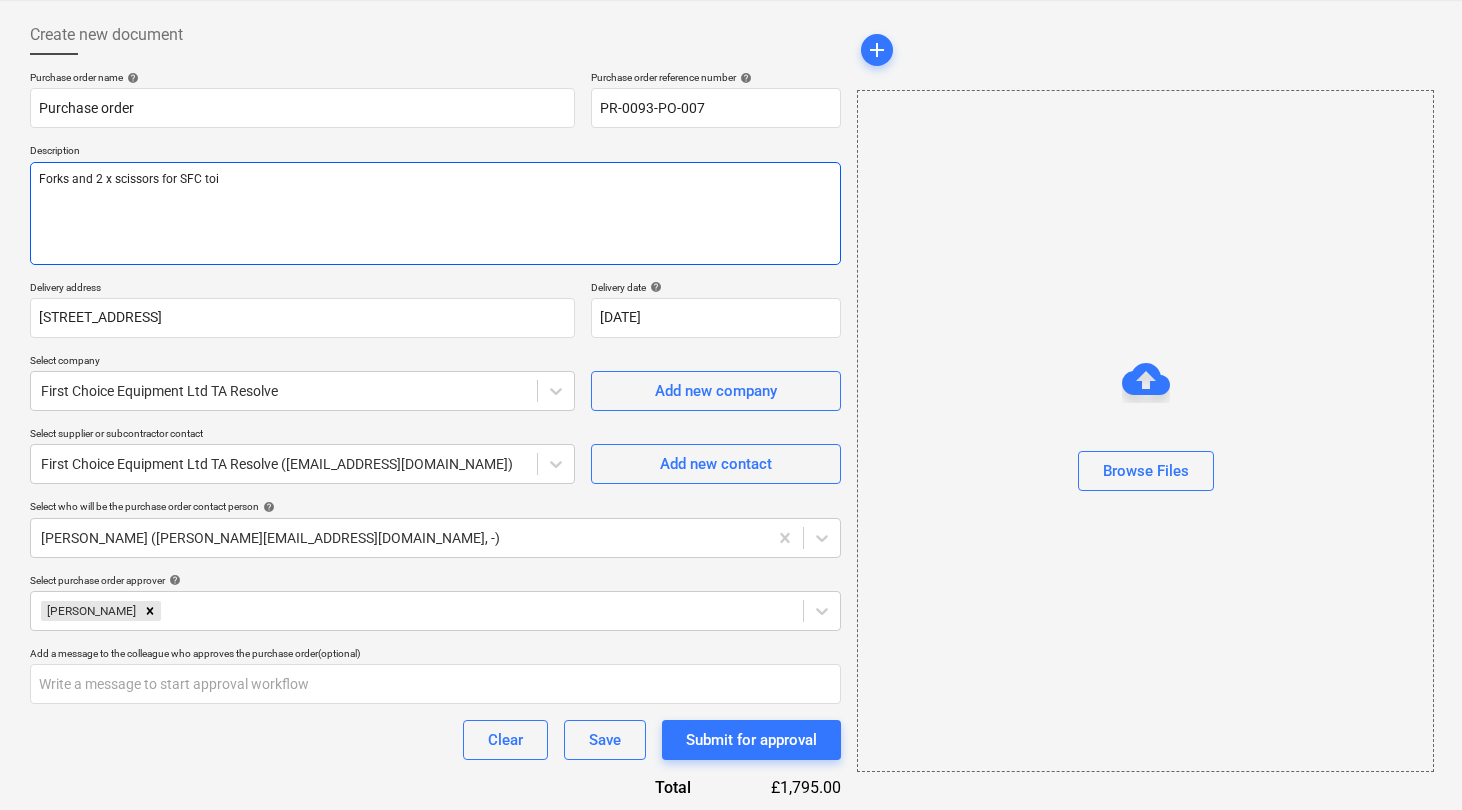 type on "x" 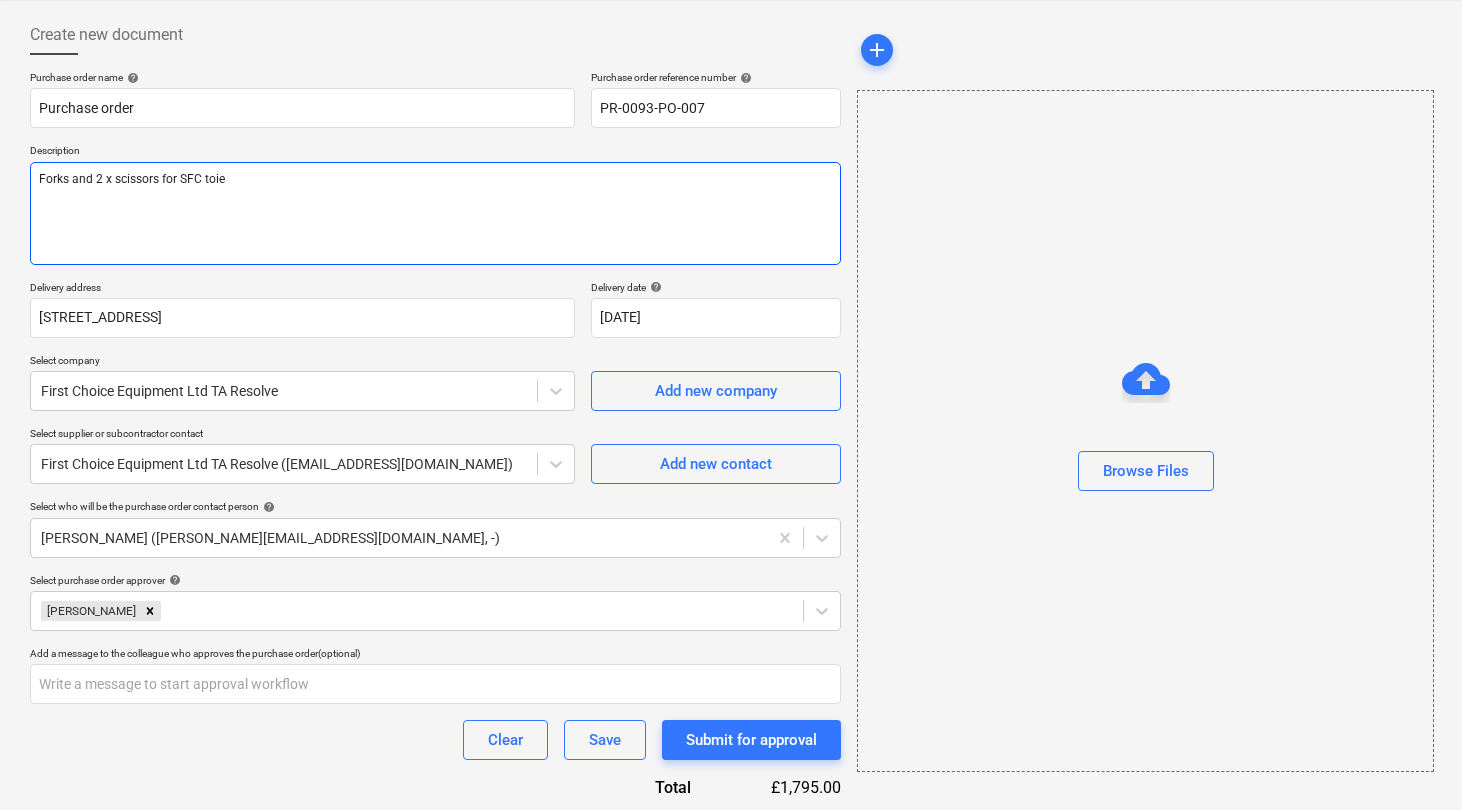 type on "Forks and 2 x scissors for SFC toiel" 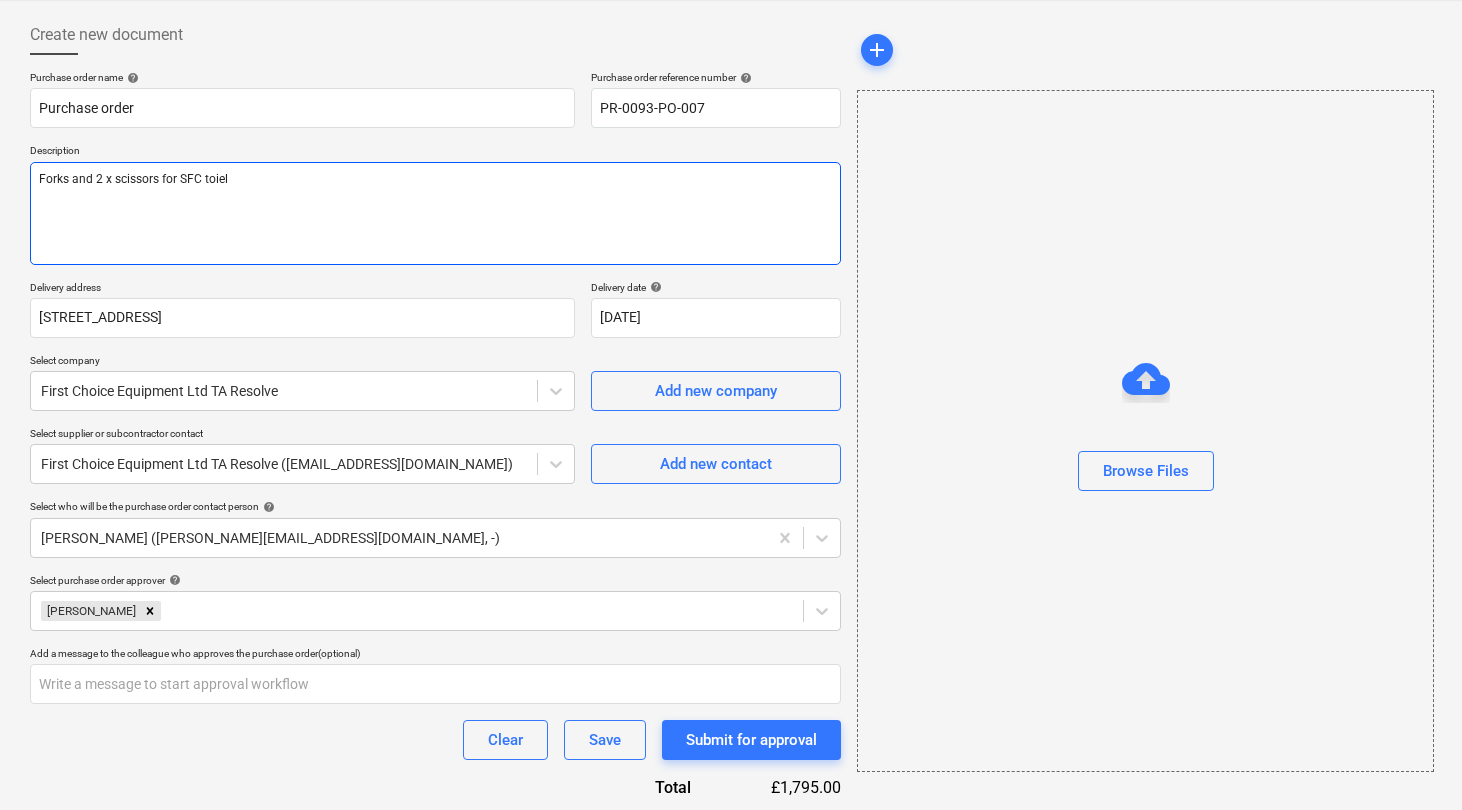 type on "x" 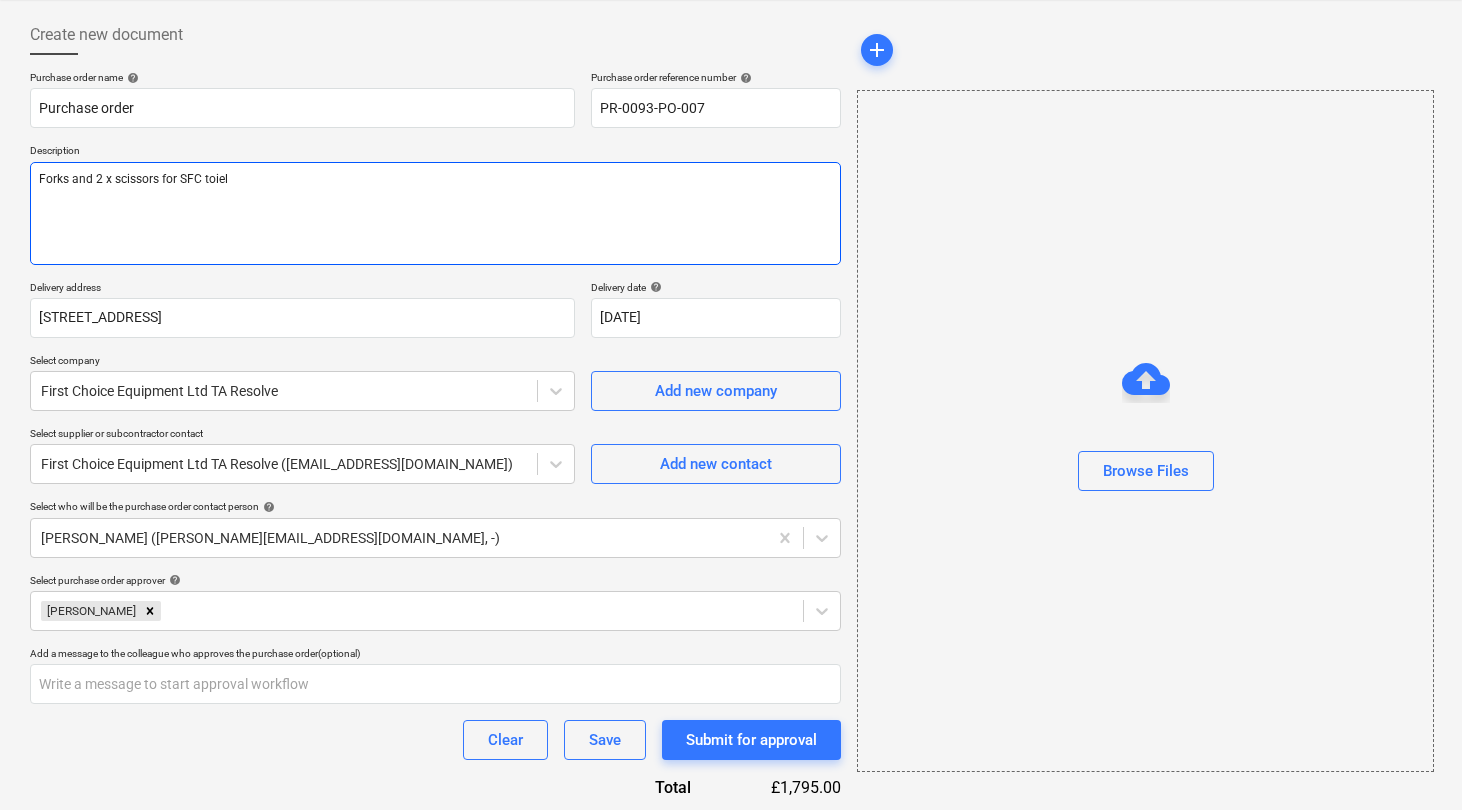 type on "Forks and 2 x scissors for SFC toie" 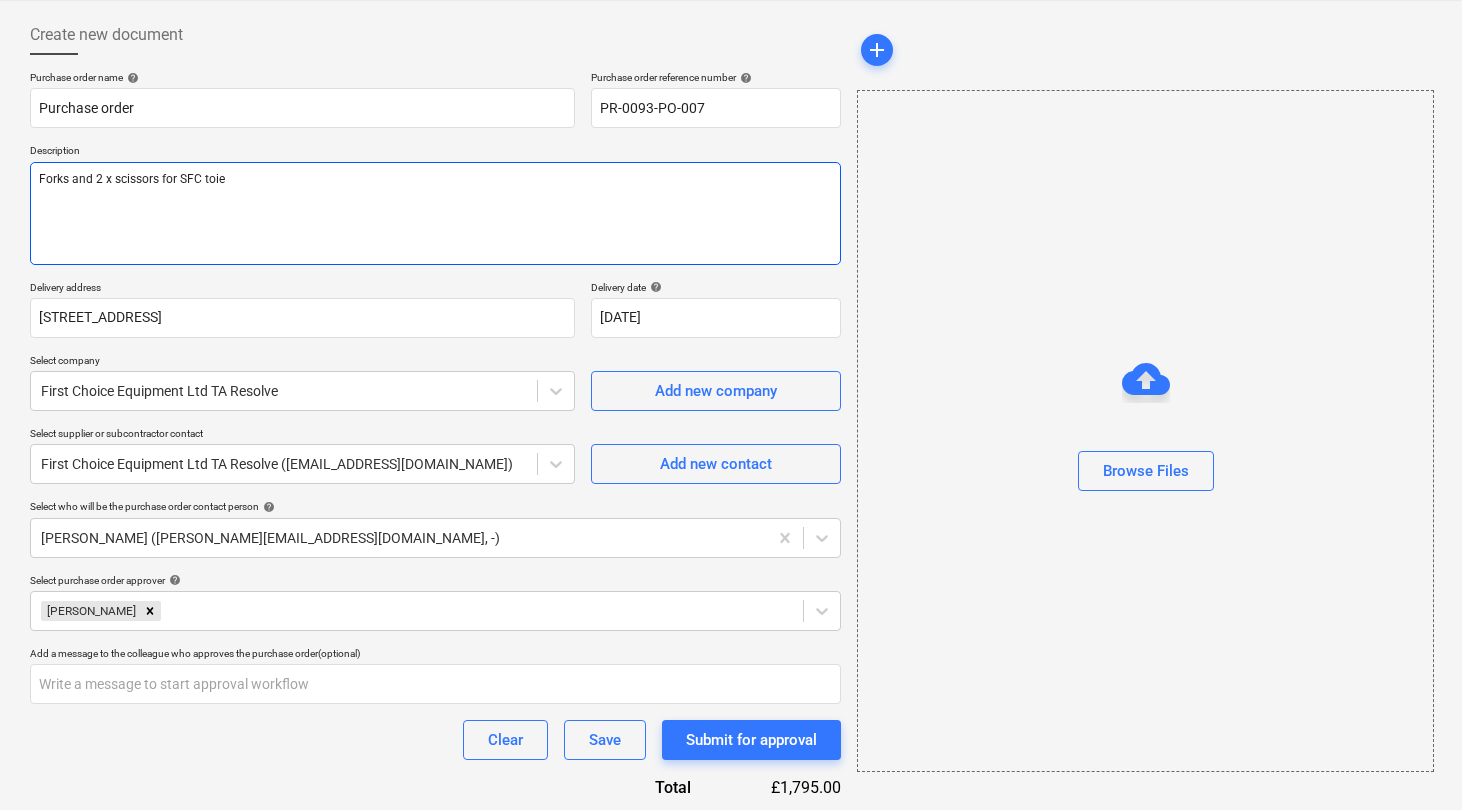 type on "x" 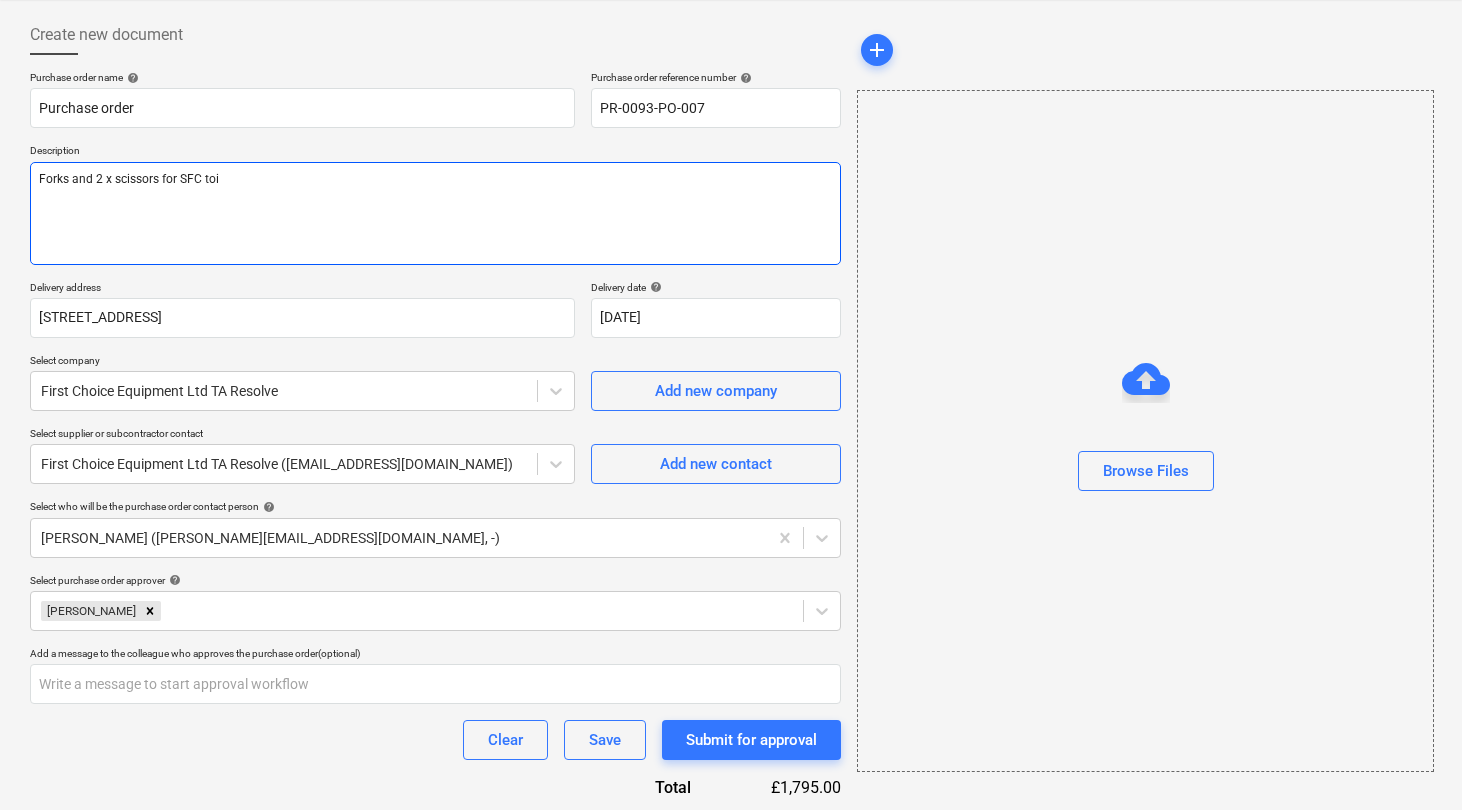 type on "x" 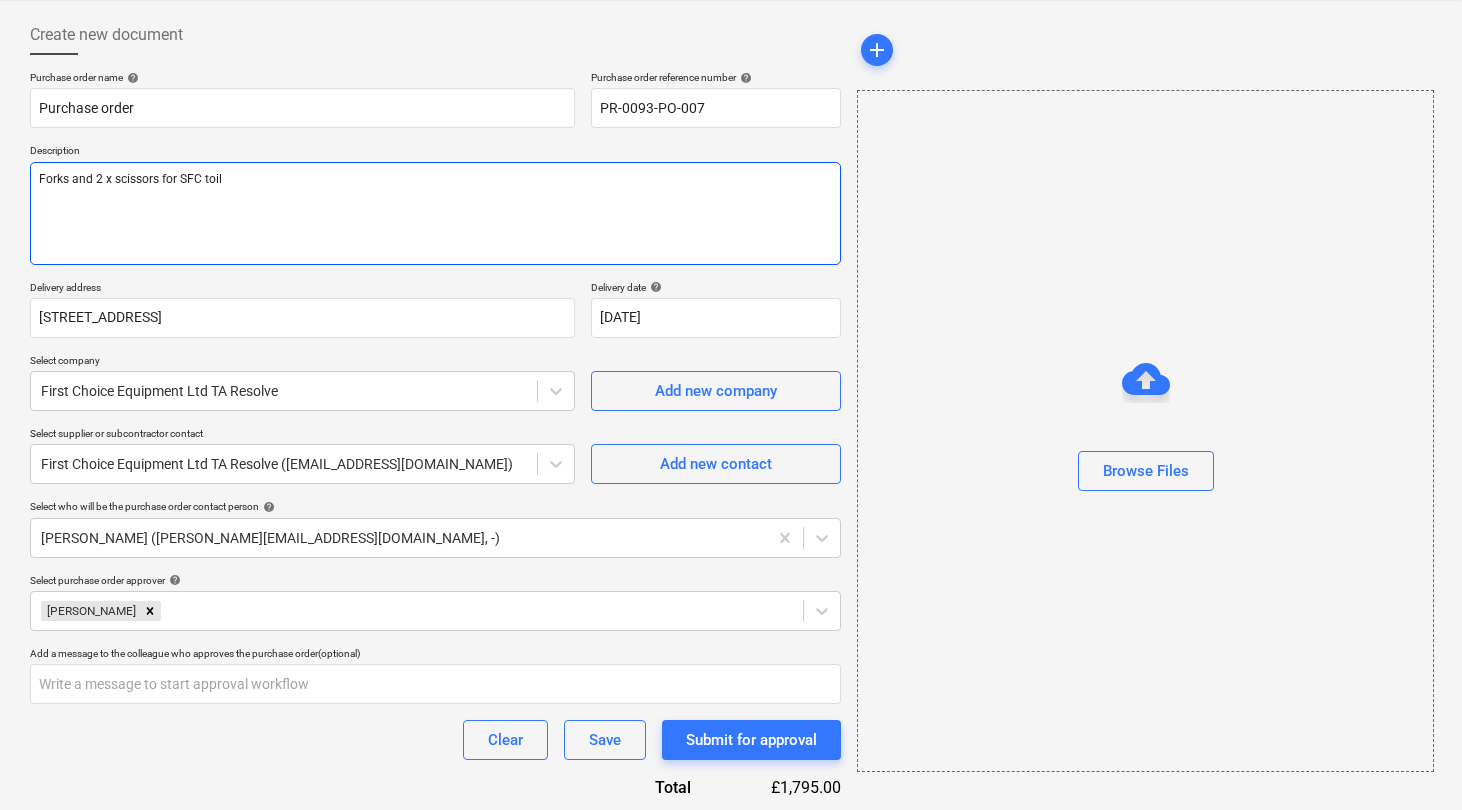 type on "x" 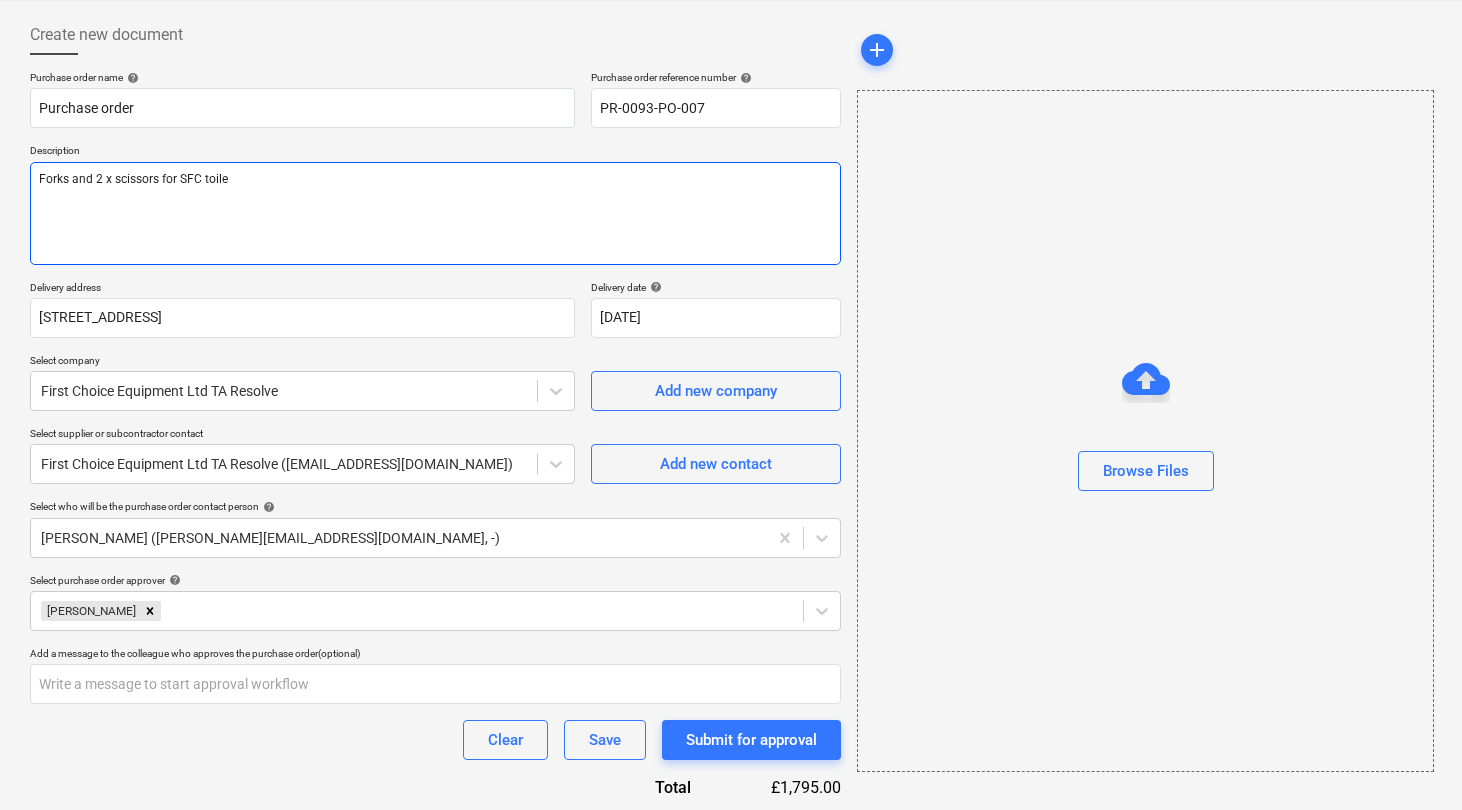 type on "x" 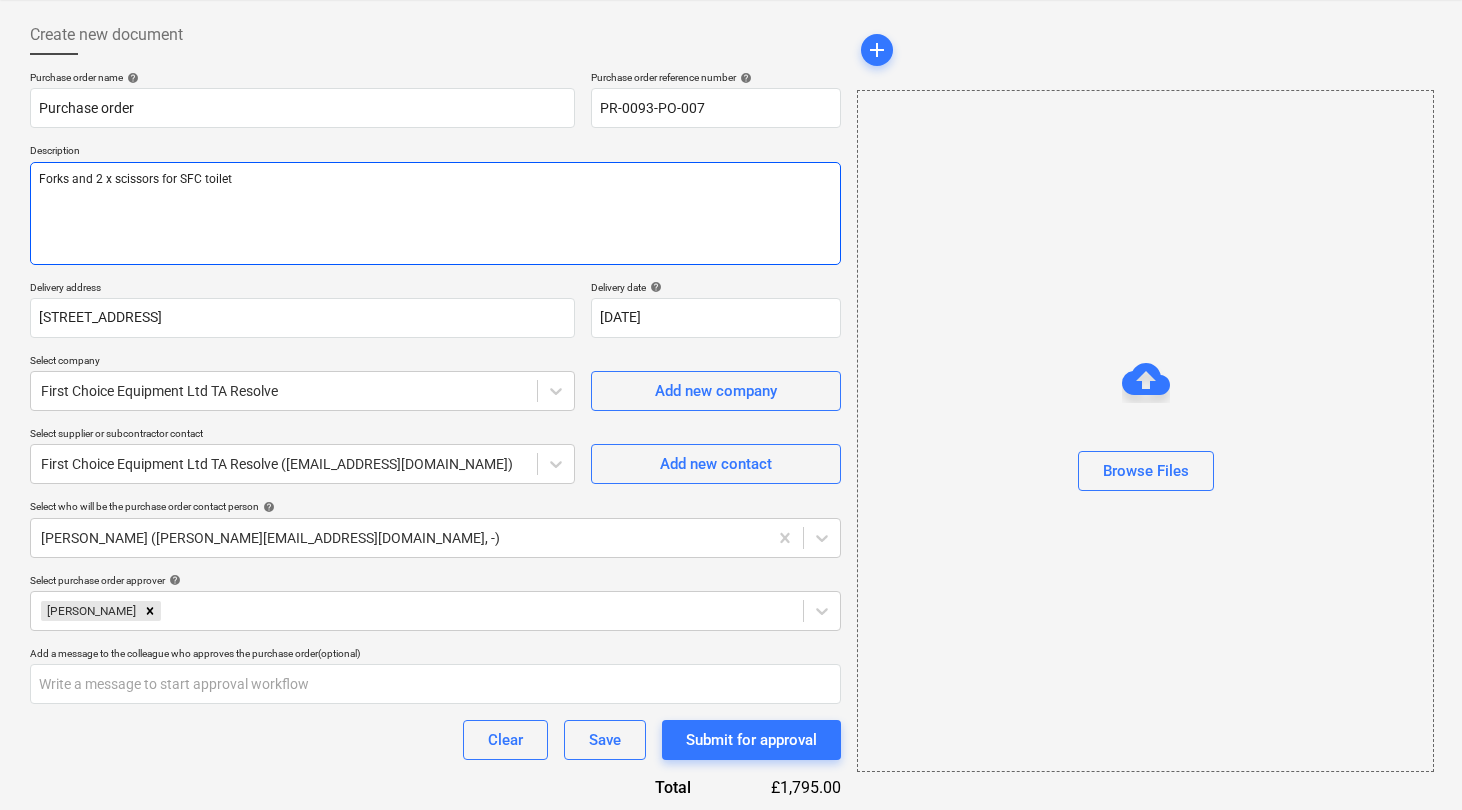 type on "x" 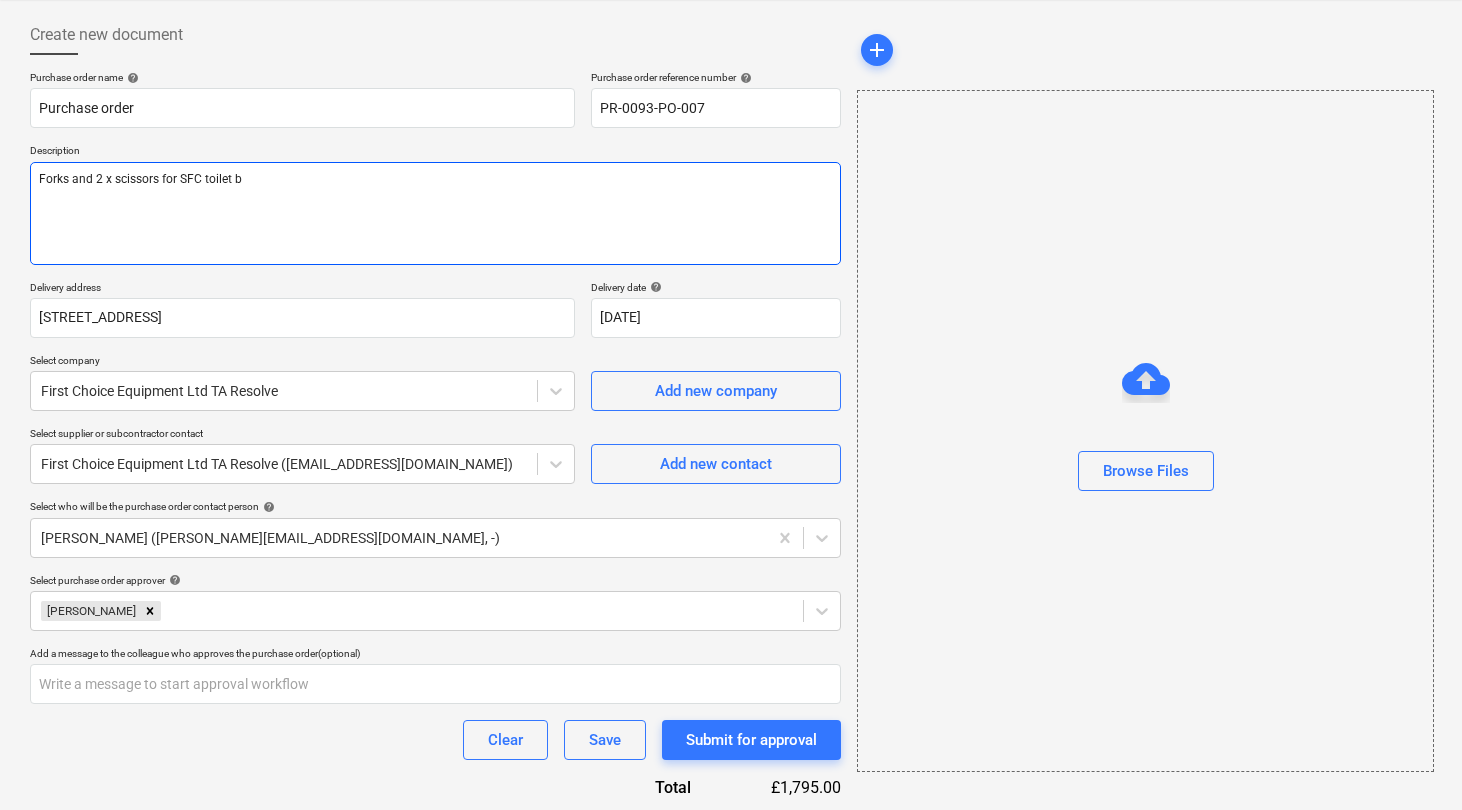type on "x" 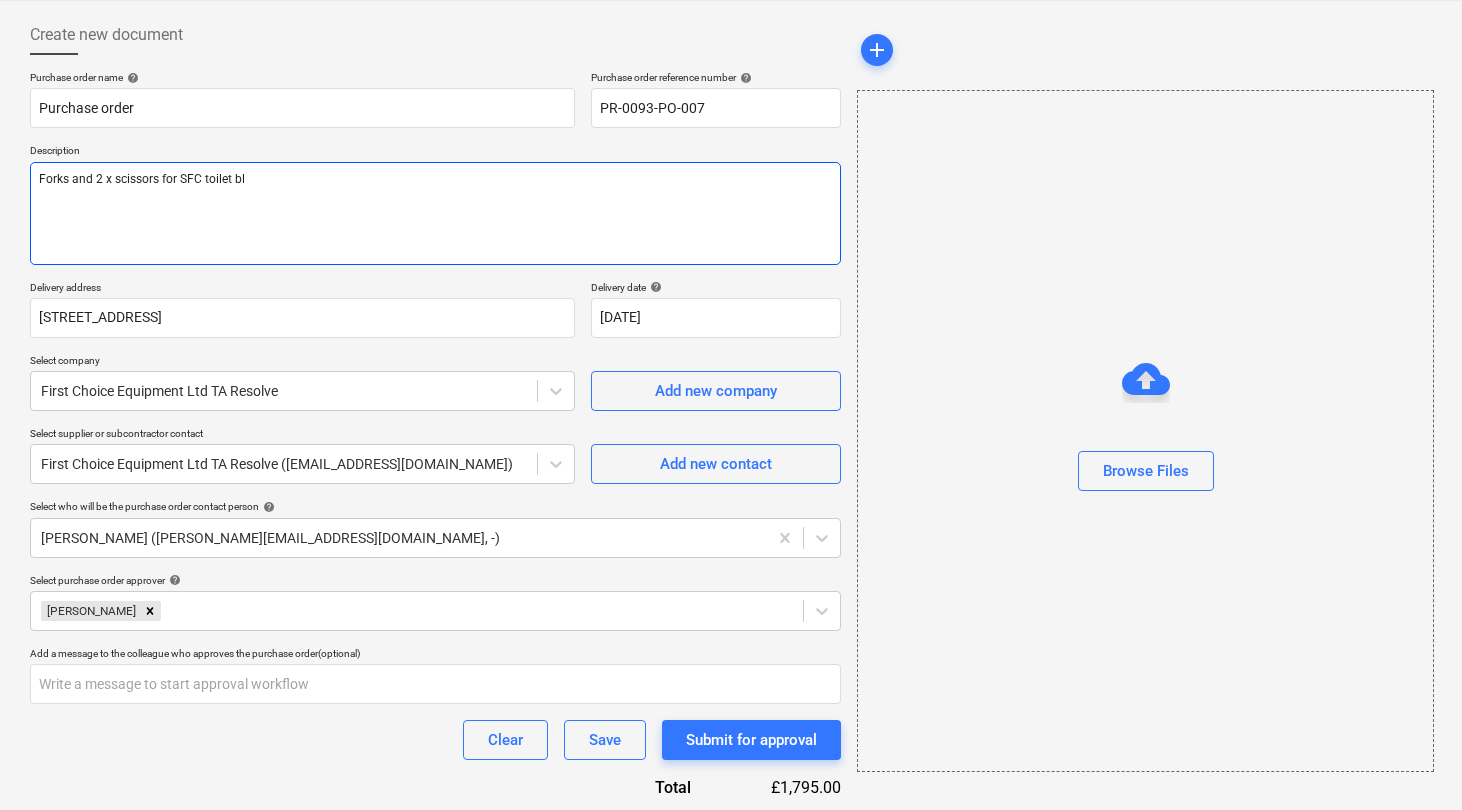 type on "x" 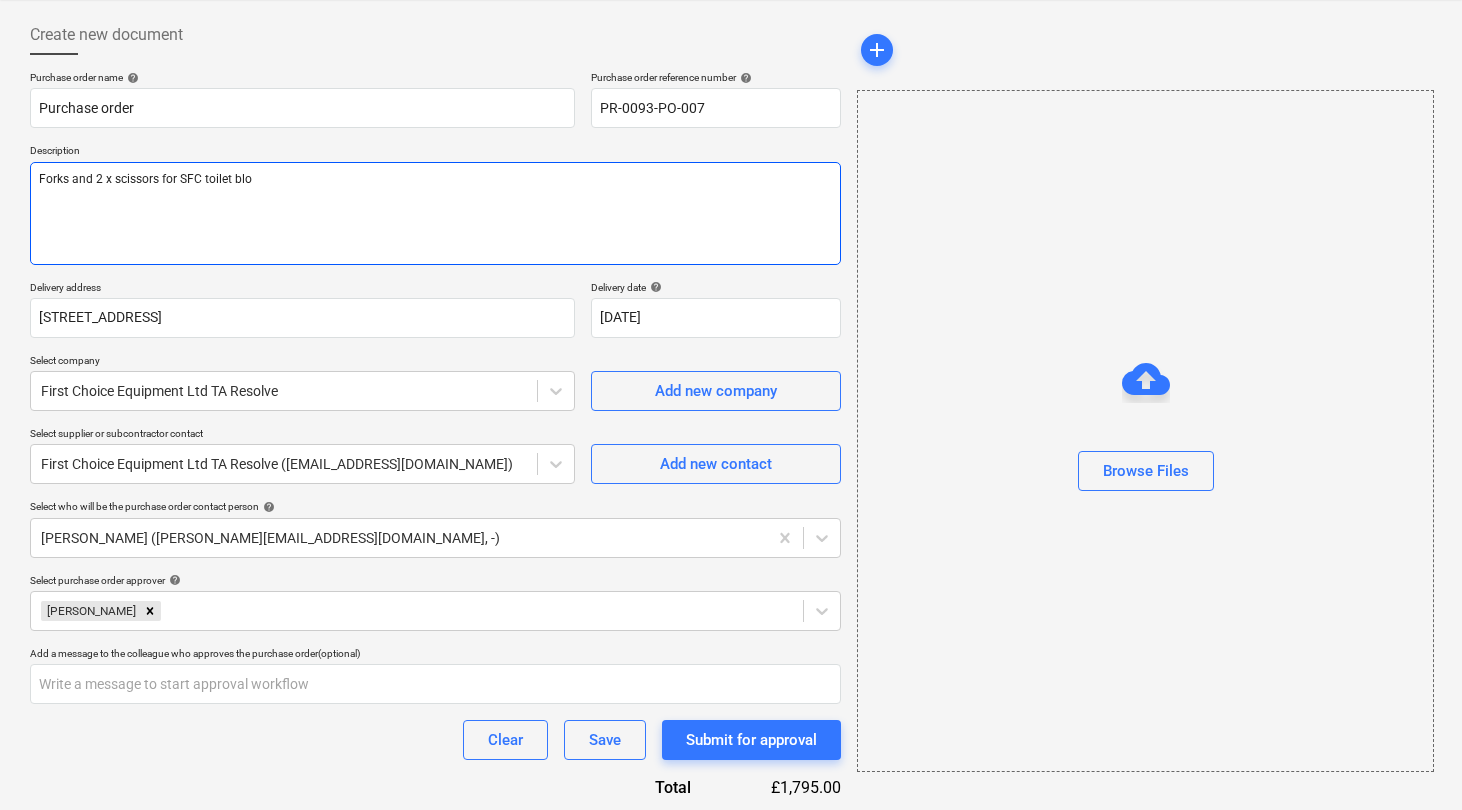 type on "x" 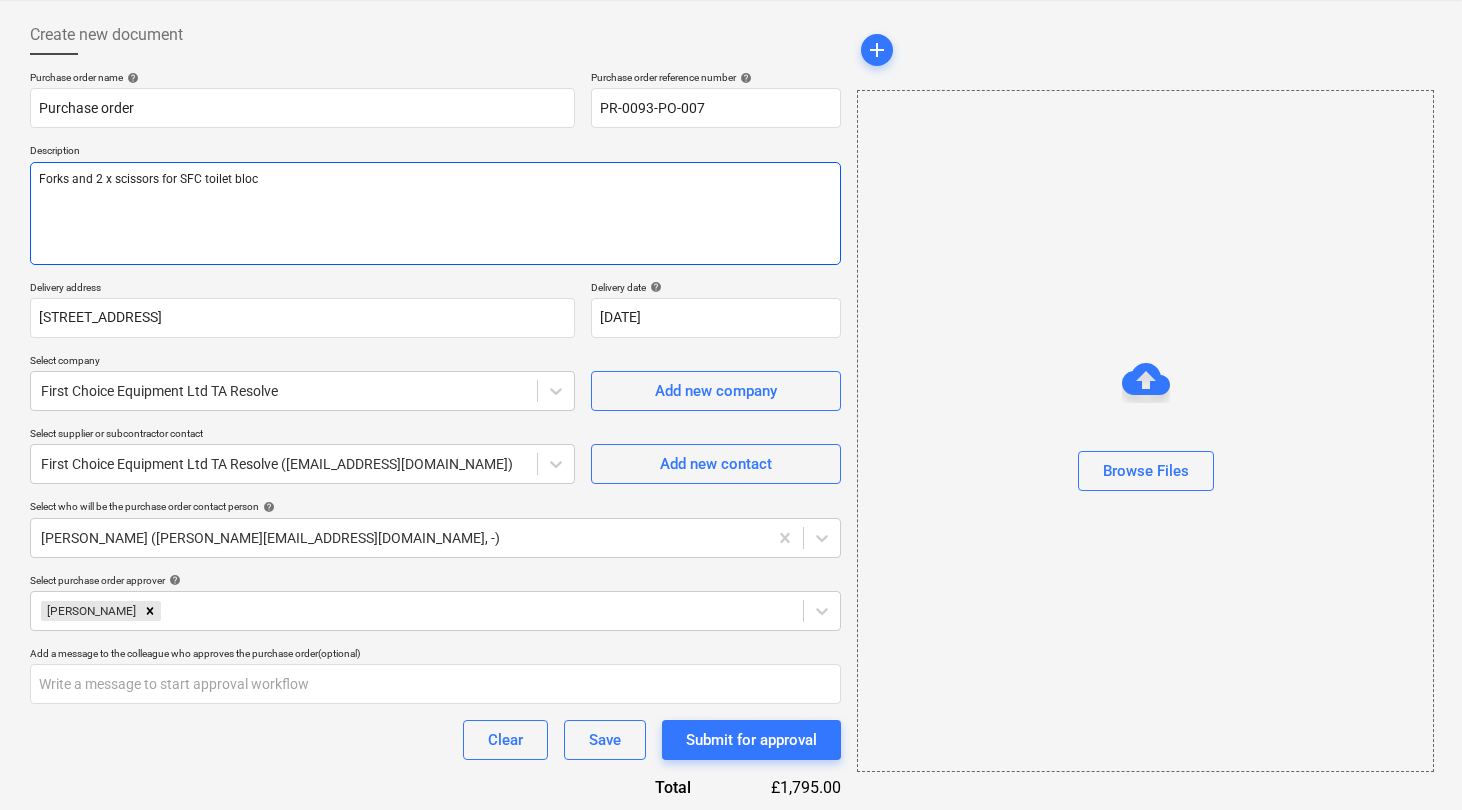 type on "x" 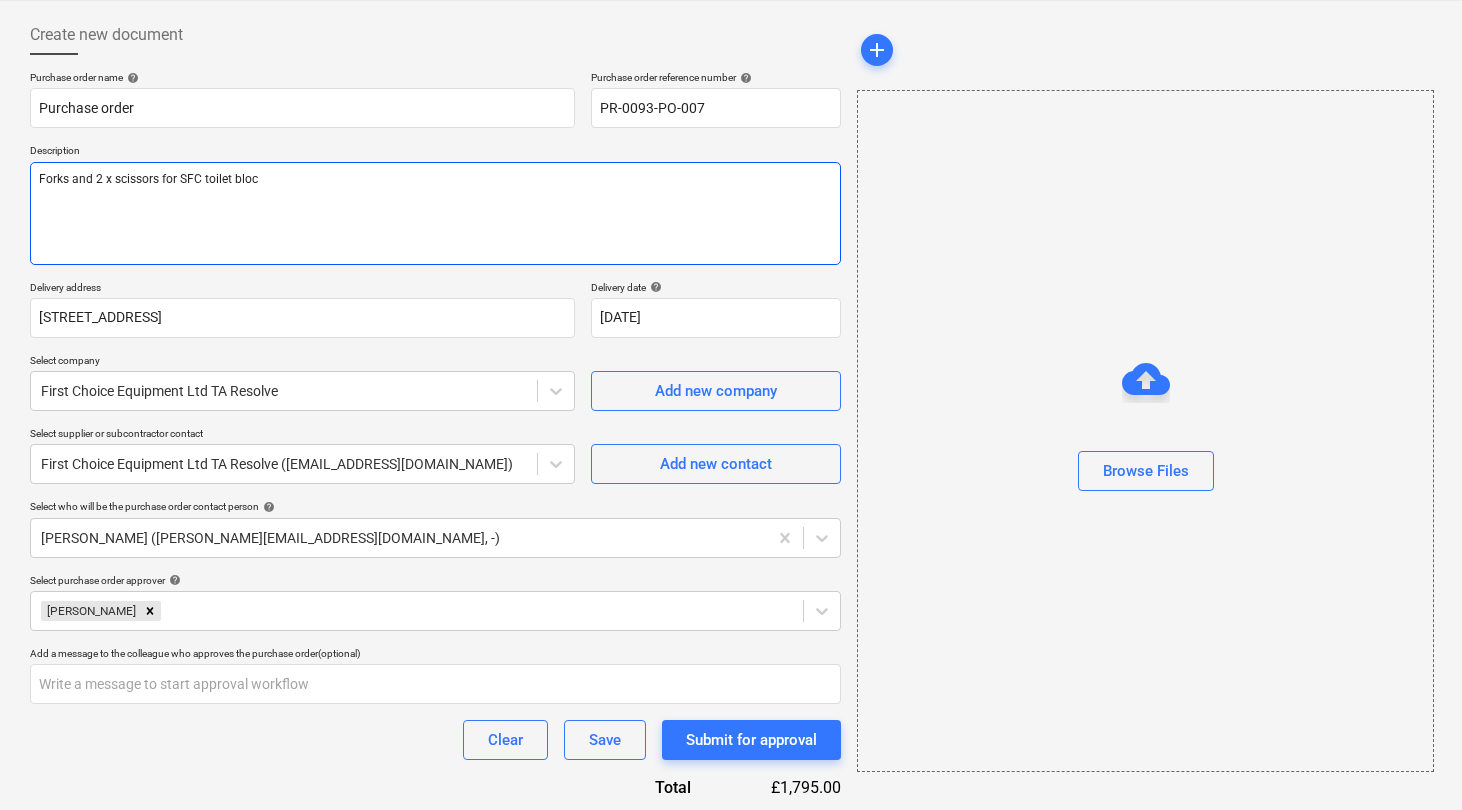 type on "Forks and 2 x scissors for SFC toilet block" 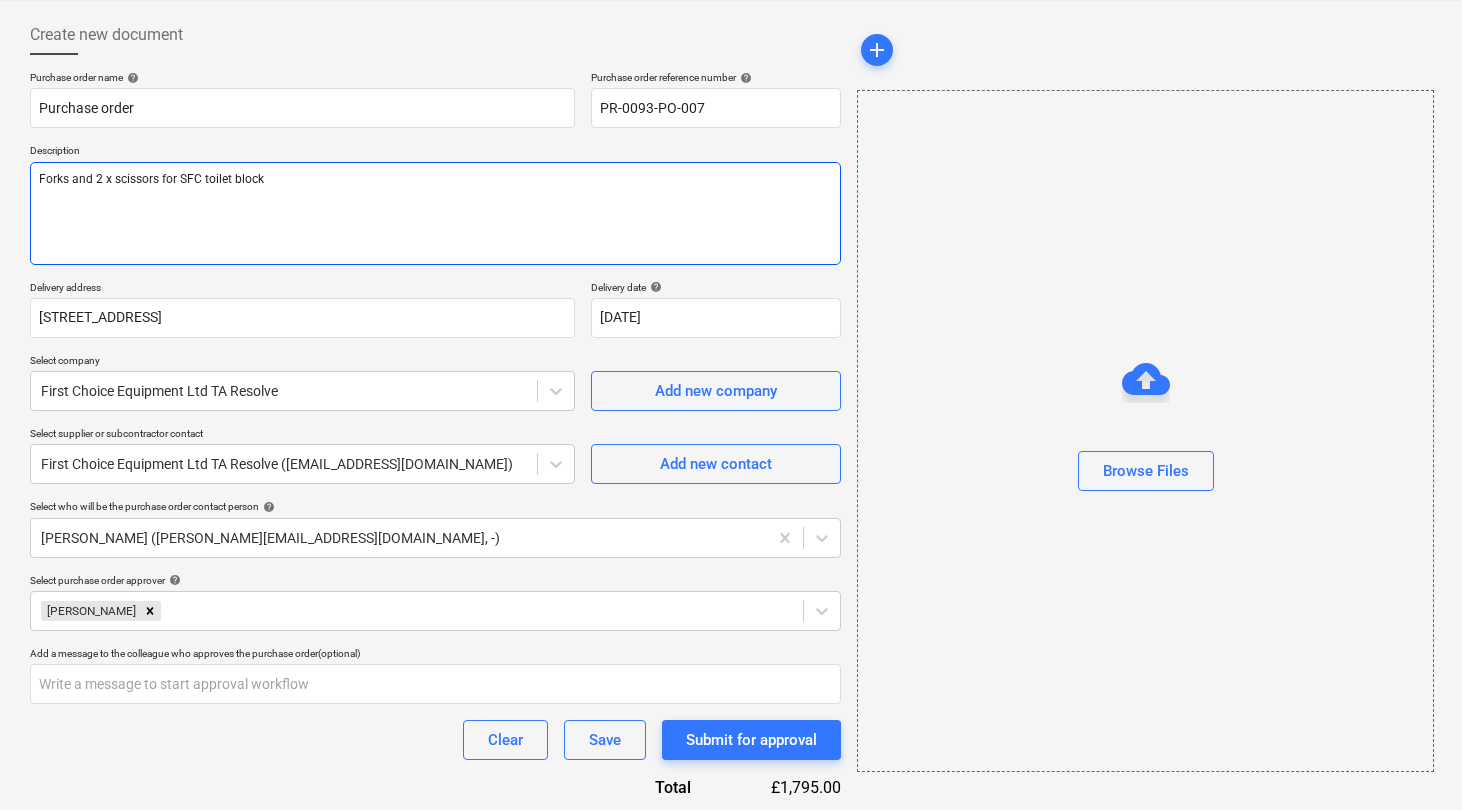 type on "x" 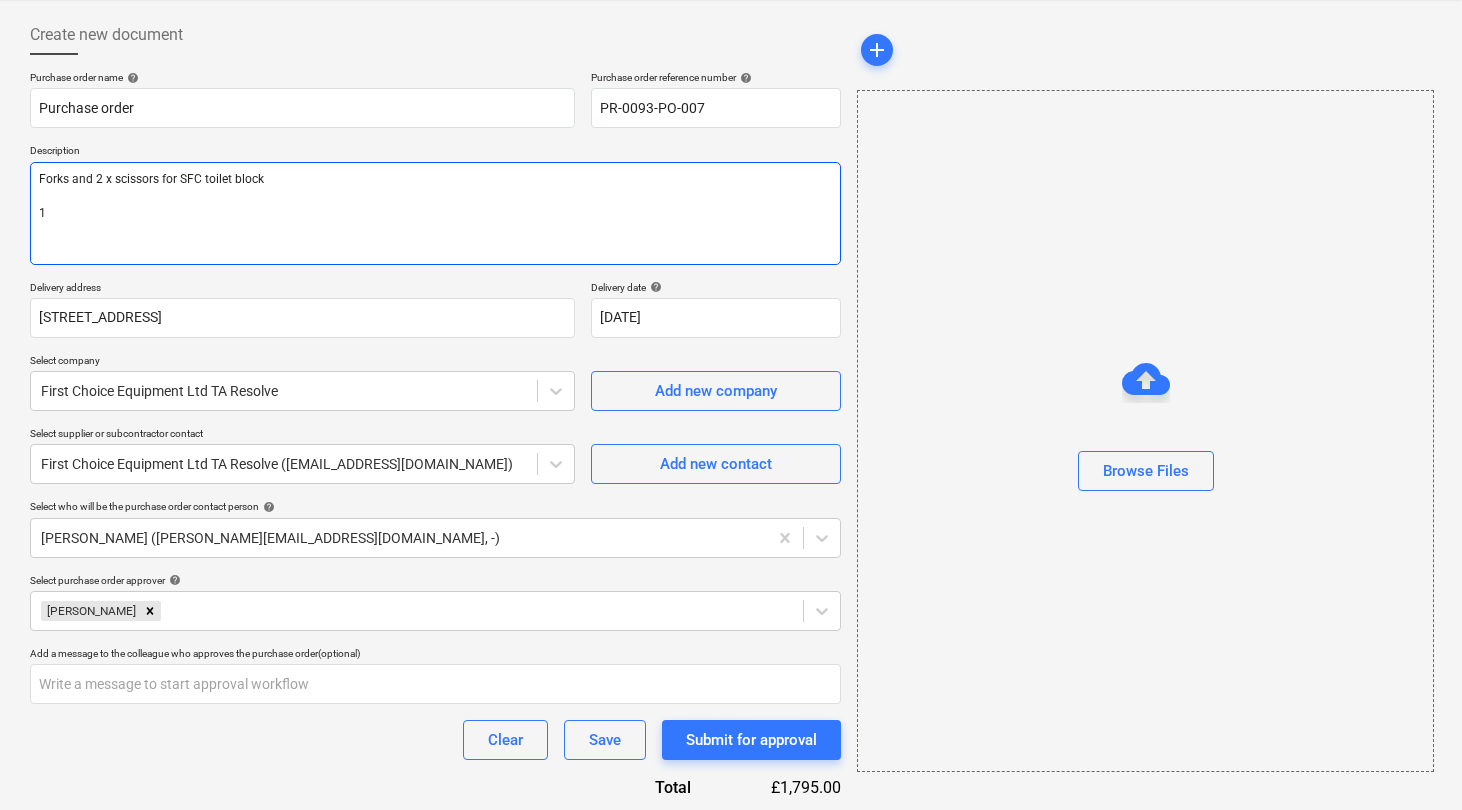 type on "x" 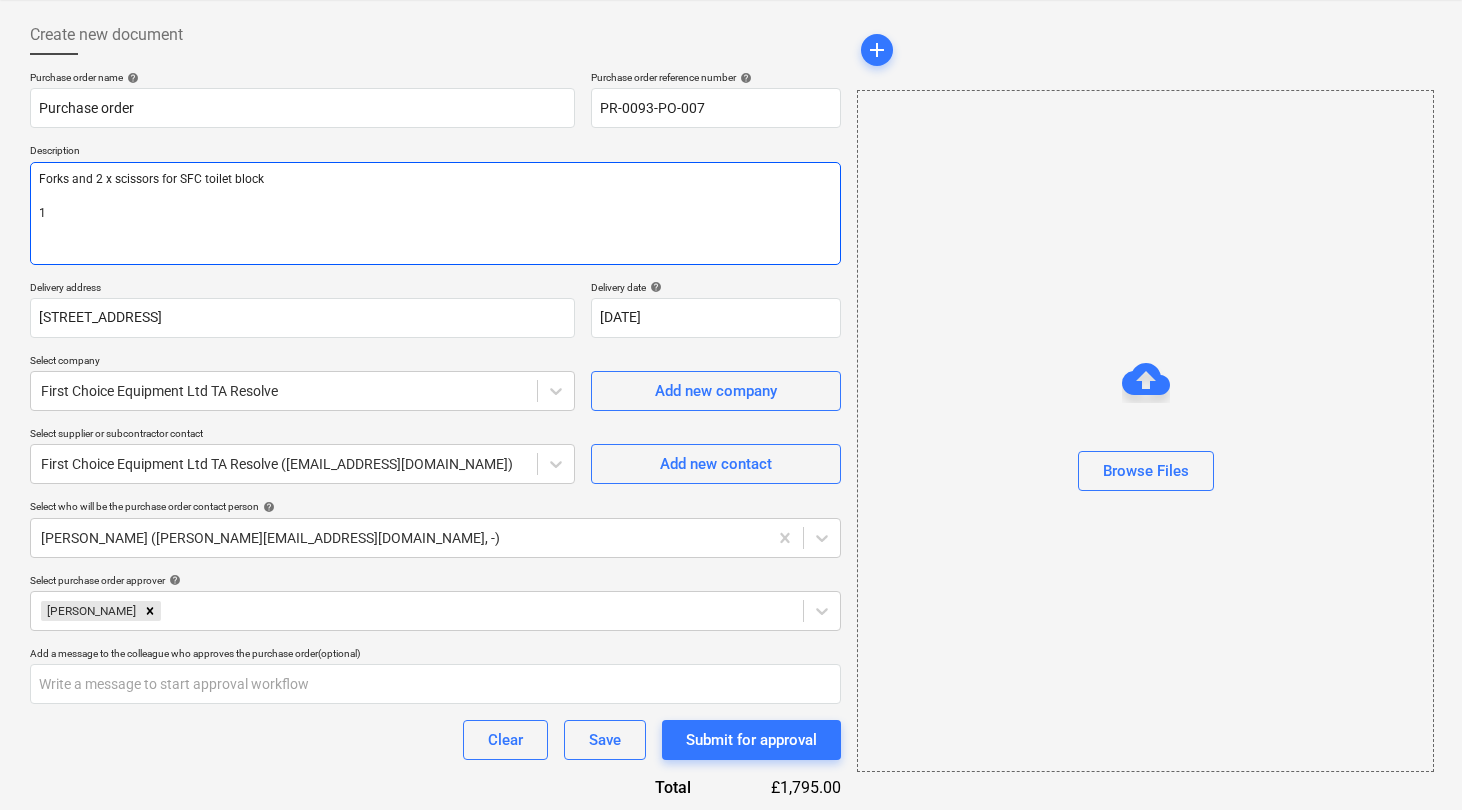 type on "Forks and 2 x scissors for SFC toilet block
18" 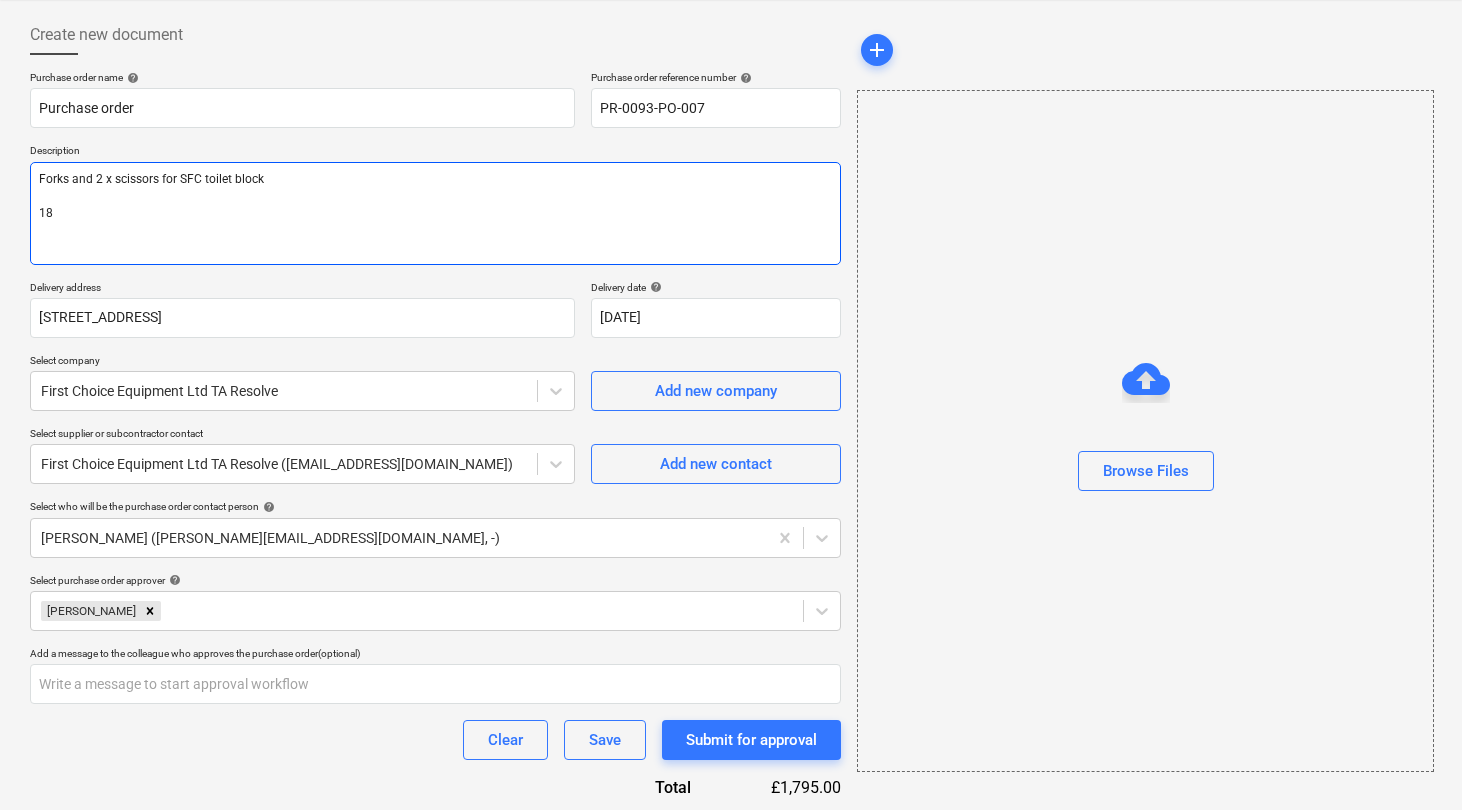type on "x" 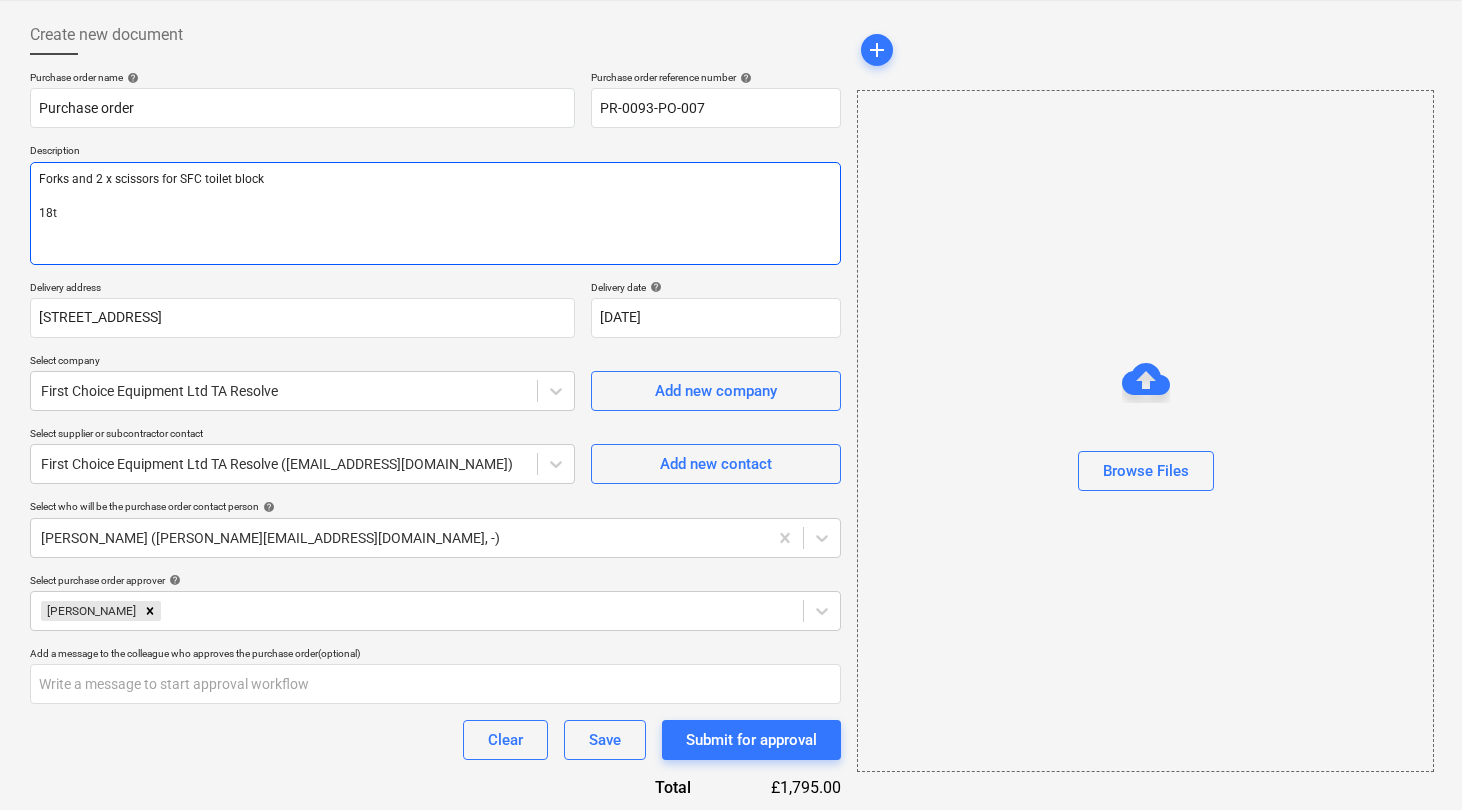 type on "x" 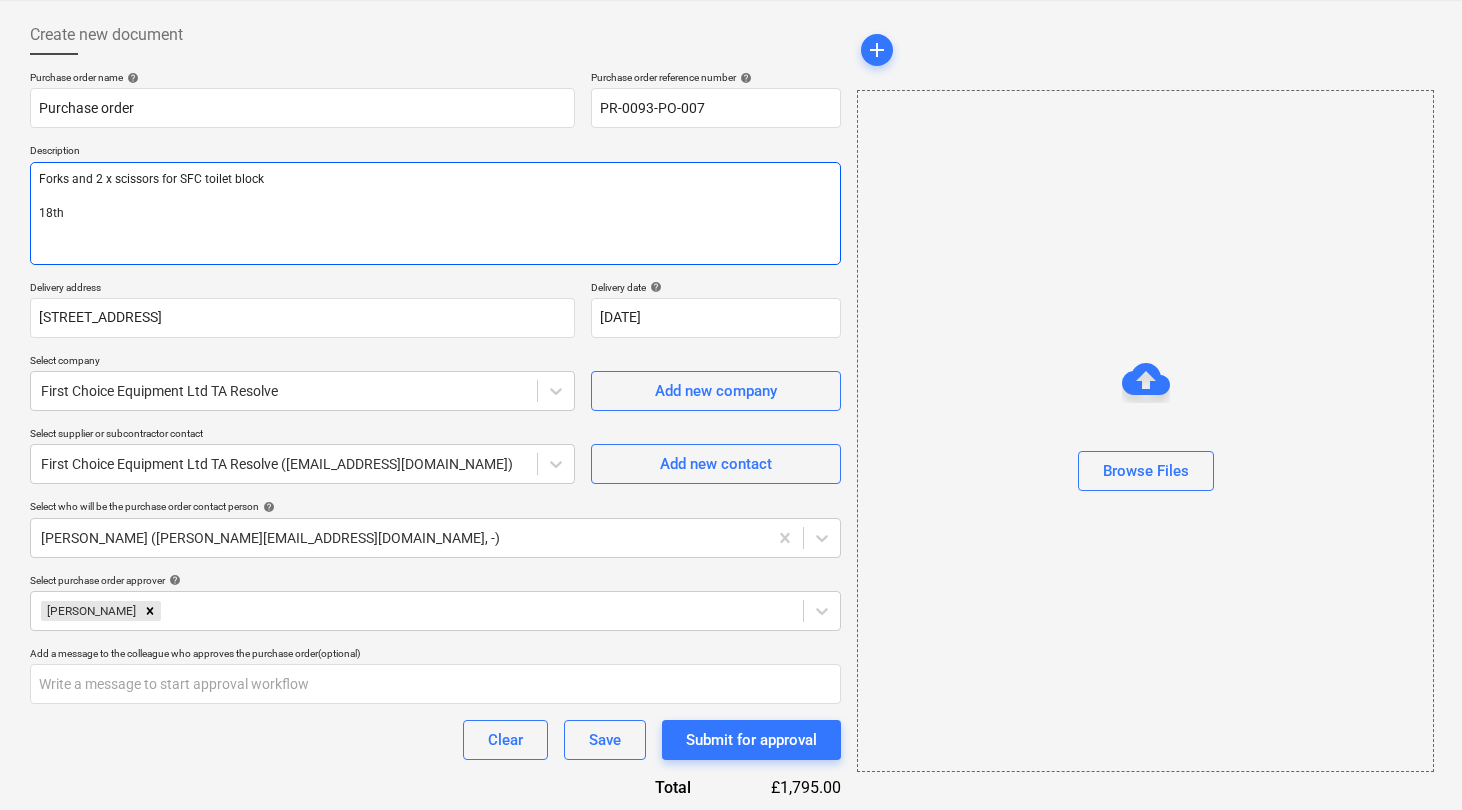 type on "x" 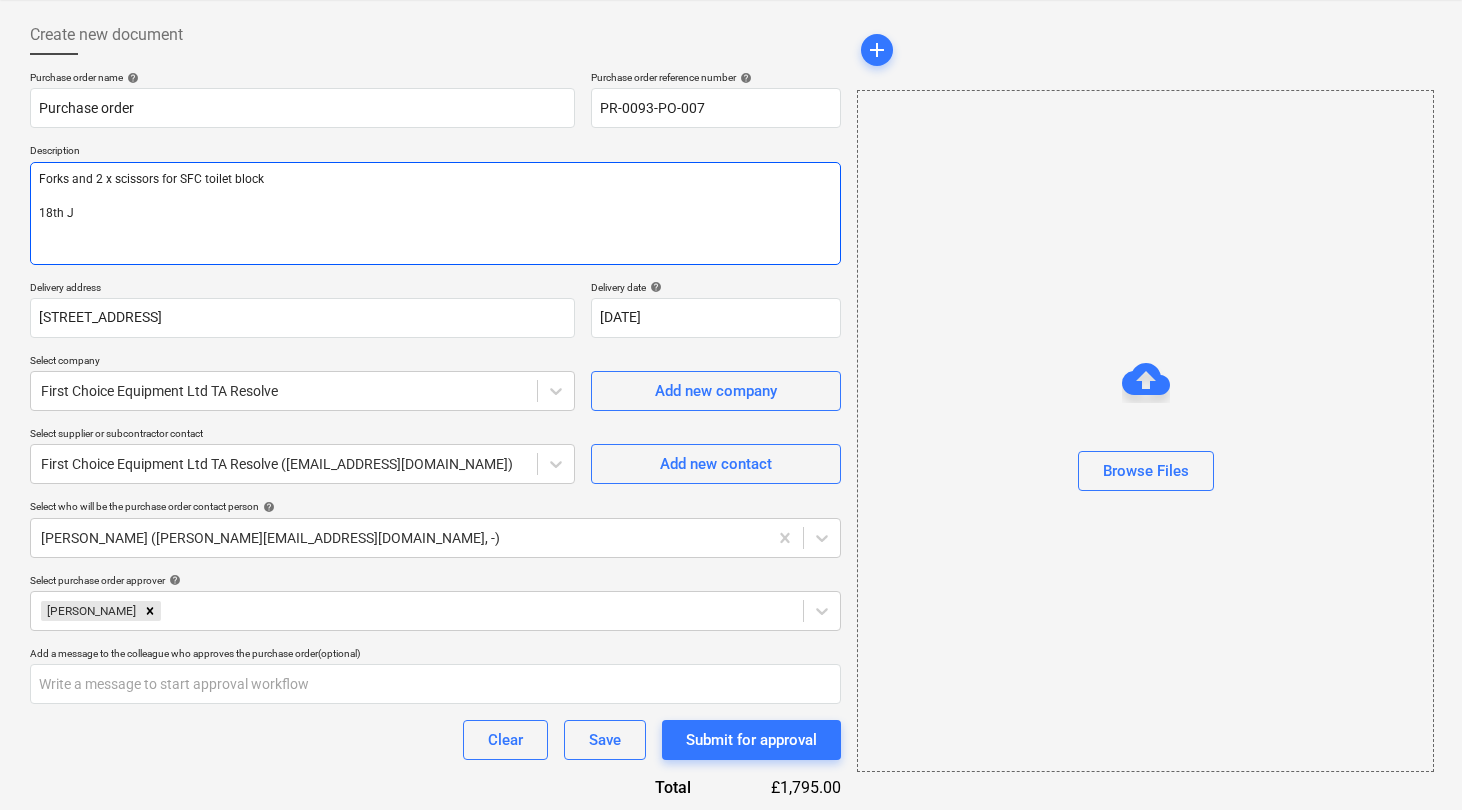 type on "x" 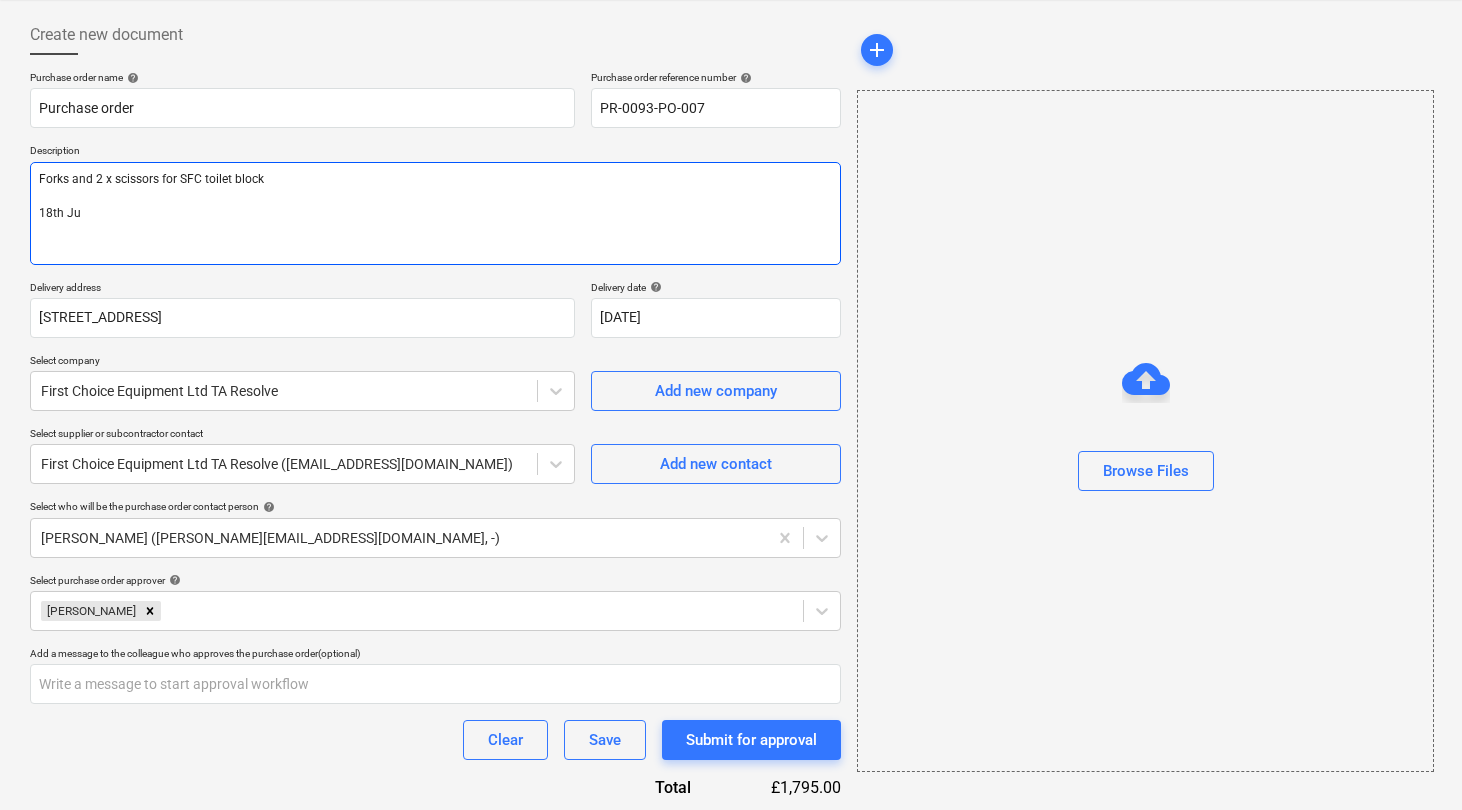 type on "x" 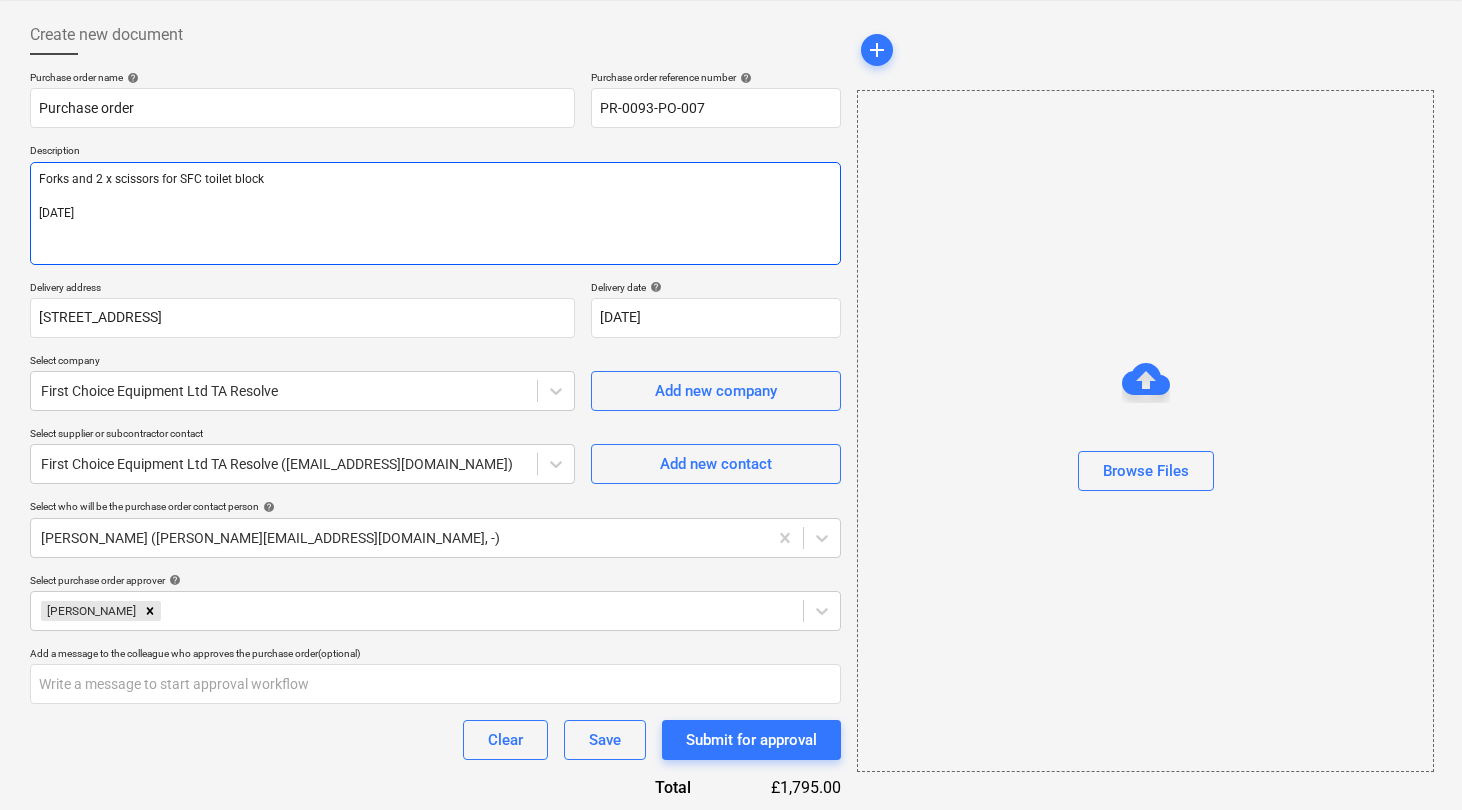 type on "x" 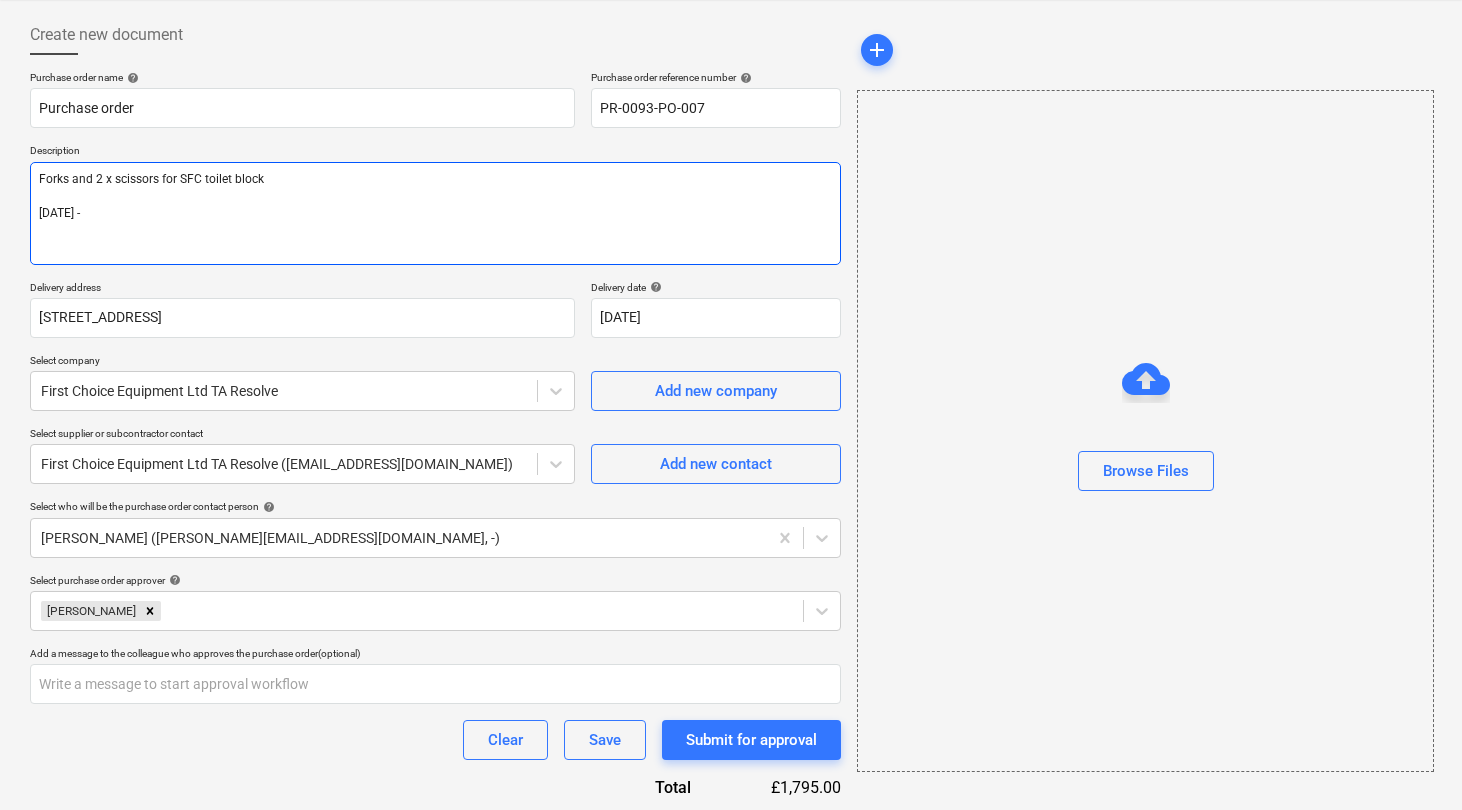 type on "x" 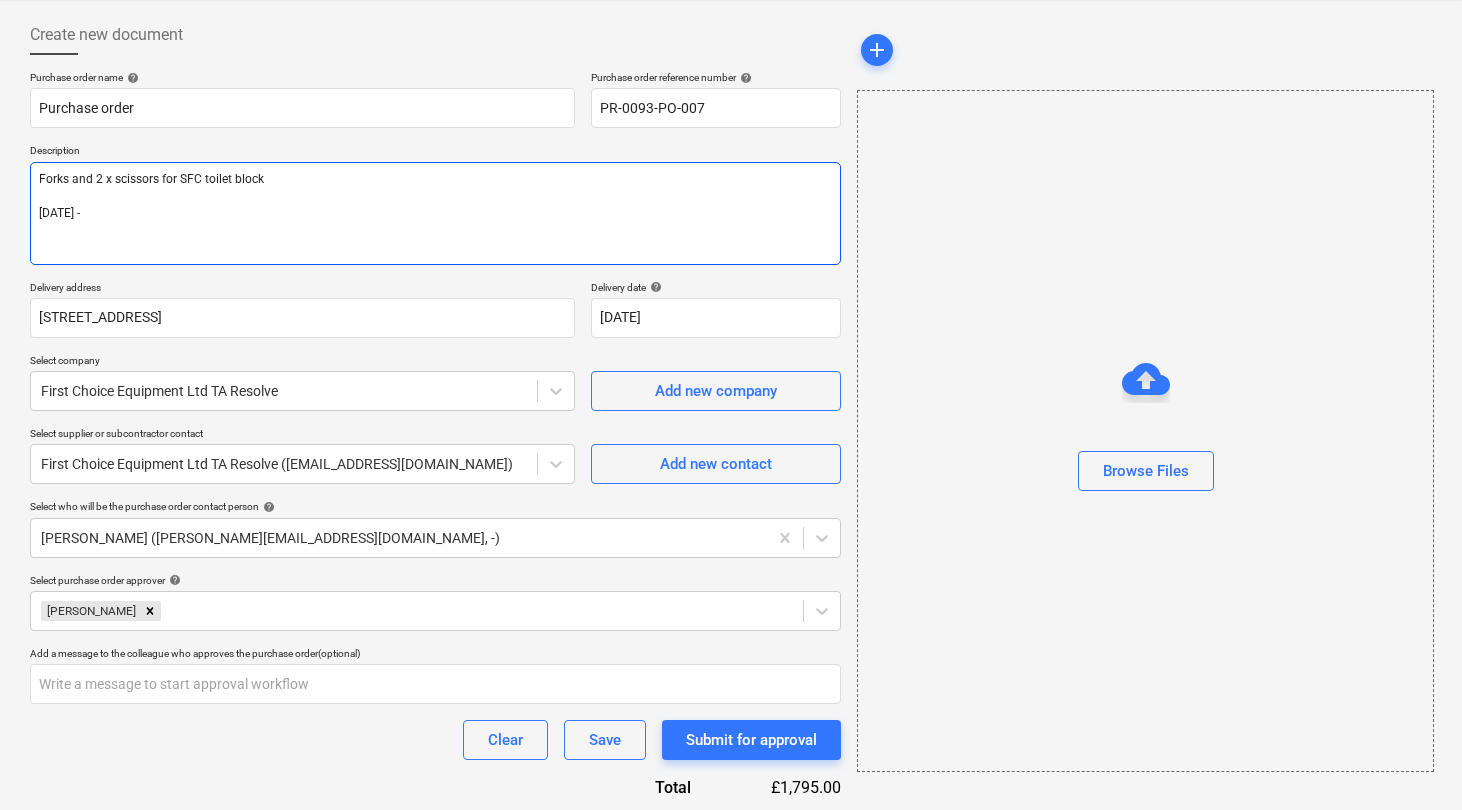 type on "x" 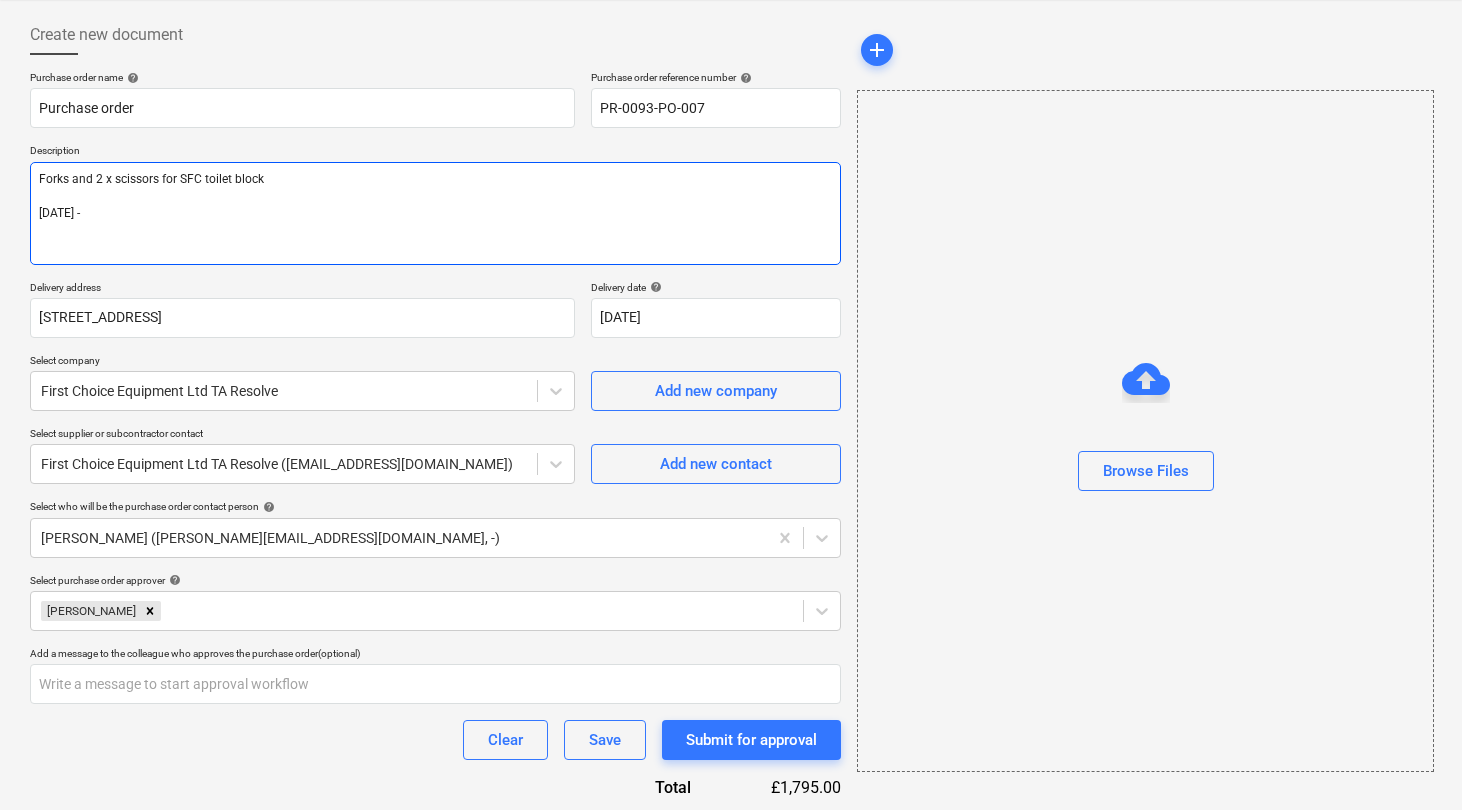 type on "Forks and 2 x scissors for SFC toilet block
[DATE] - 1" 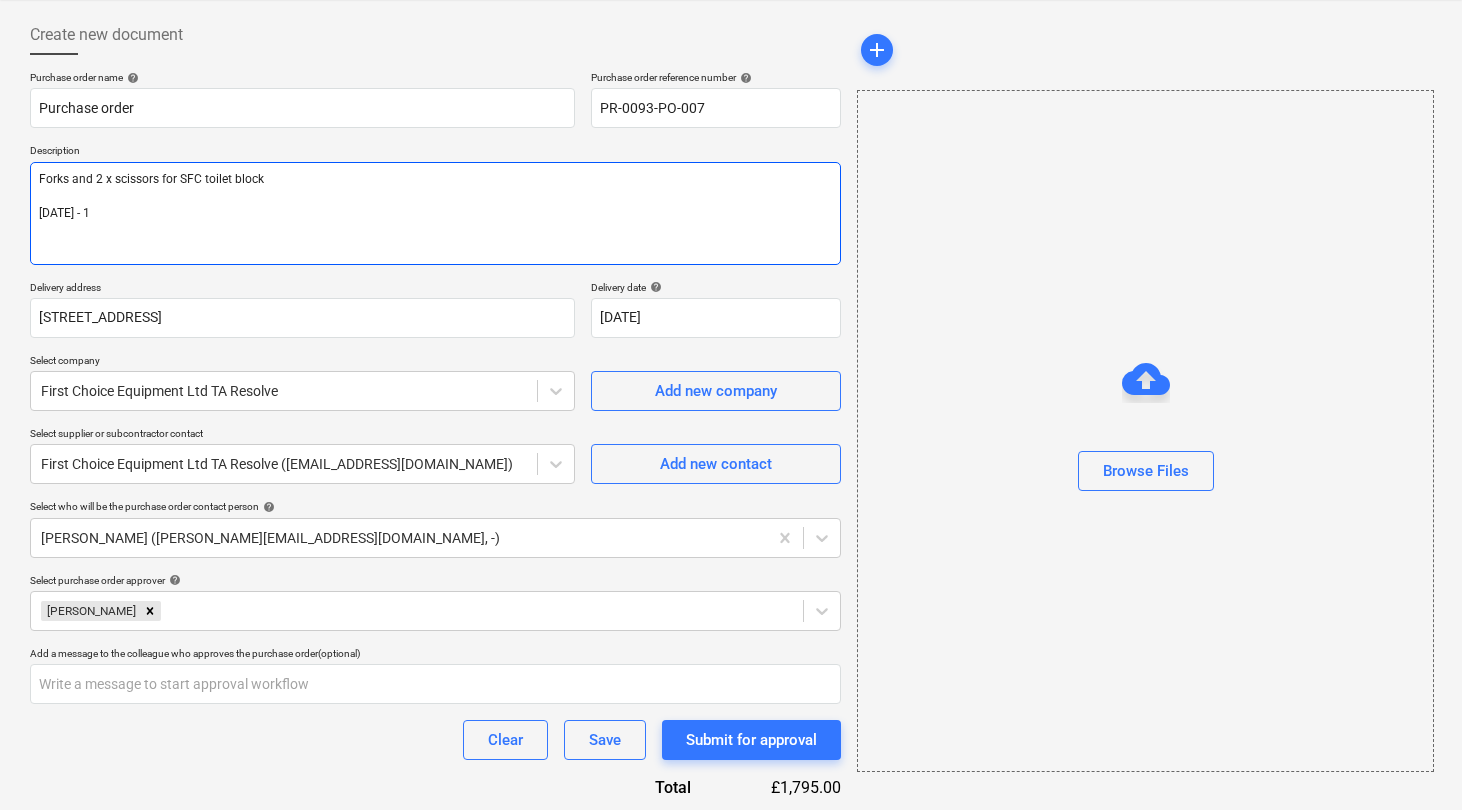 type on "x" 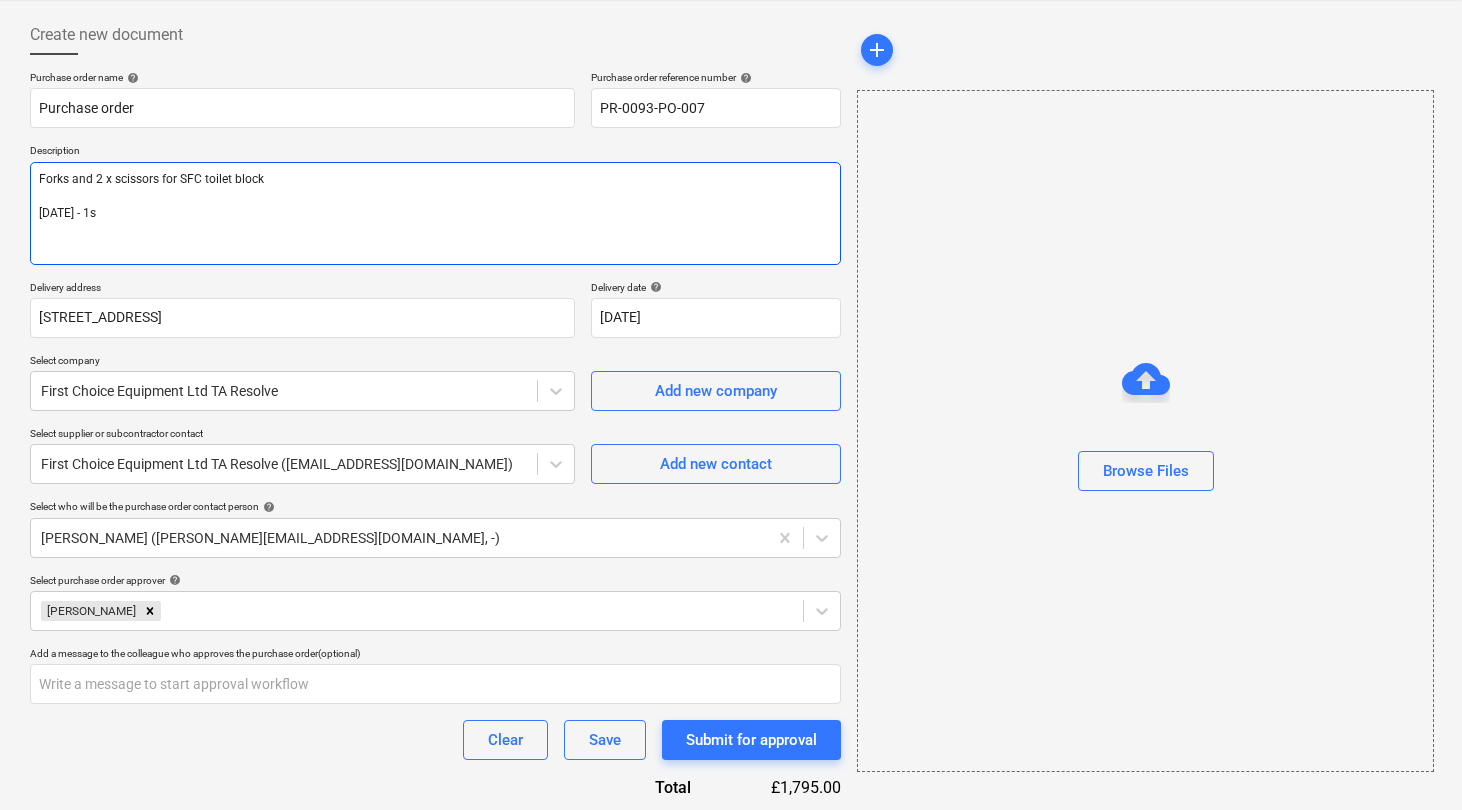 type on "x" 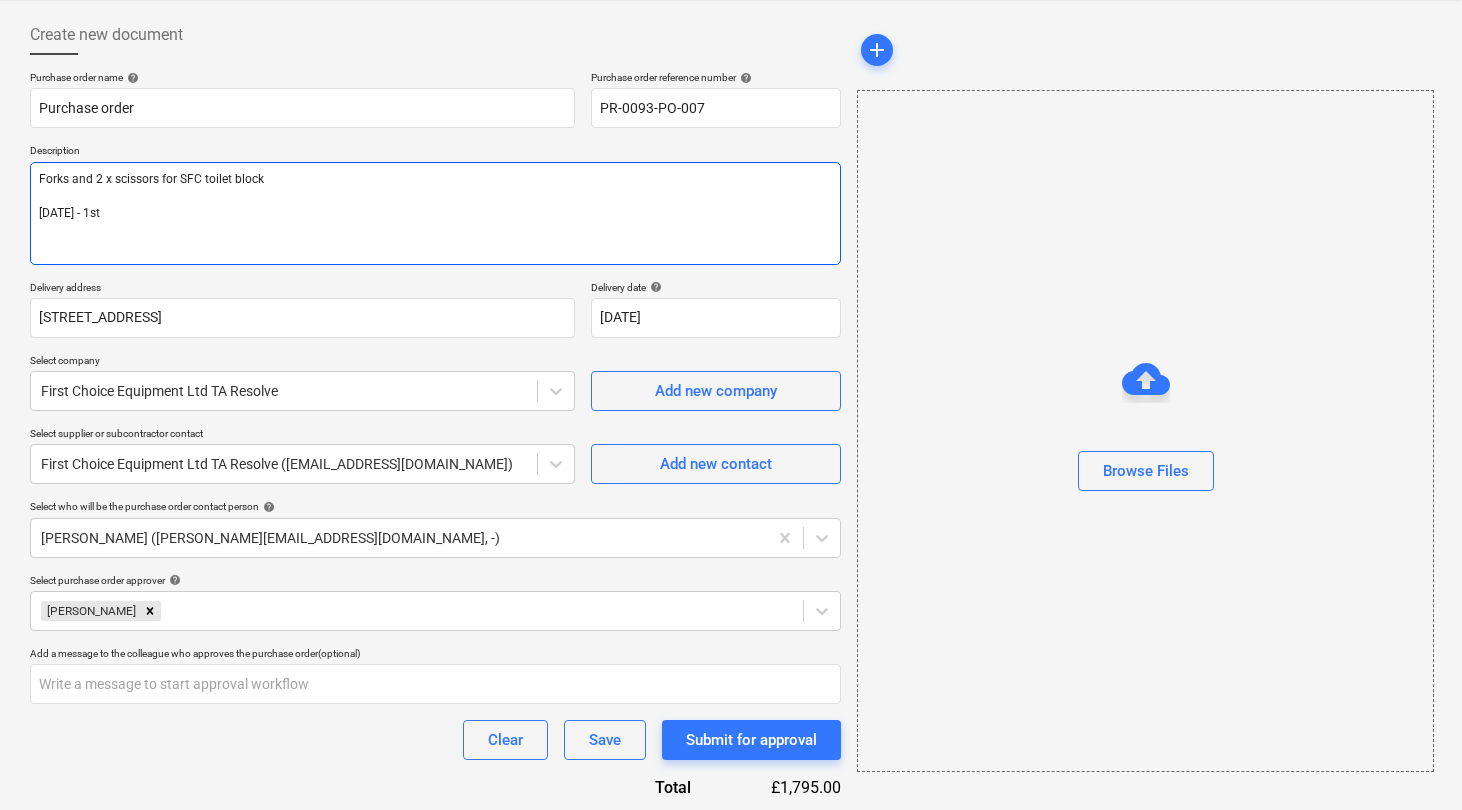type on "x" 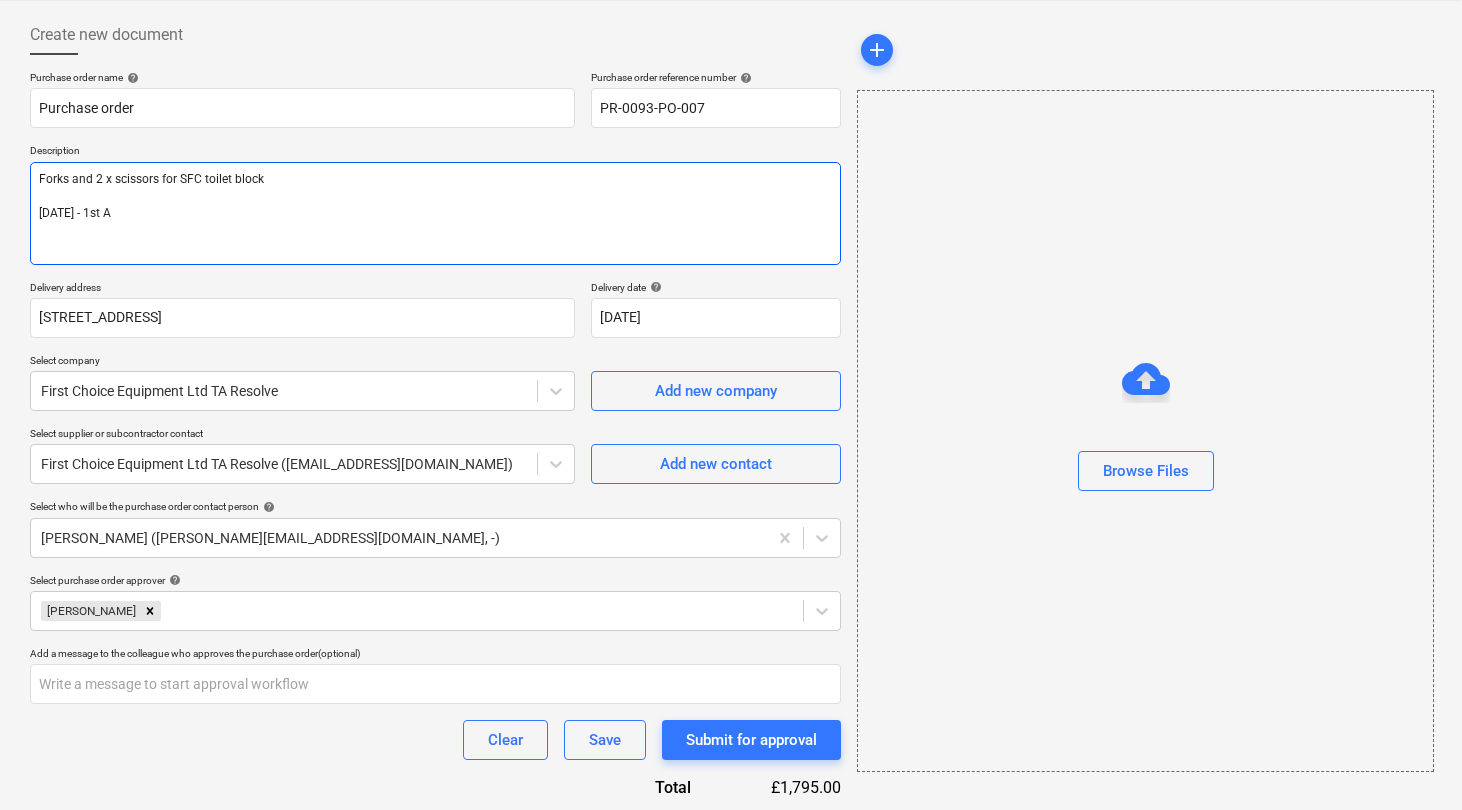 type on "x" 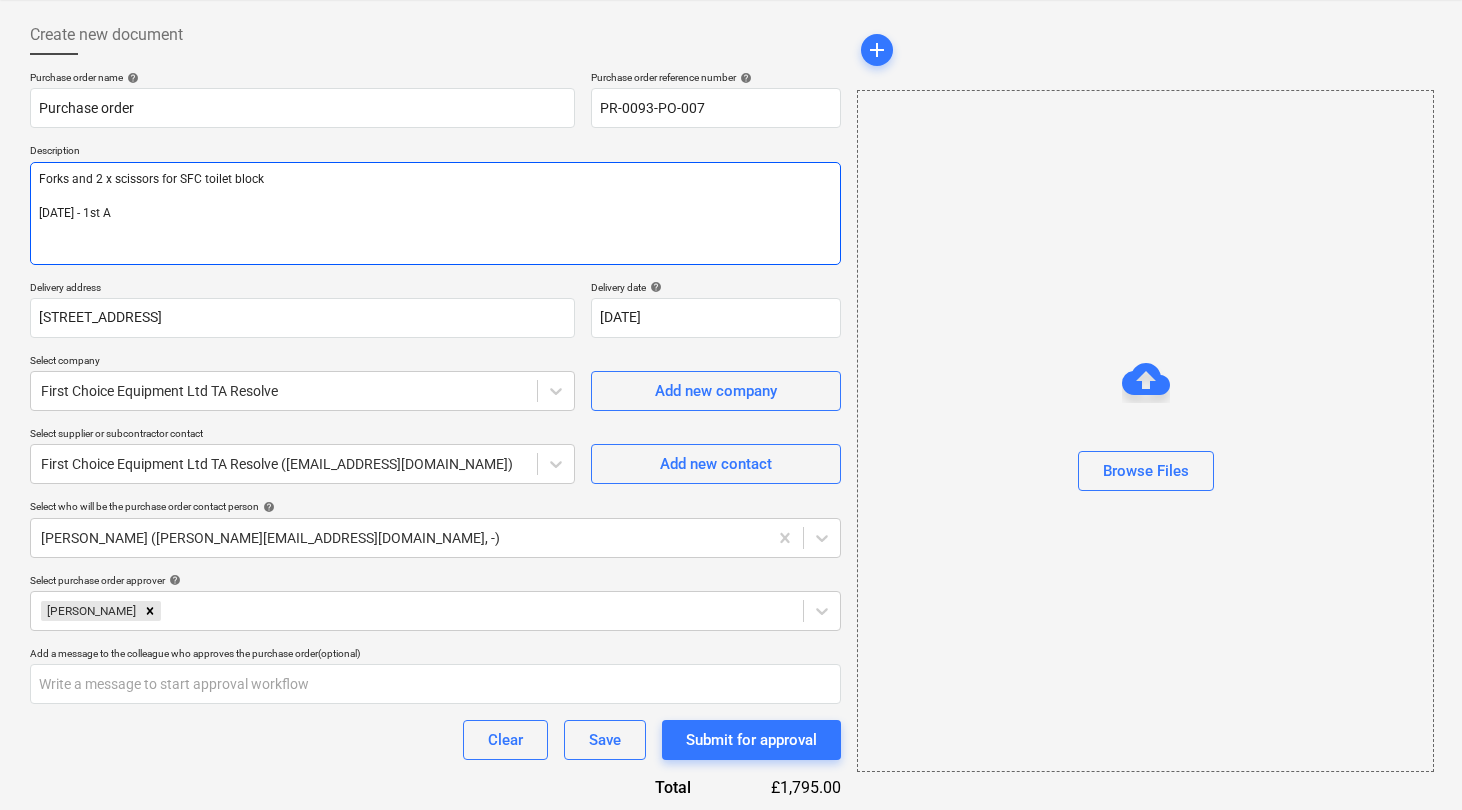 type on "Forks and 2 x scissors for SFC toilet block
[DATE] - 1st Au" 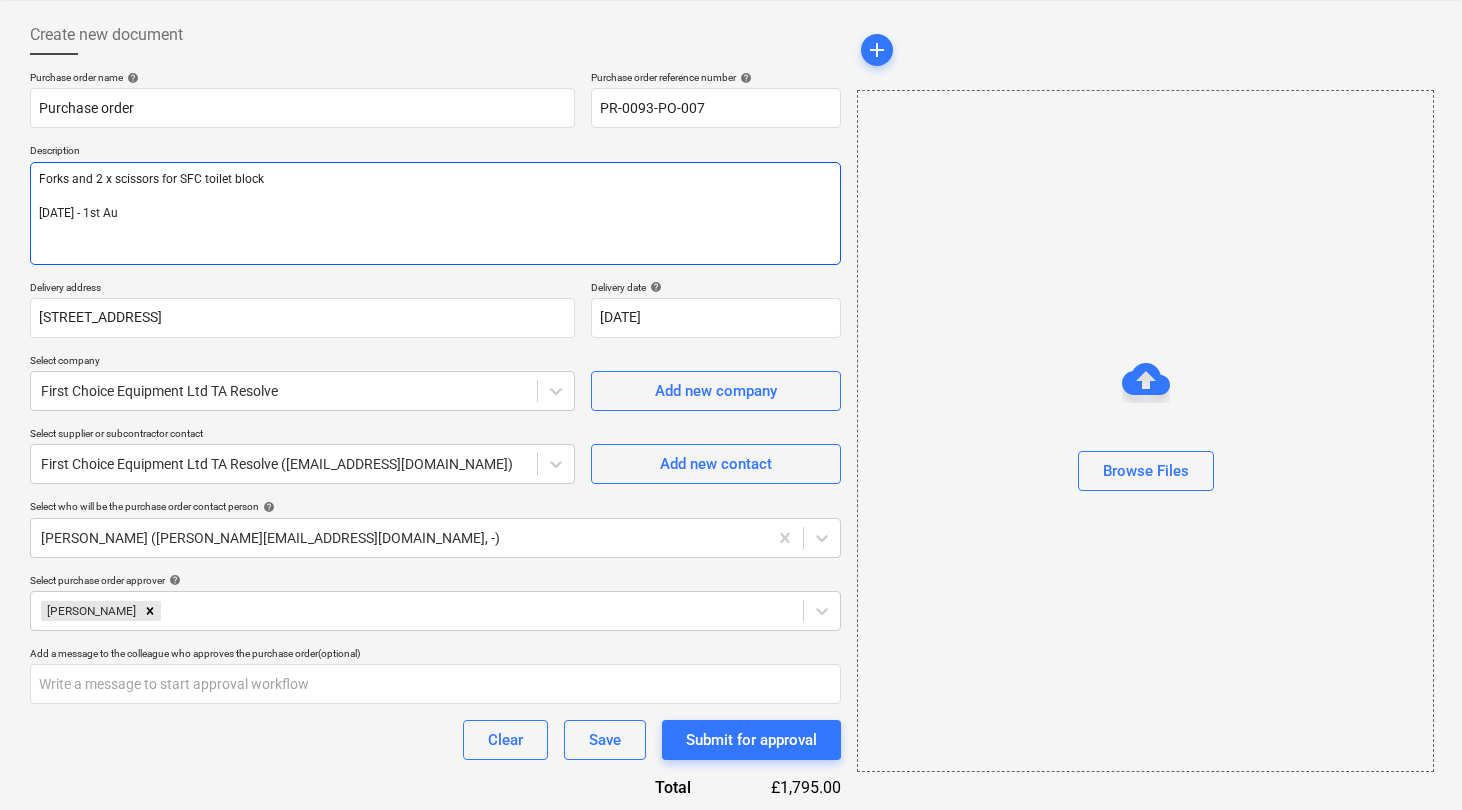 type on "x" 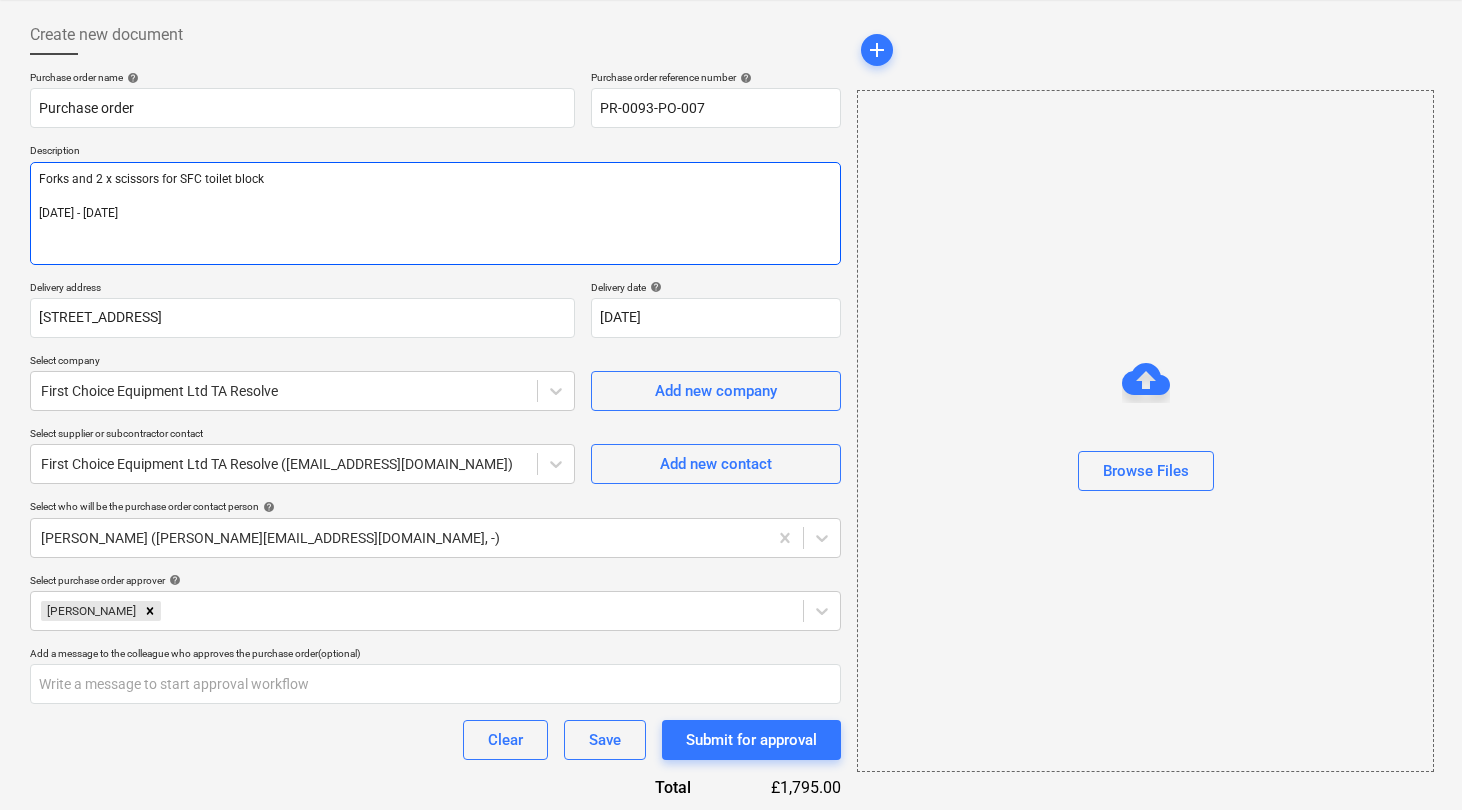 type on "x" 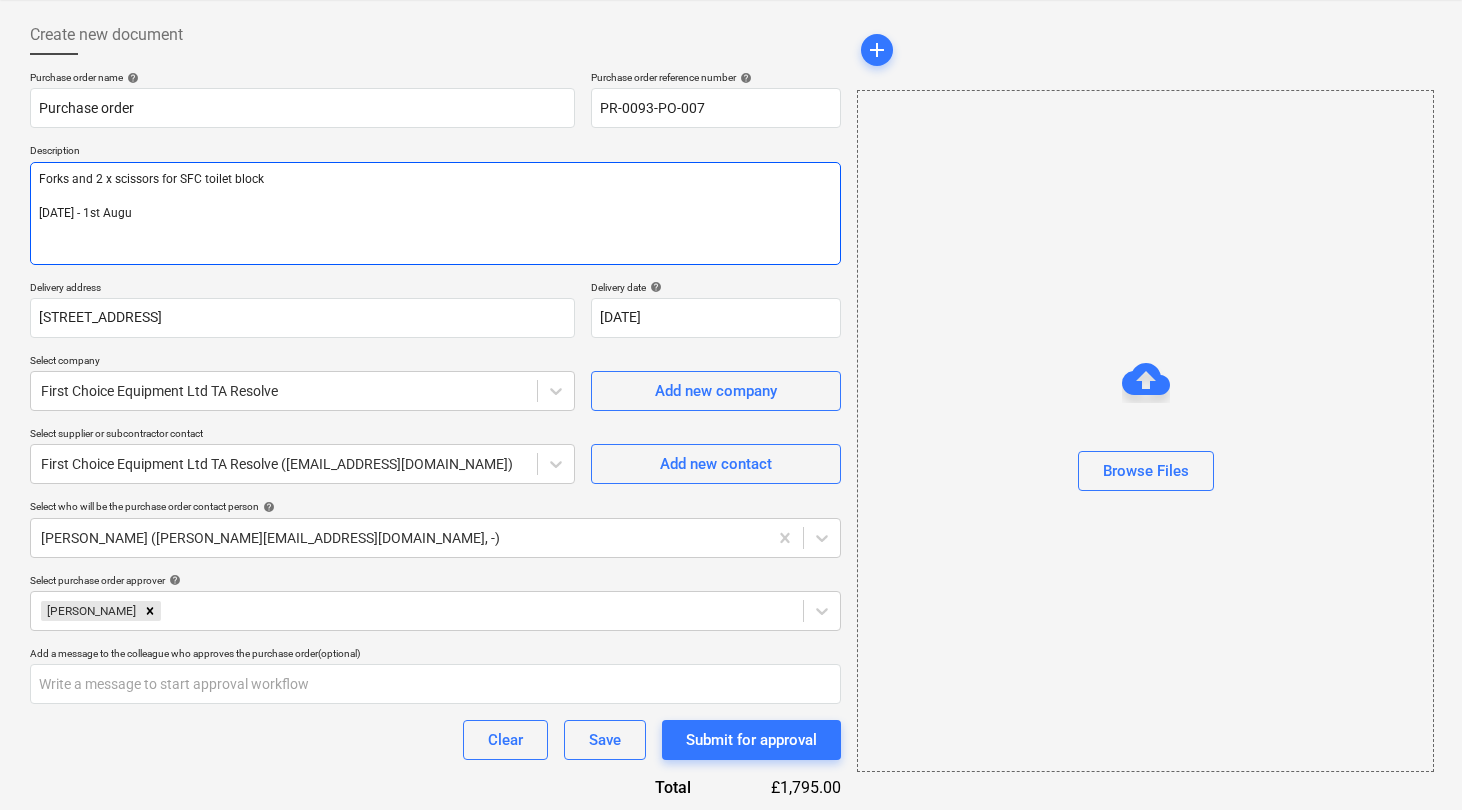 type on "x" 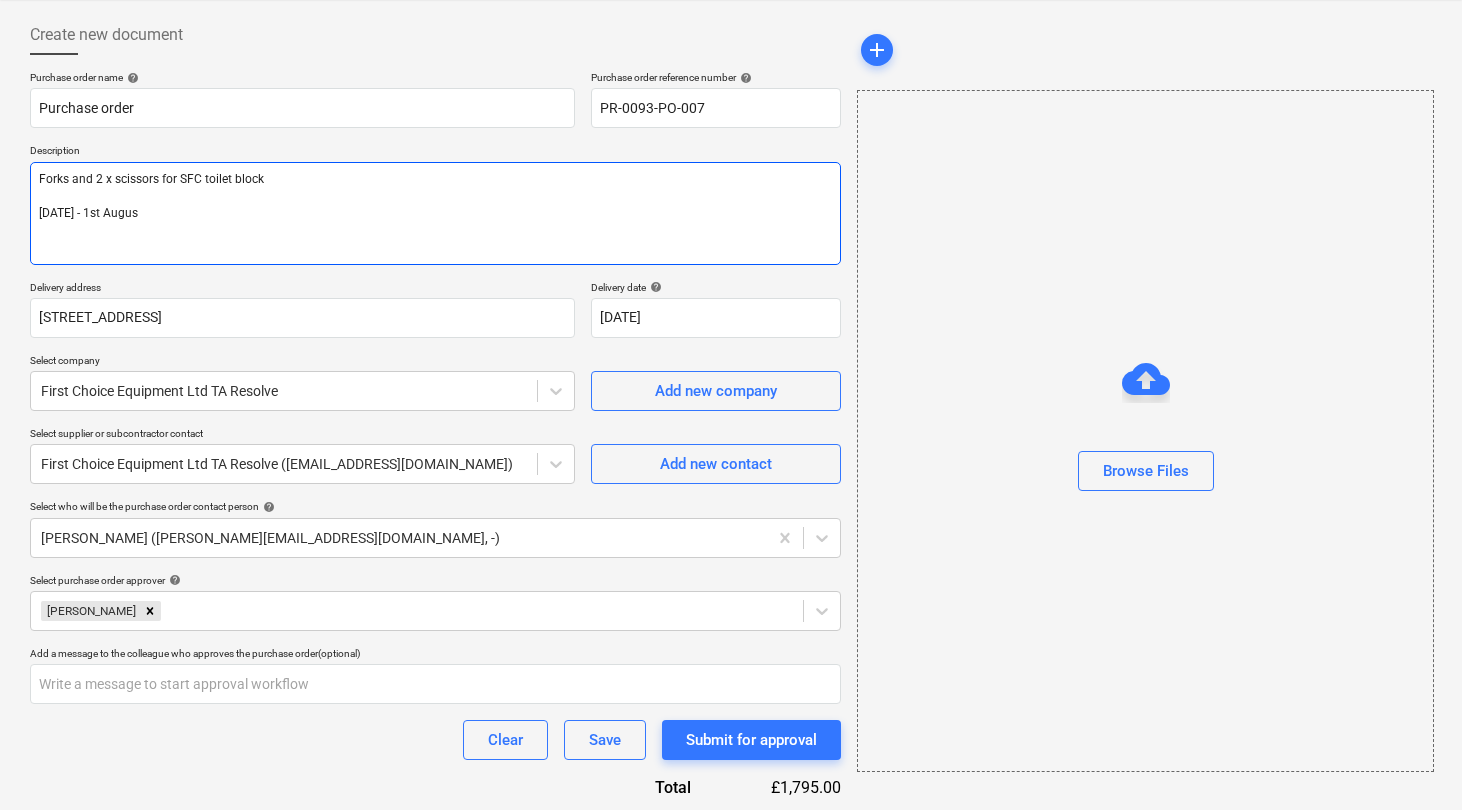 type on "x" 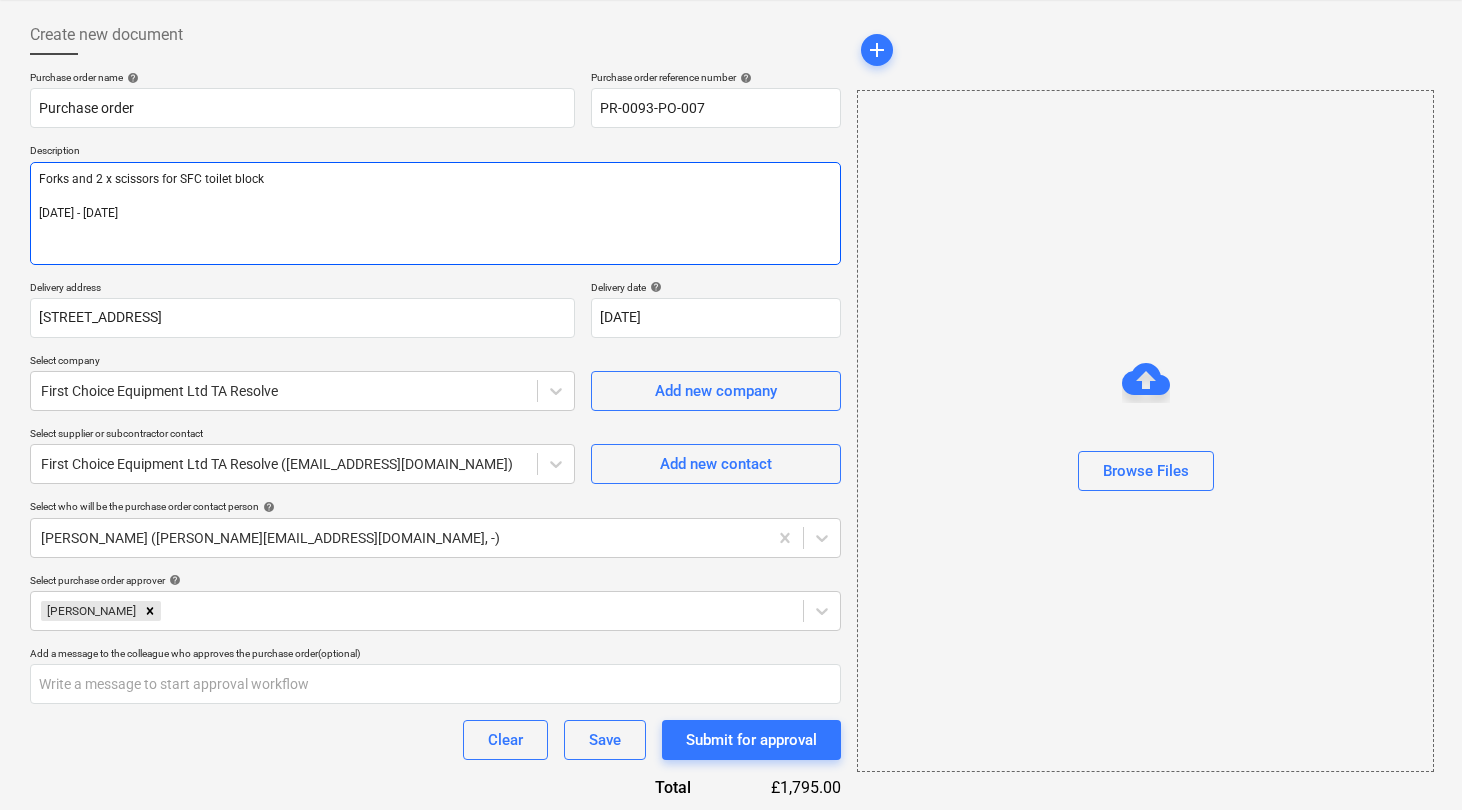 type on "x" 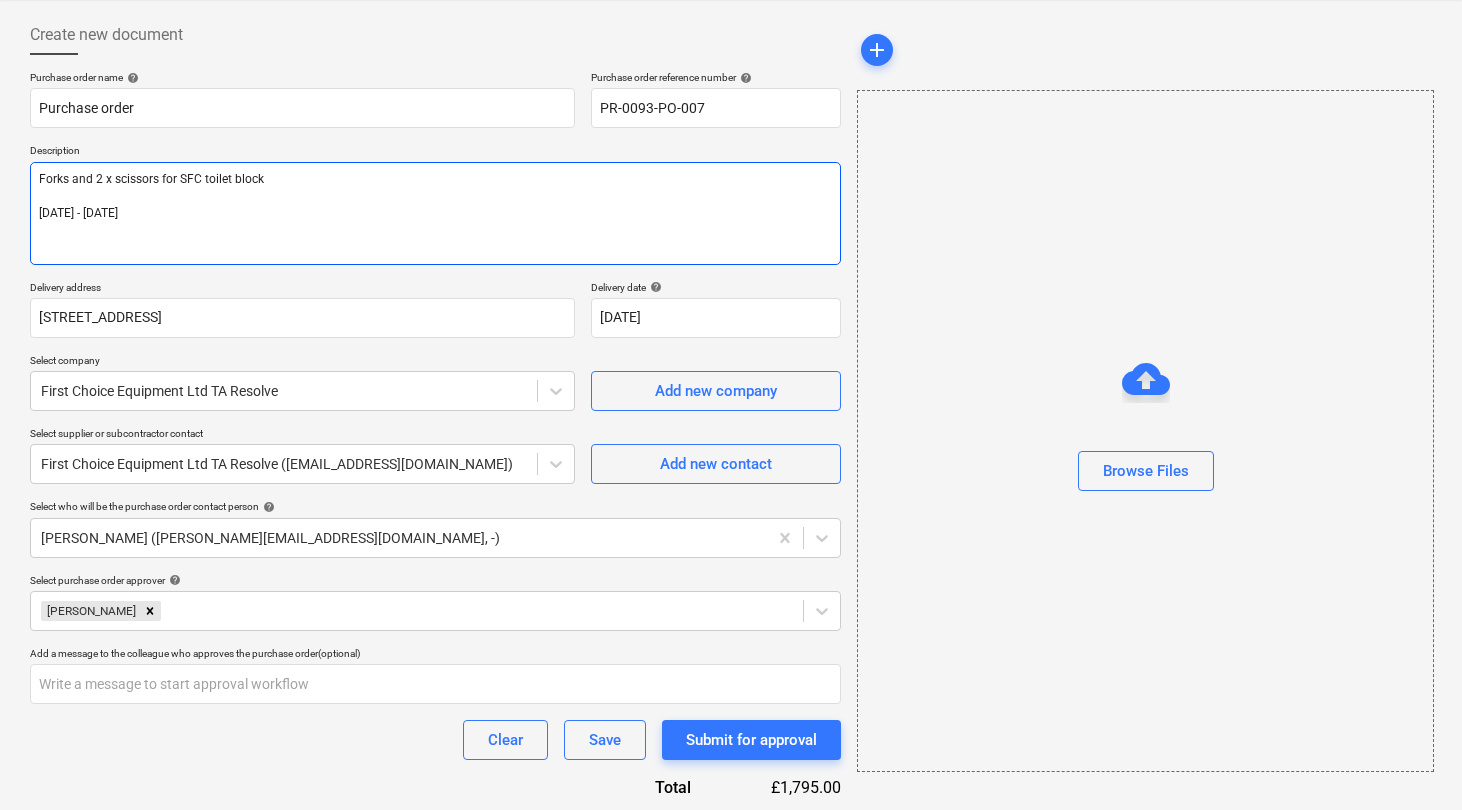 type on "x" 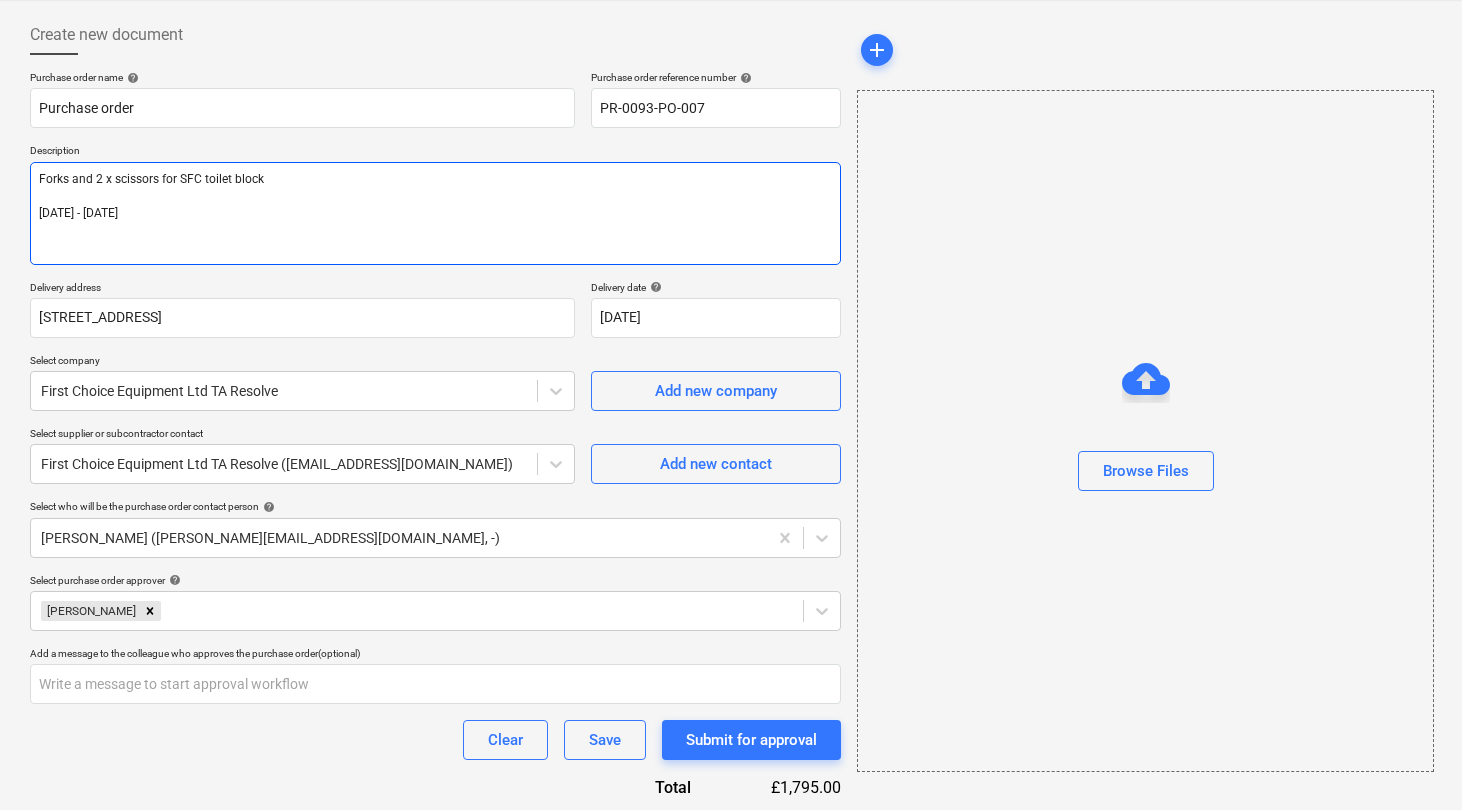 type on "Forks and 2 x scissors for SFC toilet block
[DATE] - [DATE] 2" 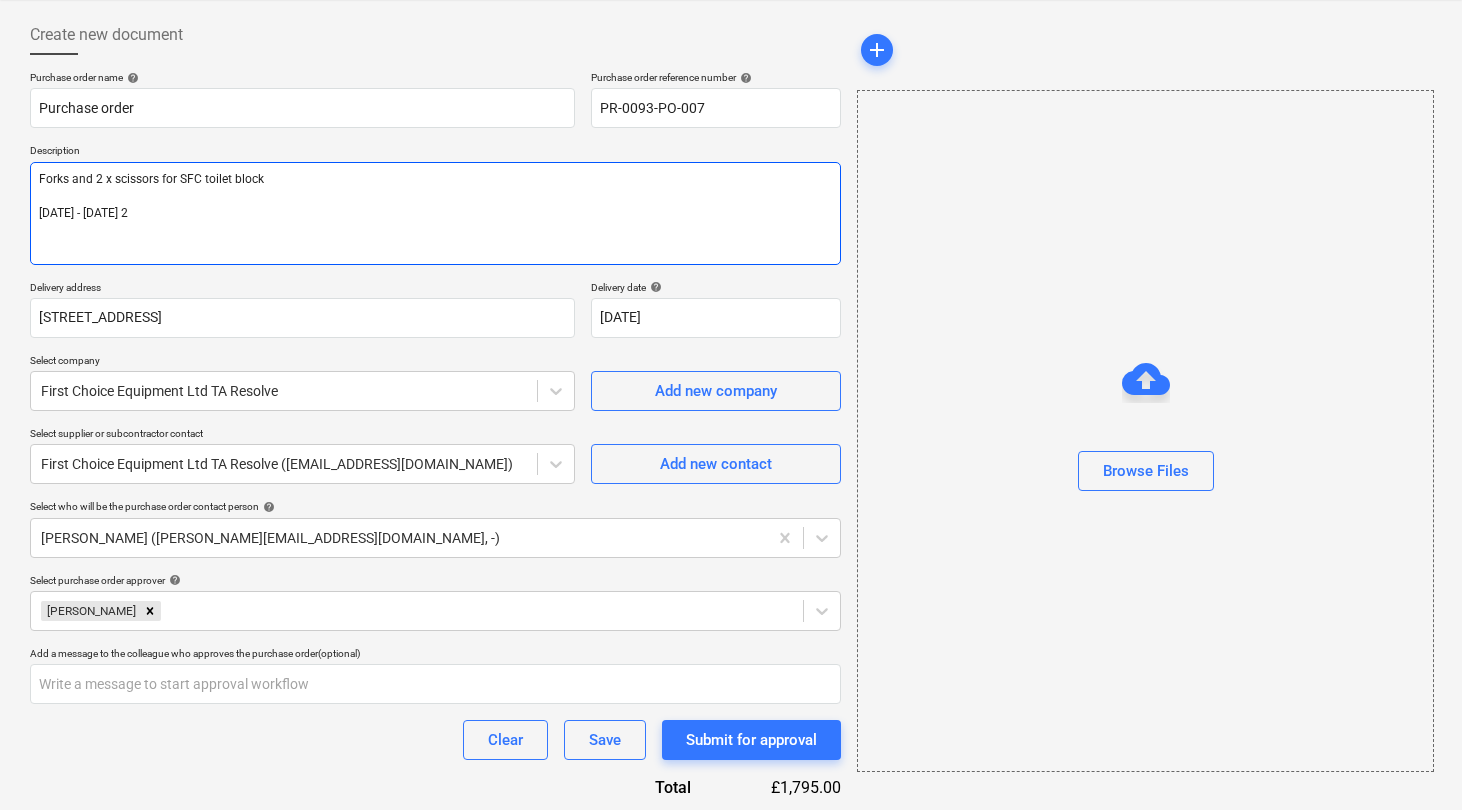 type on "x" 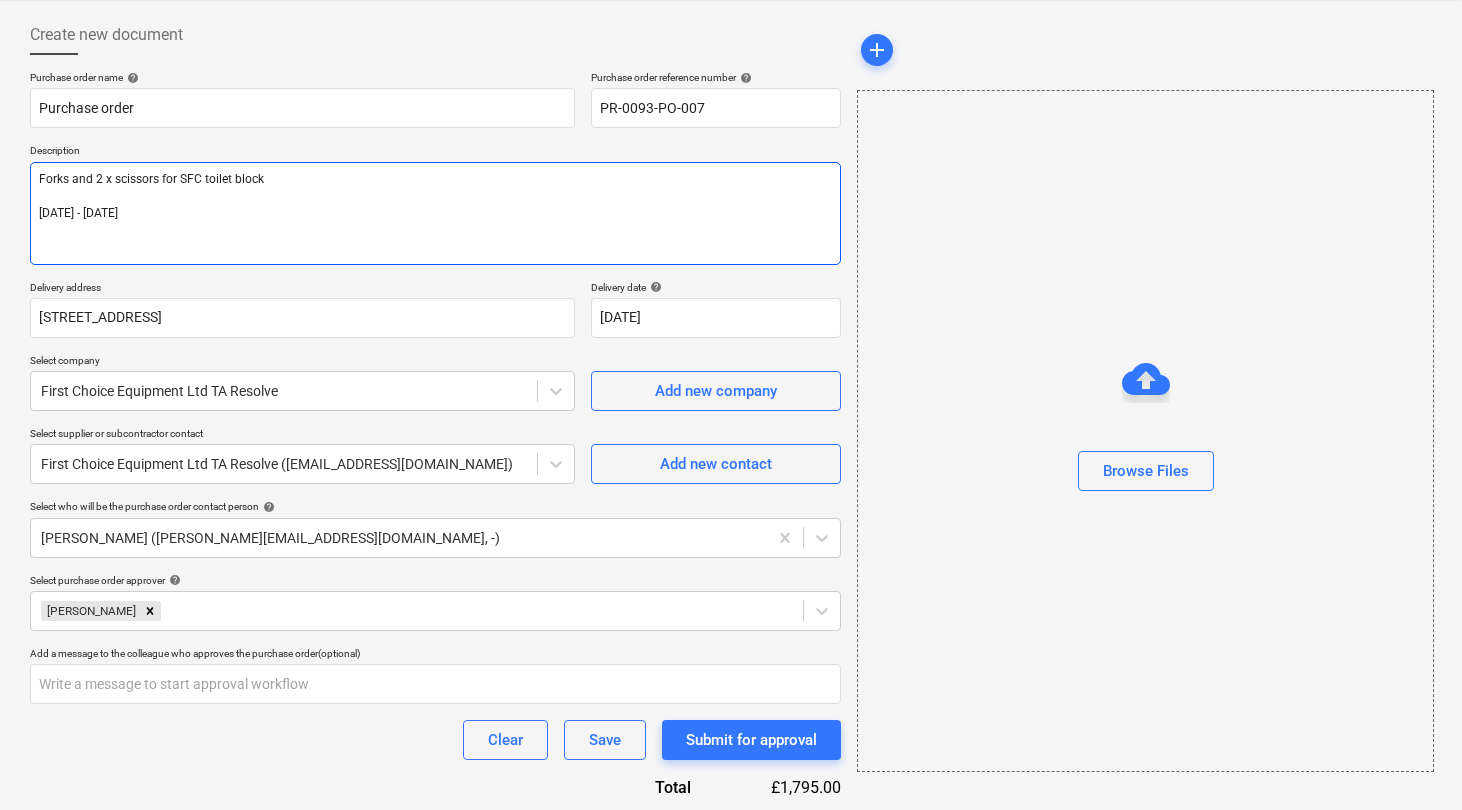 type on "x" 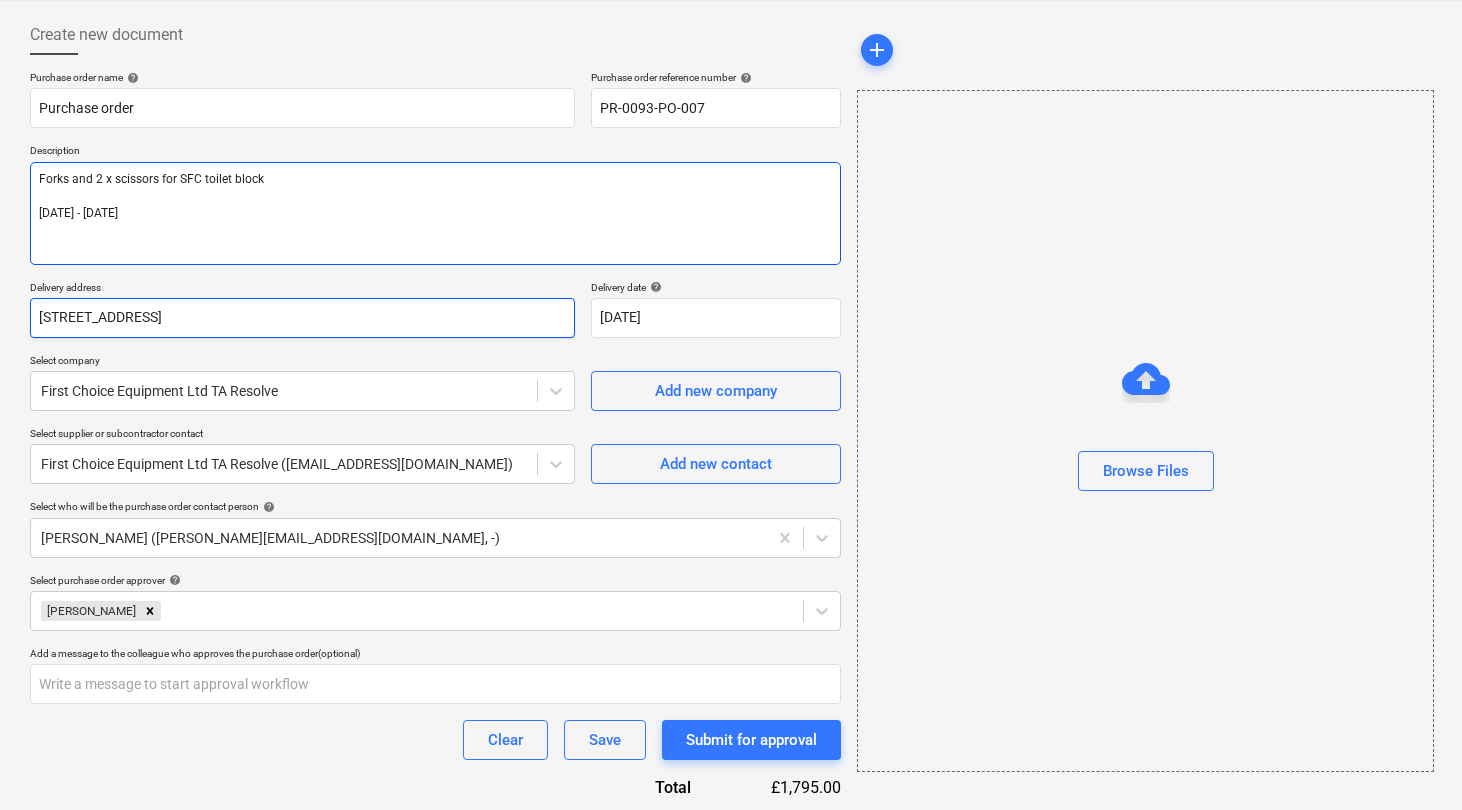type on "Forks and 2 x scissors for SFC toilet block
[DATE] - [DATE]" 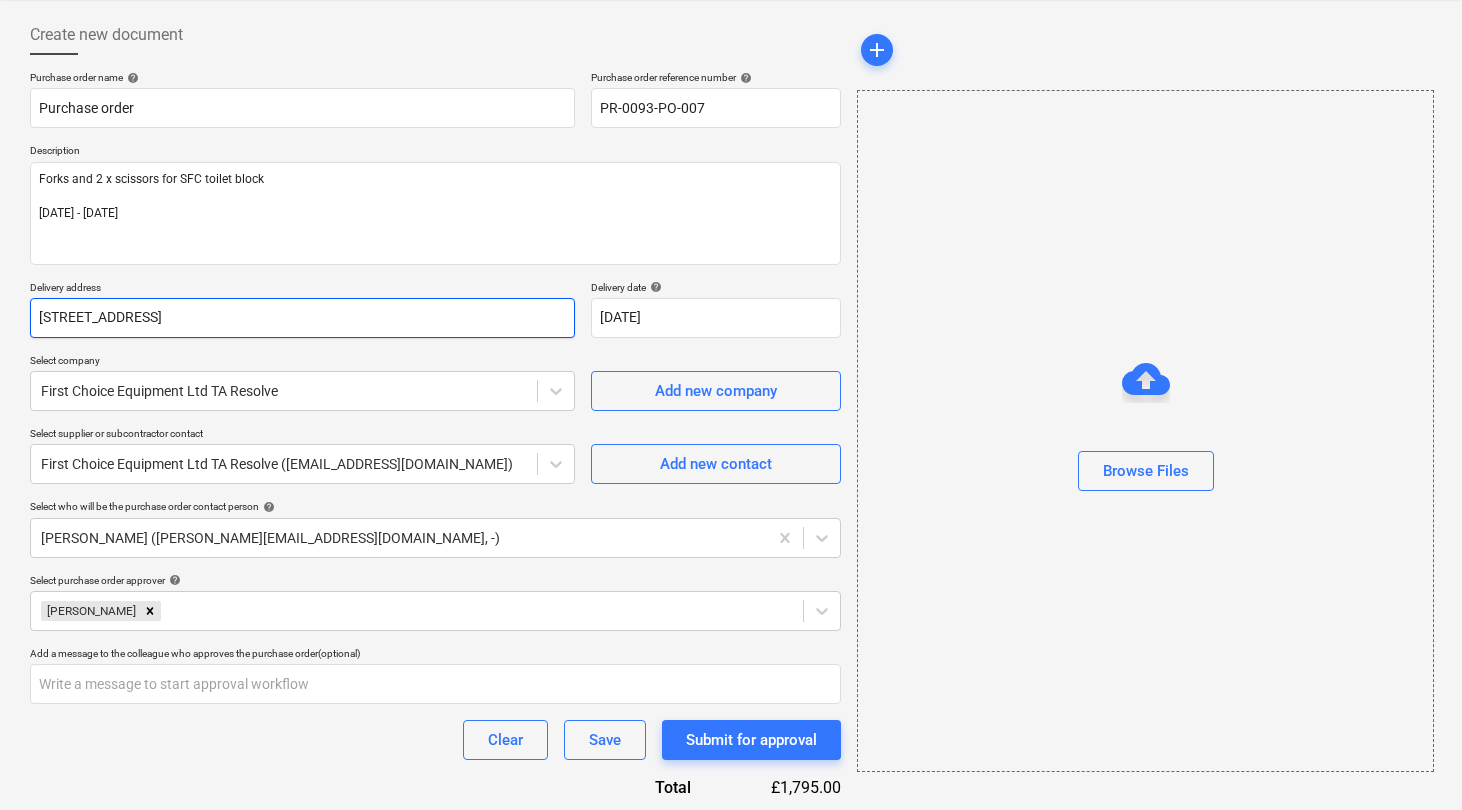 click on "[STREET_ADDRESS]" at bounding box center (302, 318) 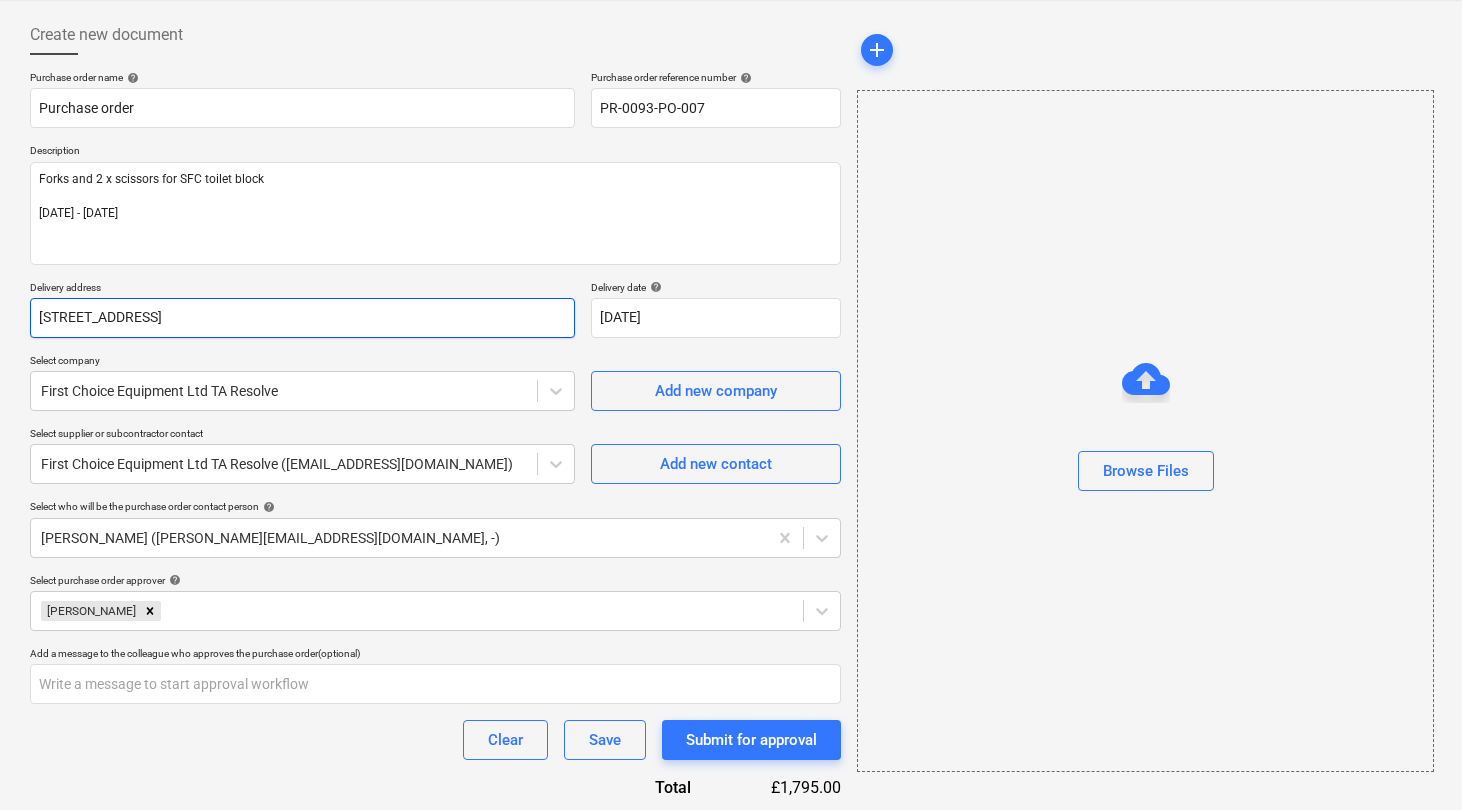 type on "x" 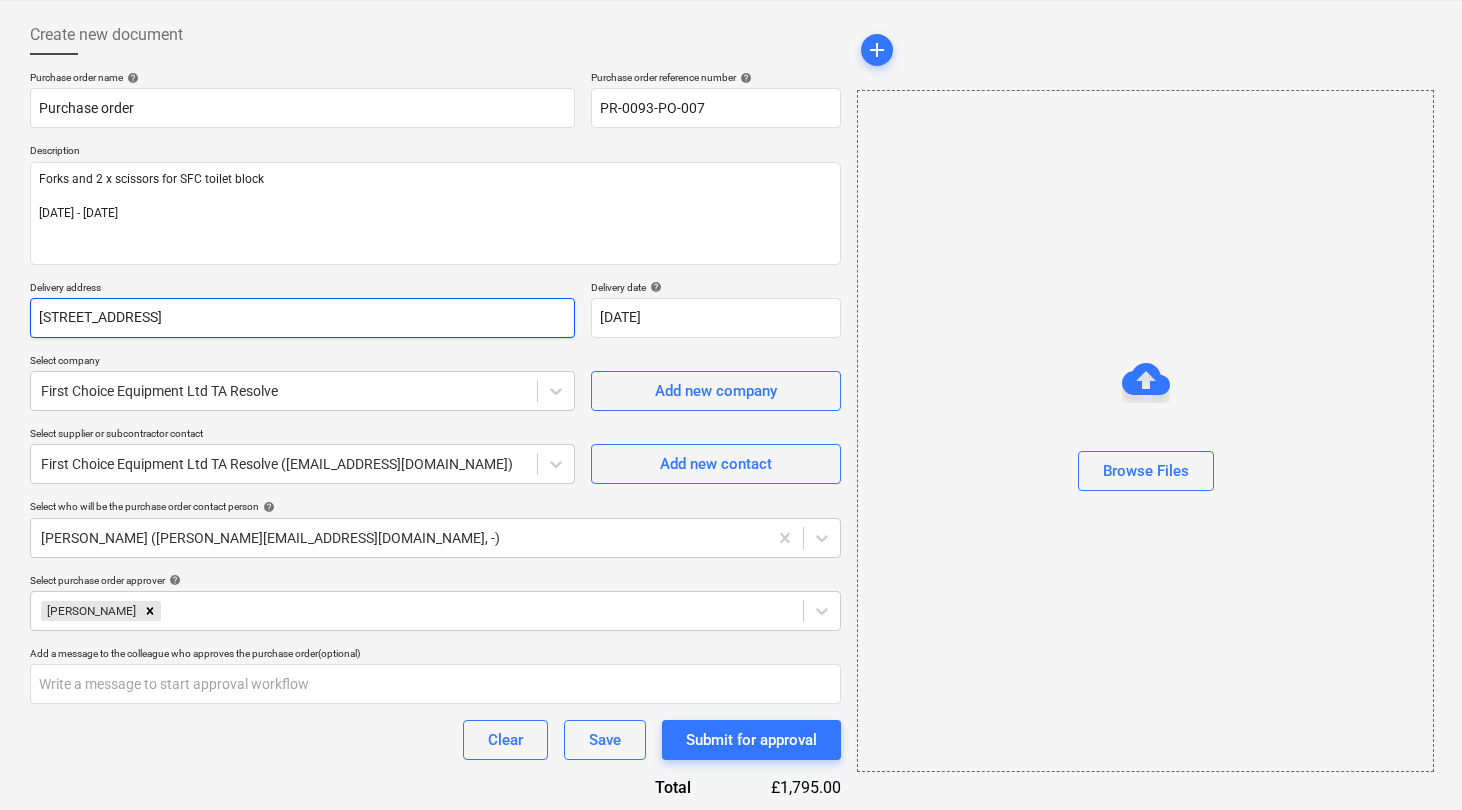 type on "[STREET_ADDRESS]" 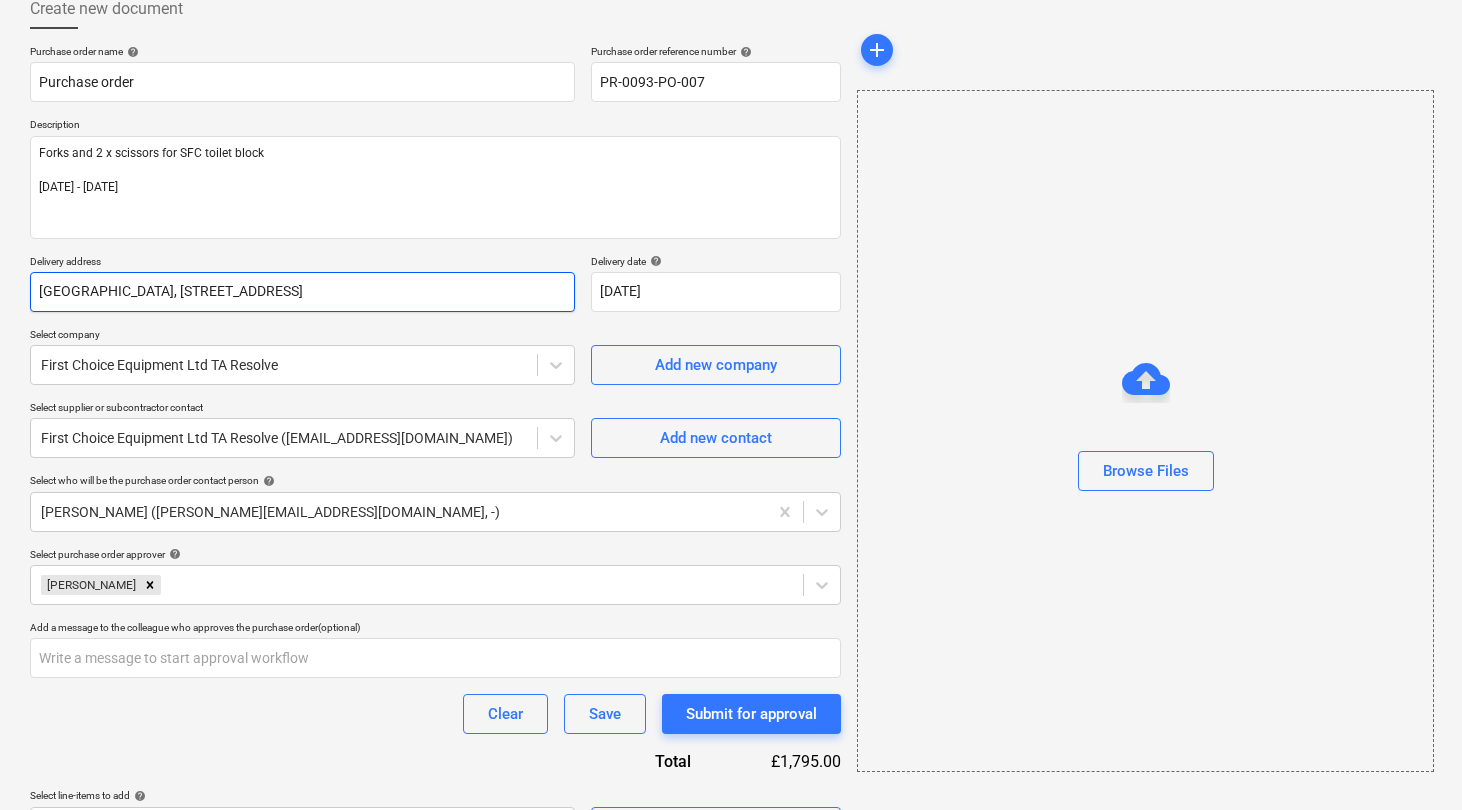 scroll, scrollTop: 113, scrollLeft: 0, axis: vertical 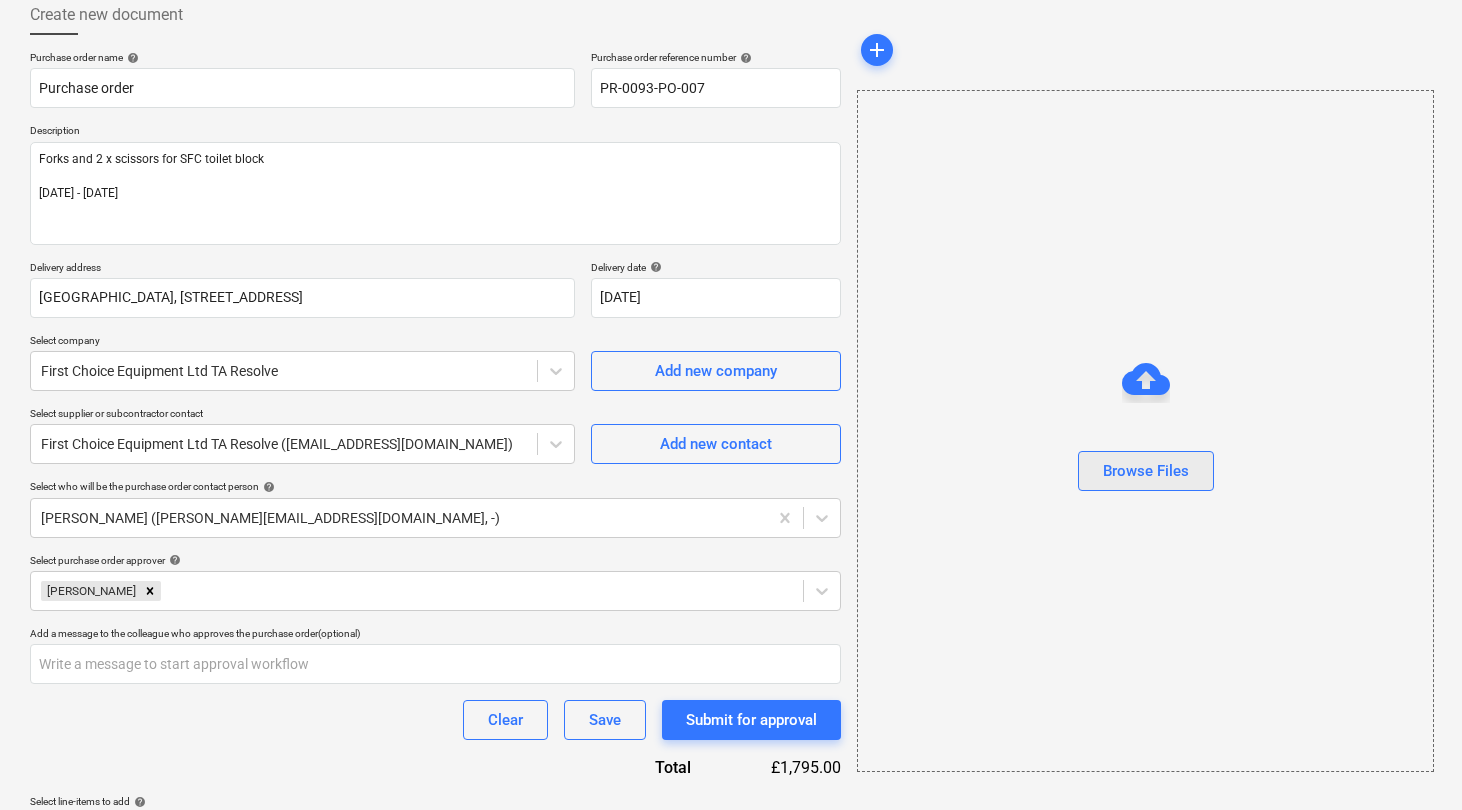 click on "Browse Files" at bounding box center (1146, 471) 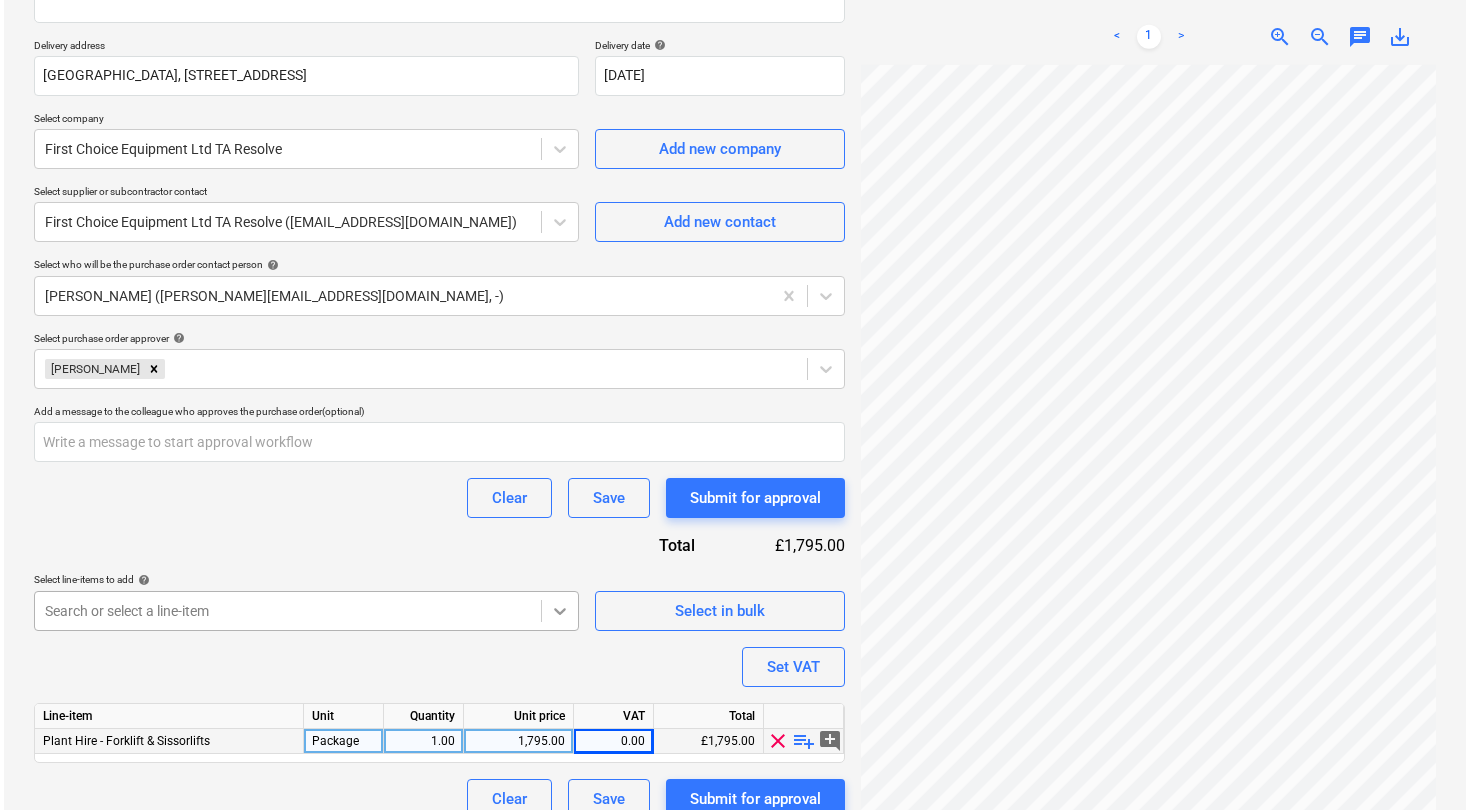 scroll, scrollTop: 359, scrollLeft: 0, axis: vertical 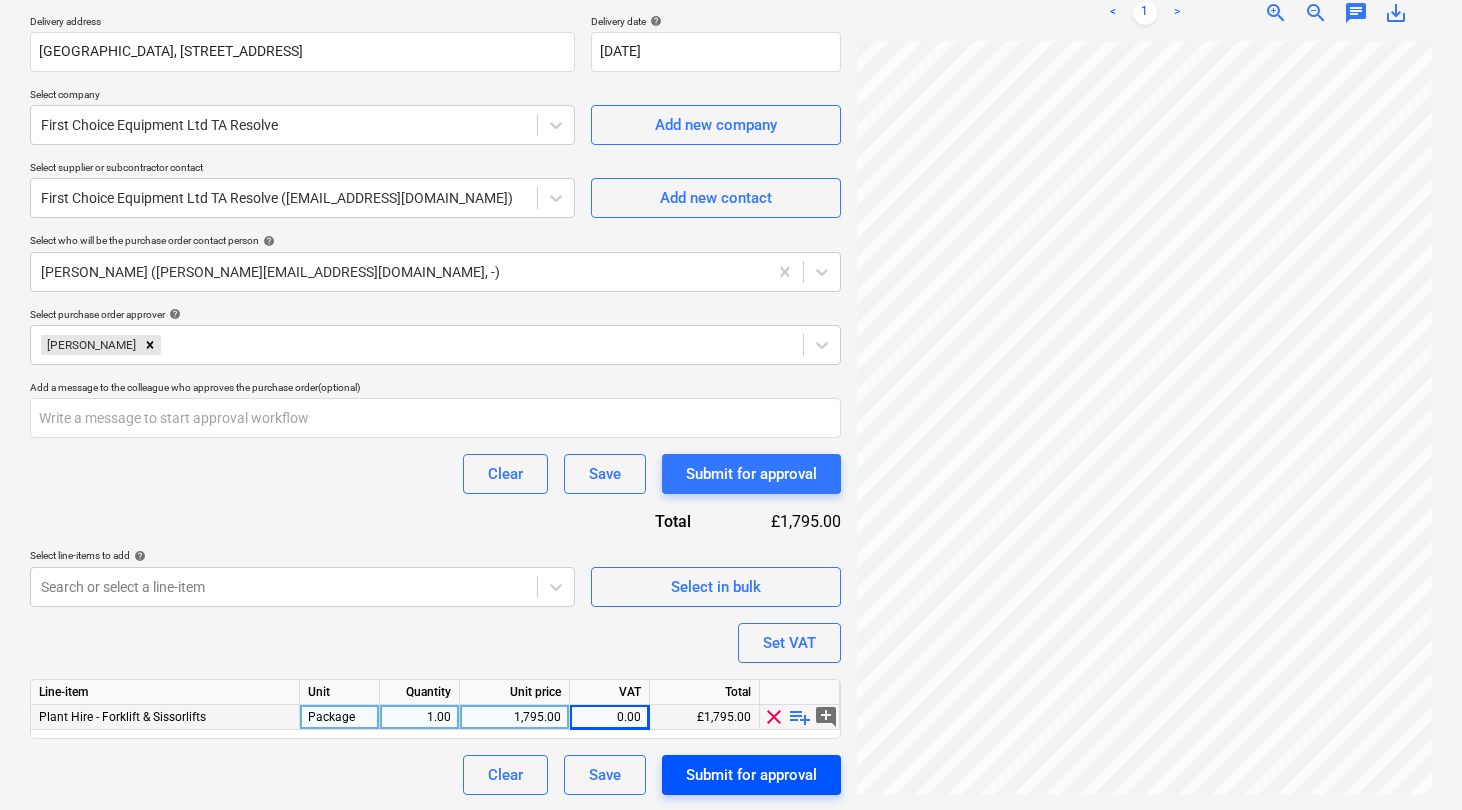 click on "Submit for approval" at bounding box center [751, 775] 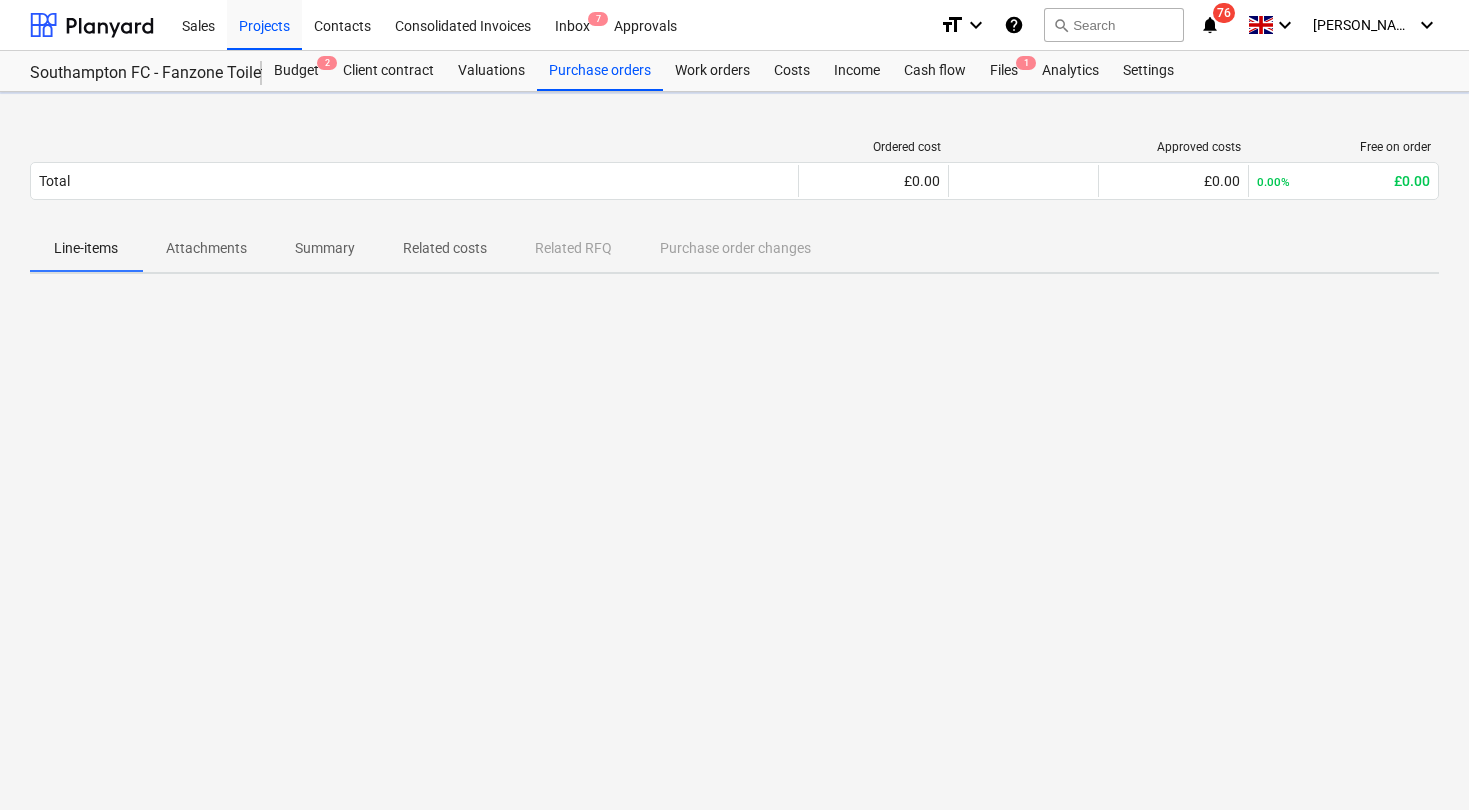 scroll, scrollTop: 0, scrollLeft: 0, axis: both 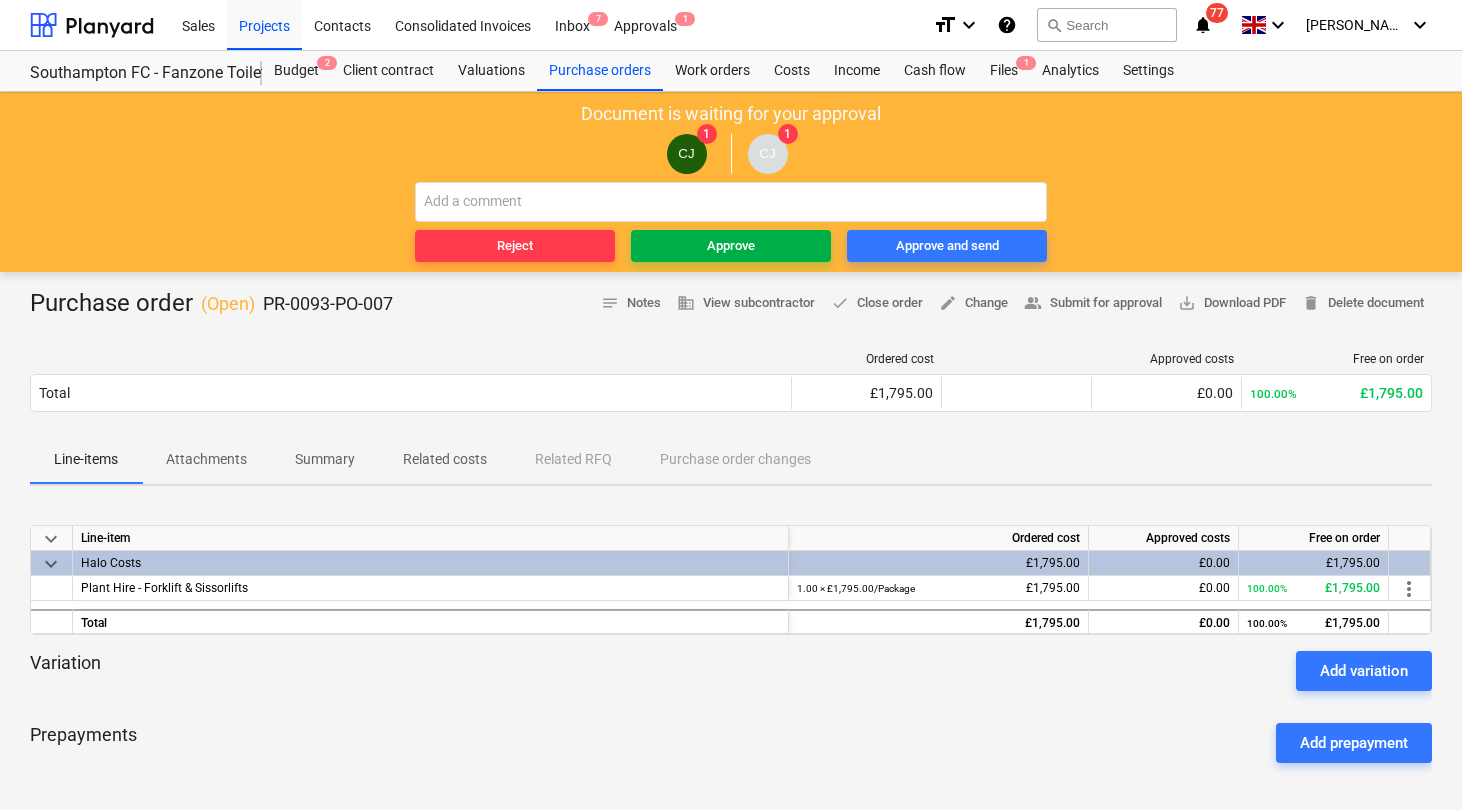 click on "Approve" at bounding box center (731, 246) 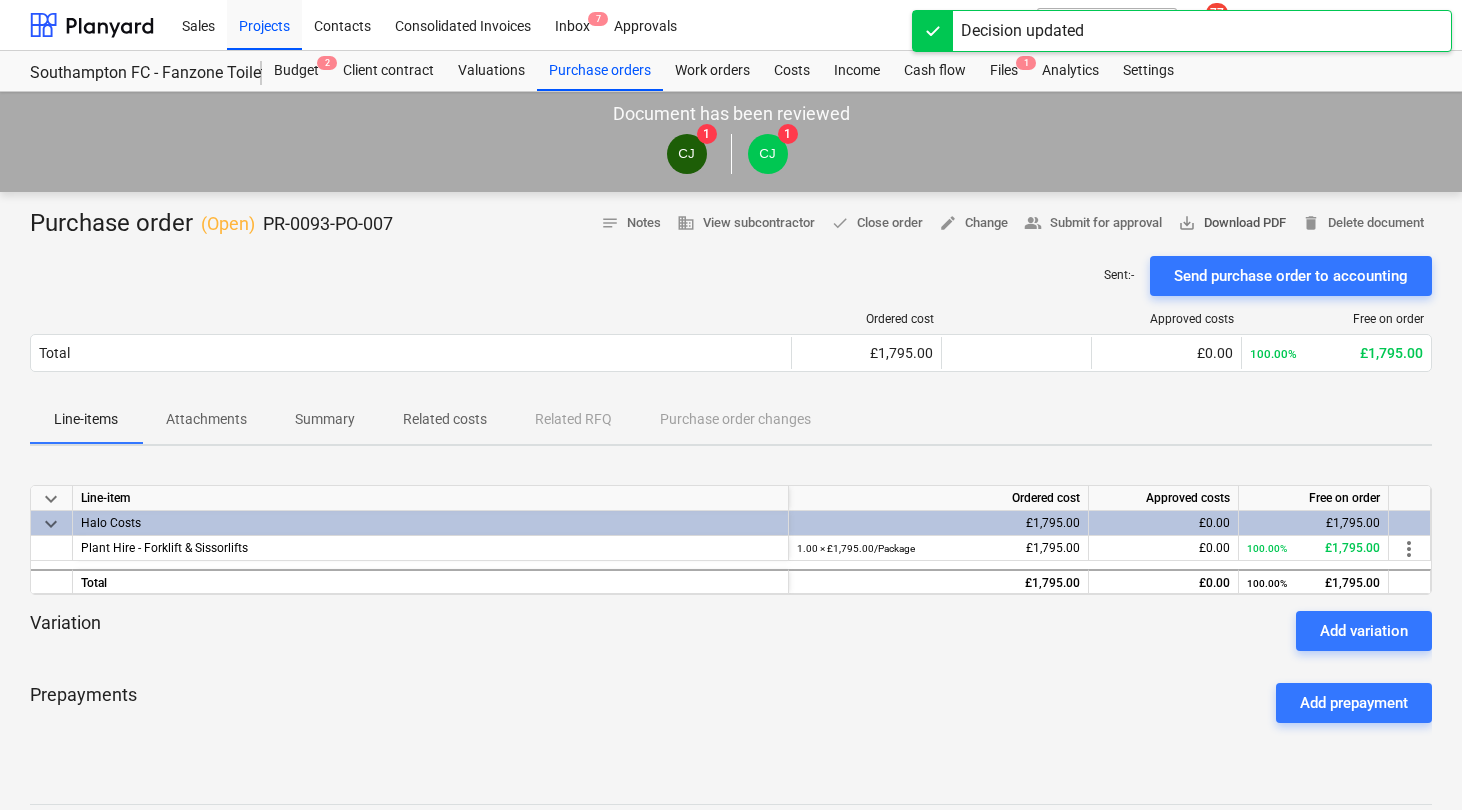 click on "save_alt Download PDF" at bounding box center (1232, 223) 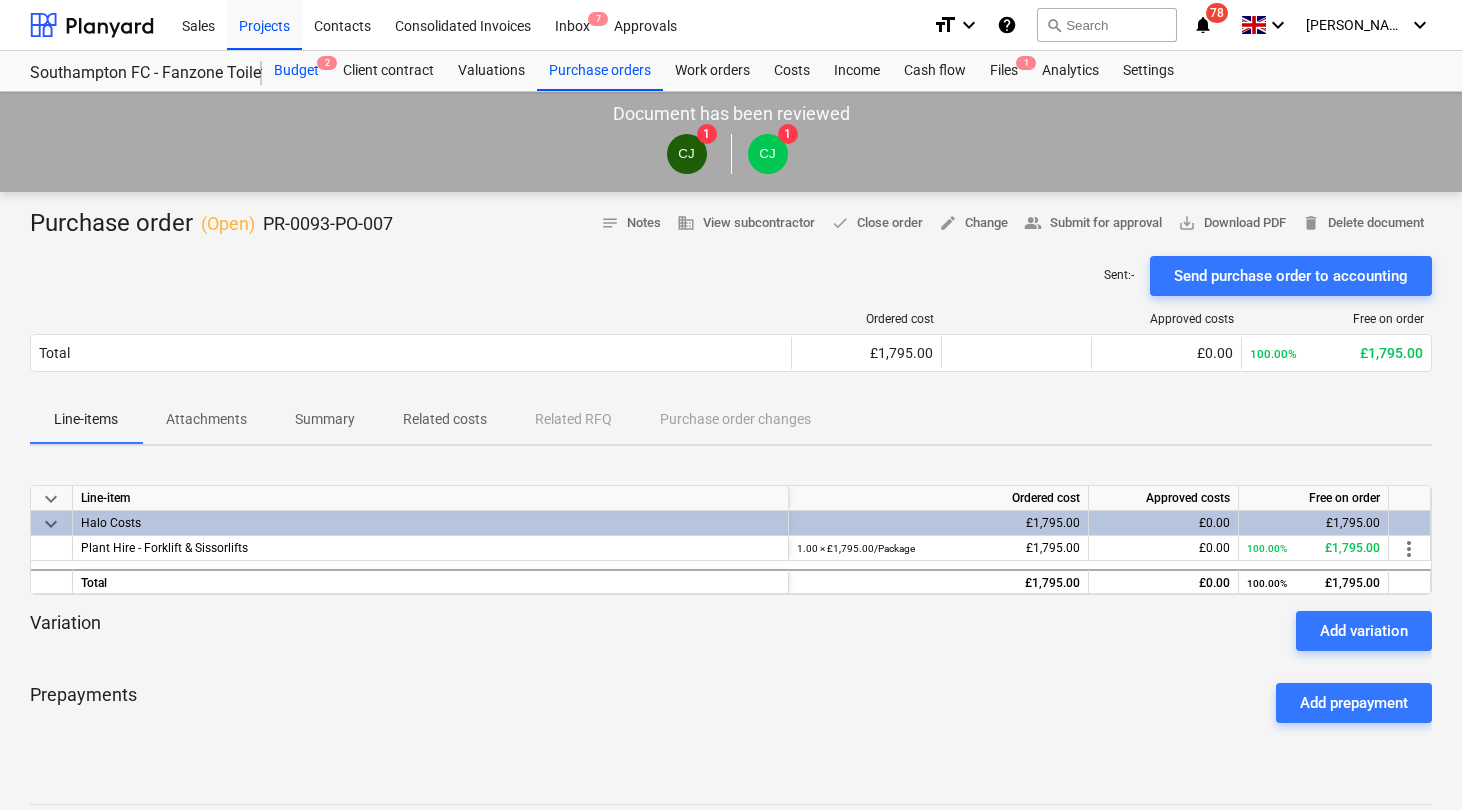 click on "Budget 2" at bounding box center (296, 71) 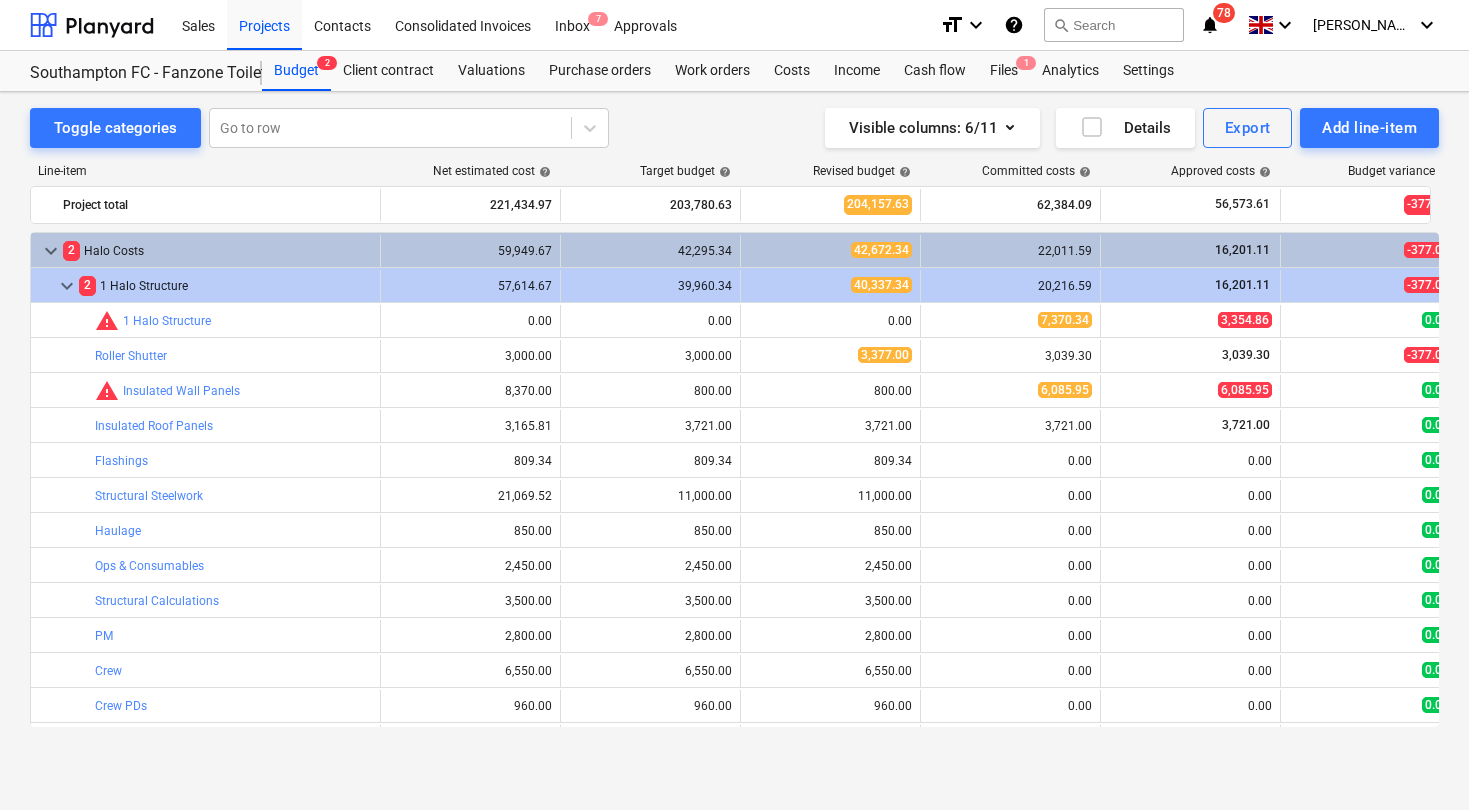 scroll, scrollTop: 298, scrollLeft: 0, axis: vertical 